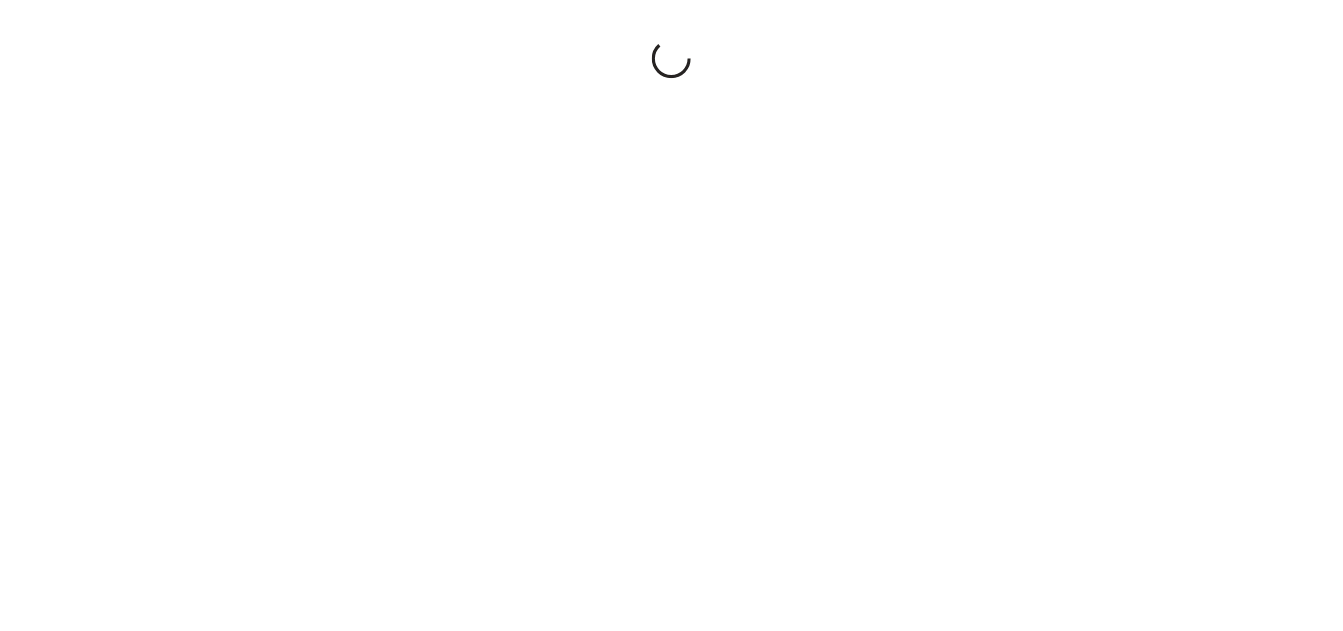 scroll, scrollTop: 0, scrollLeft: 0, axis: both 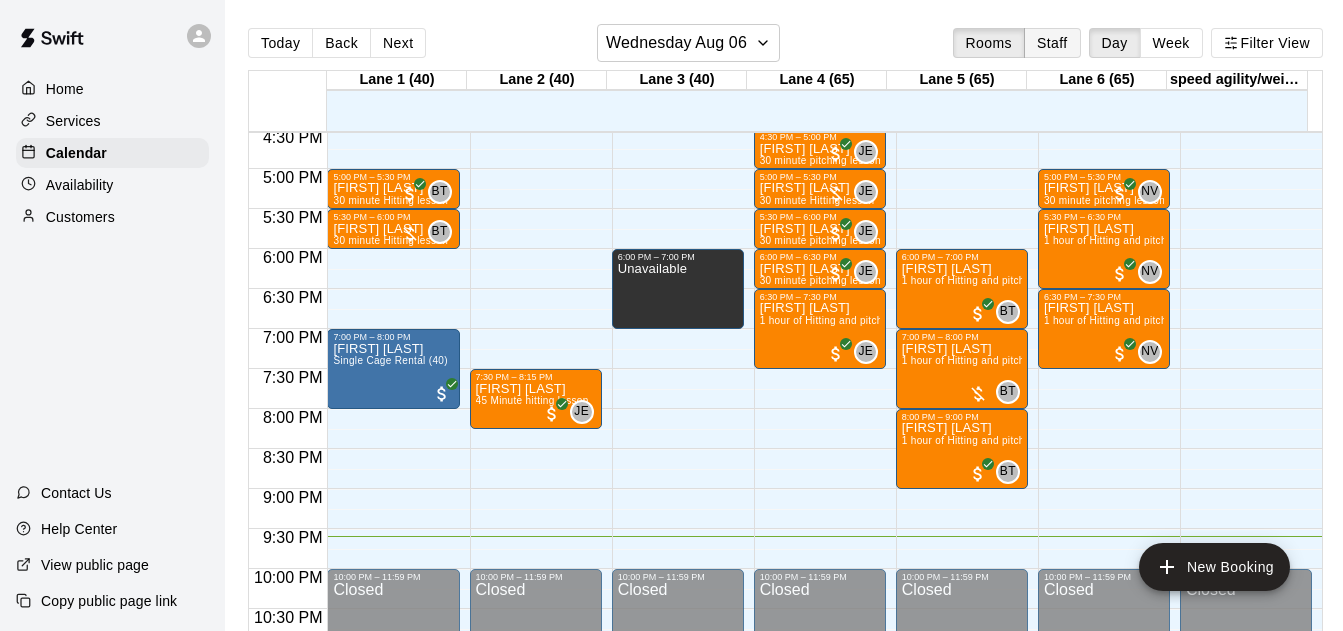 click on "Staff" at bounding box center [1052, 43] 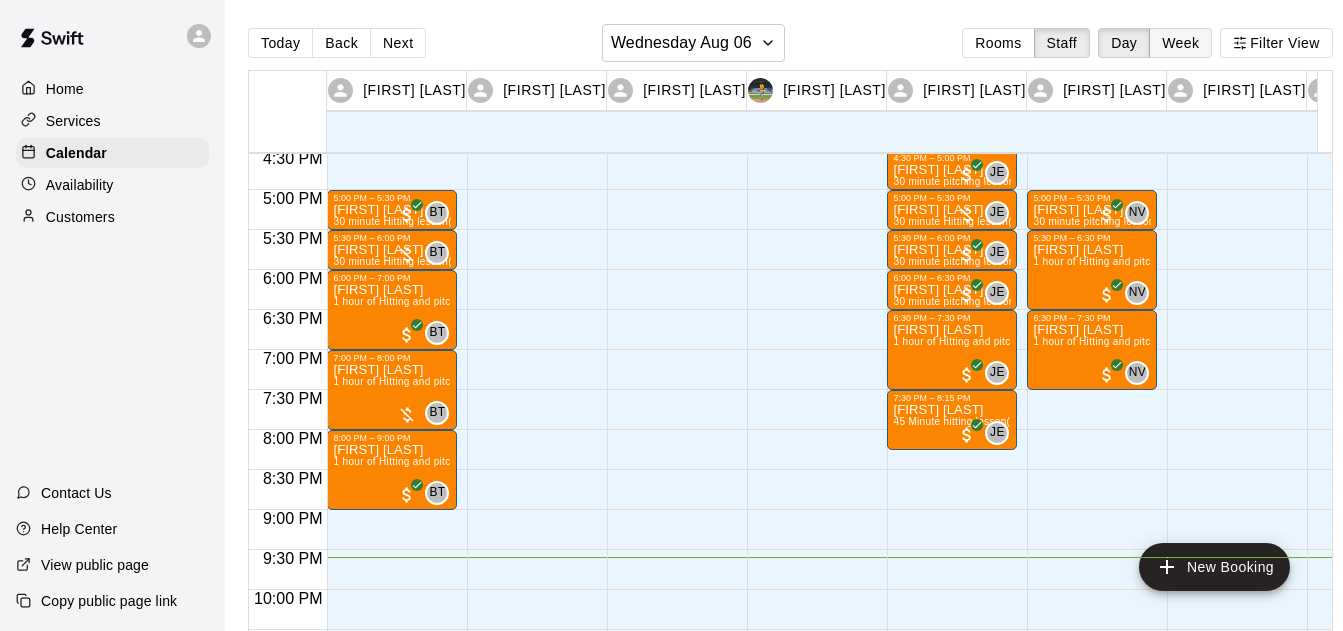 click on "Week" at bounding box center [1180, 43] 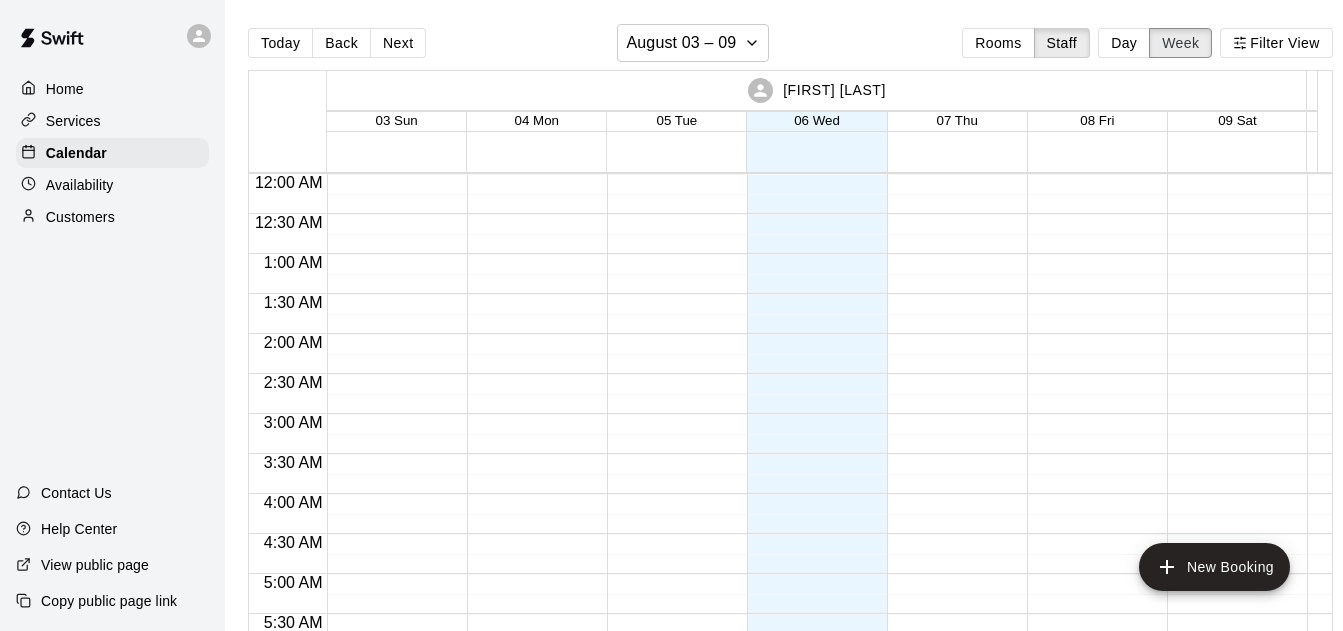 scroll, scrollTop: 47, scrollLeft: 0, axis: vertical 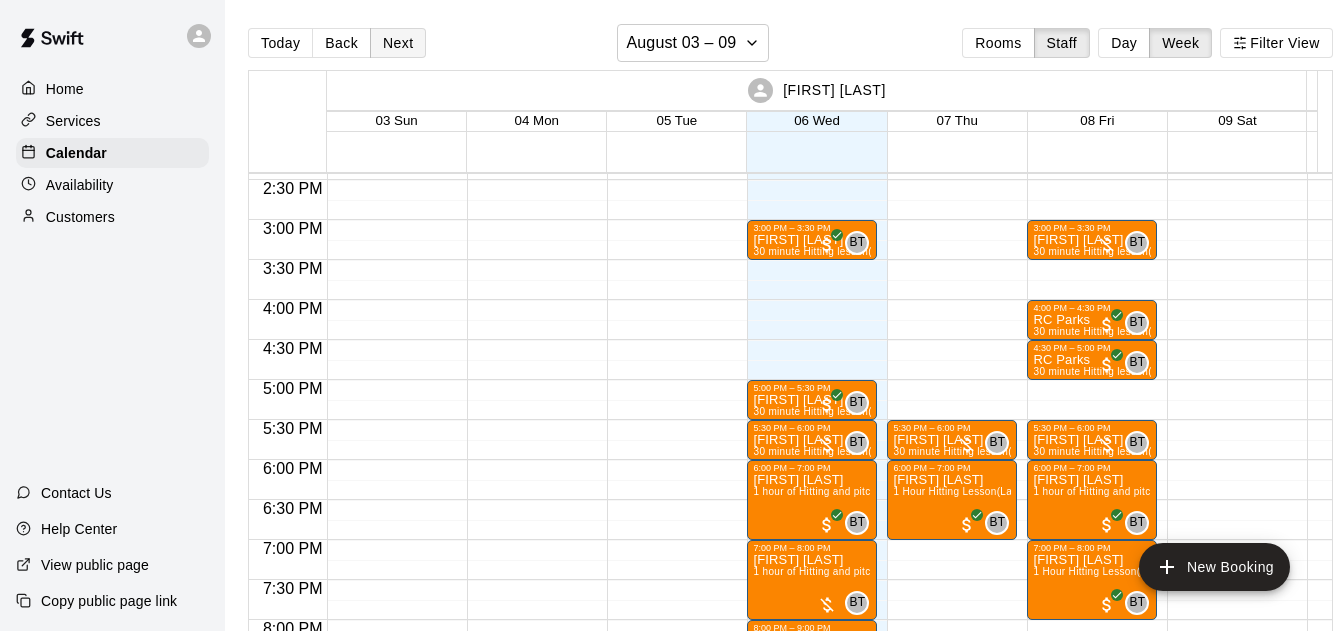 click on "Next" at bounding box center [398, 43] 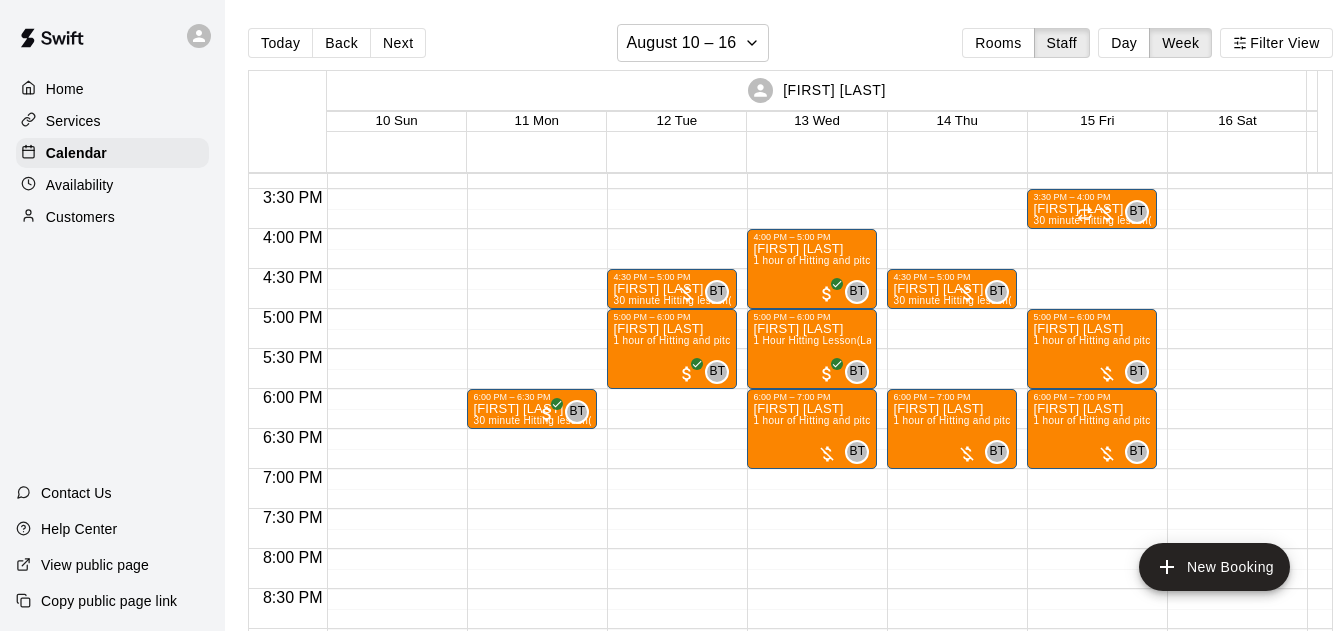 scroll, scrollTop: 1154, scrollLeft: 0, axis: vertical 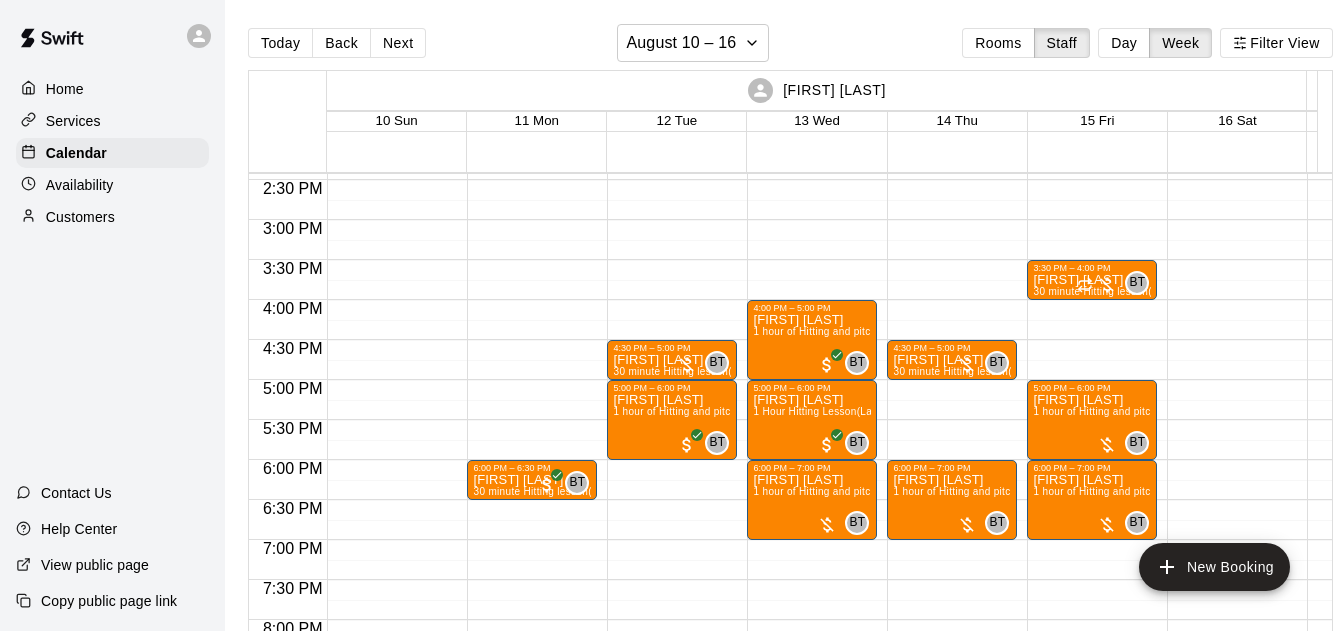 click on "Today Back Next August 10 – 16 Rooms Staff Day Week Filter View" at bounding box center (790, 47) 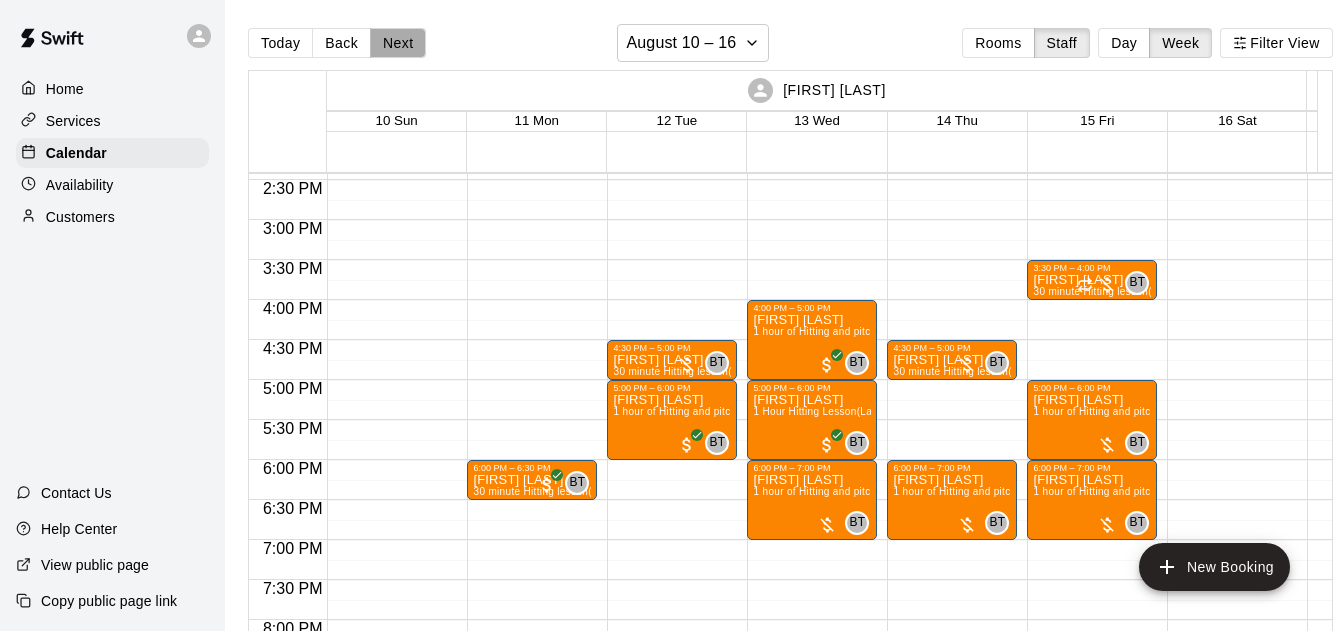 click on "Next" at bounding box center (398, 43) 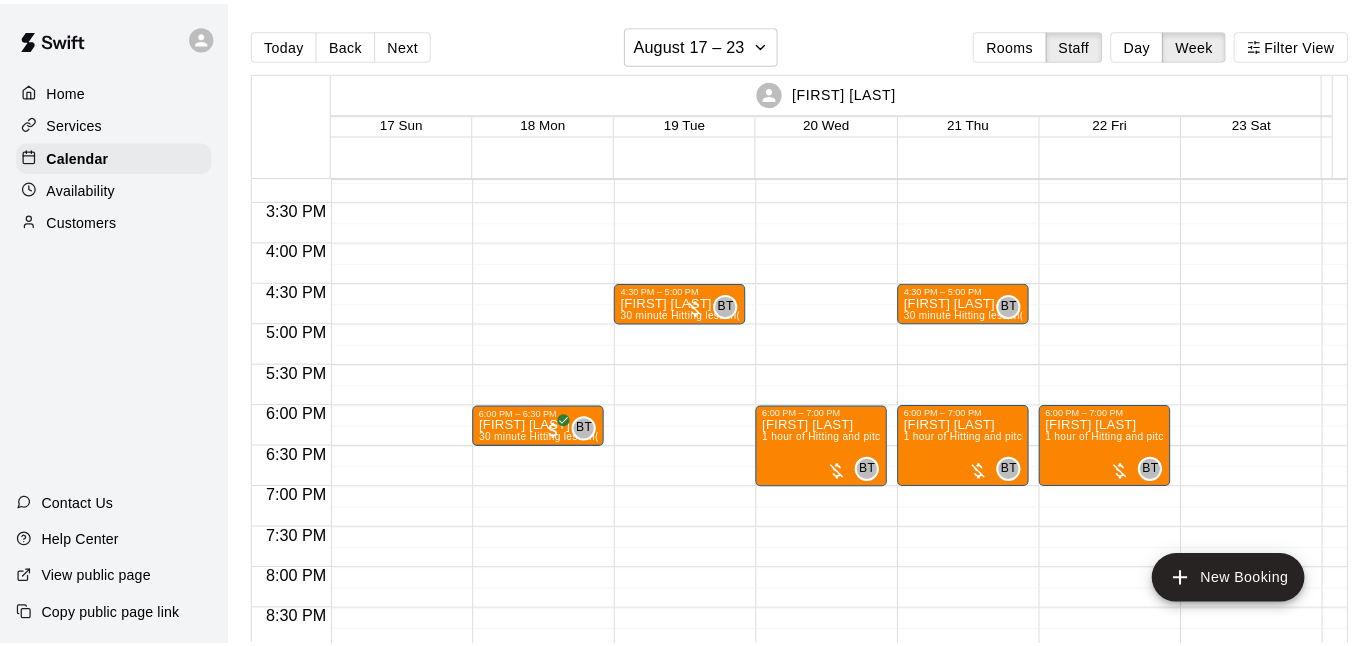 scroll, scrollTop: 1225, scrollLeft: 0, axis: vertical 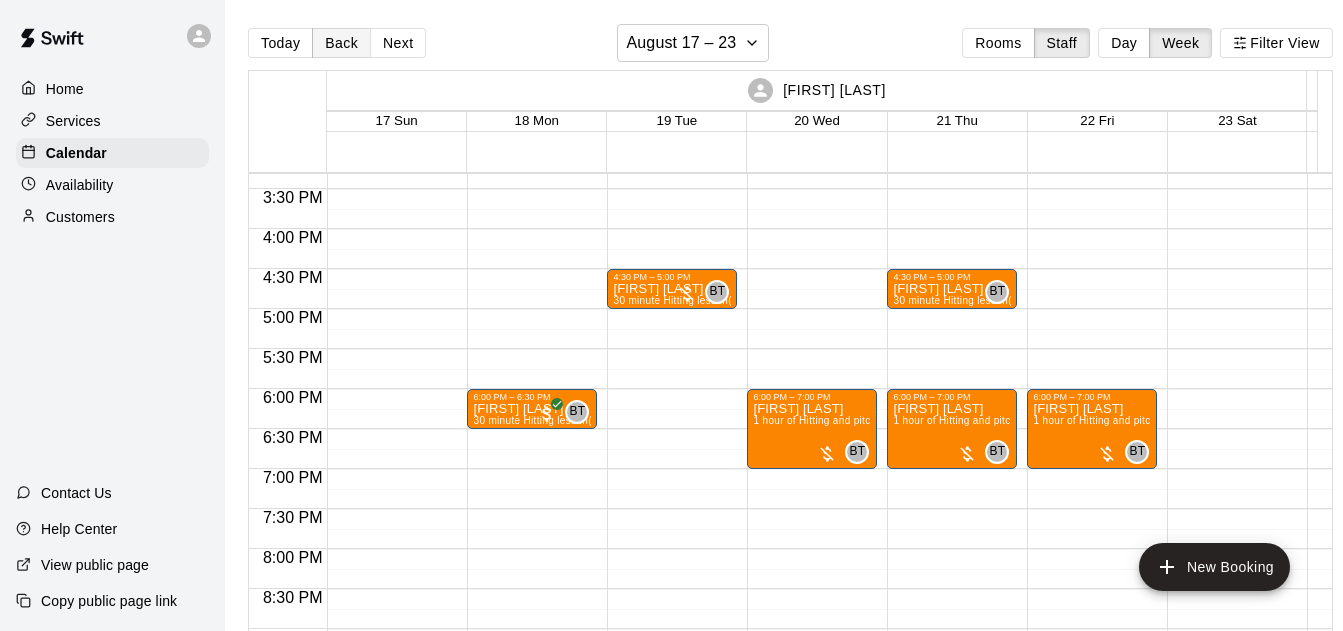 click on "Back" at bounding box center (341, 43) 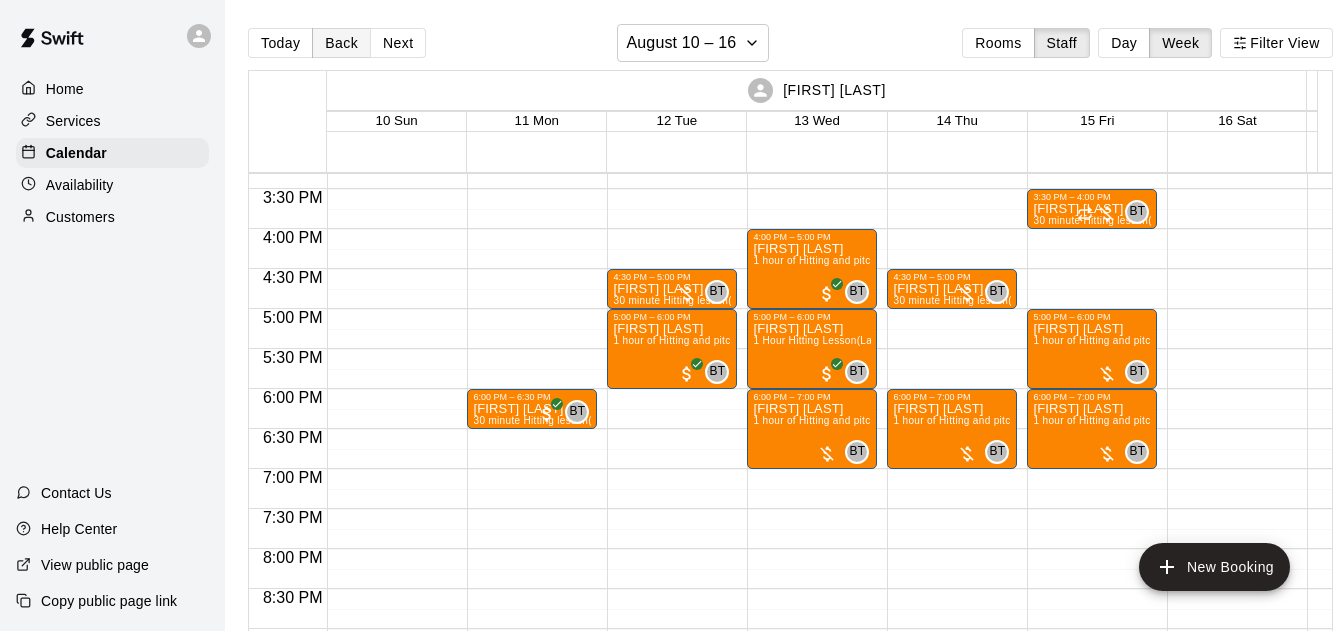 click on "Back" at bounding box center (341, 43) 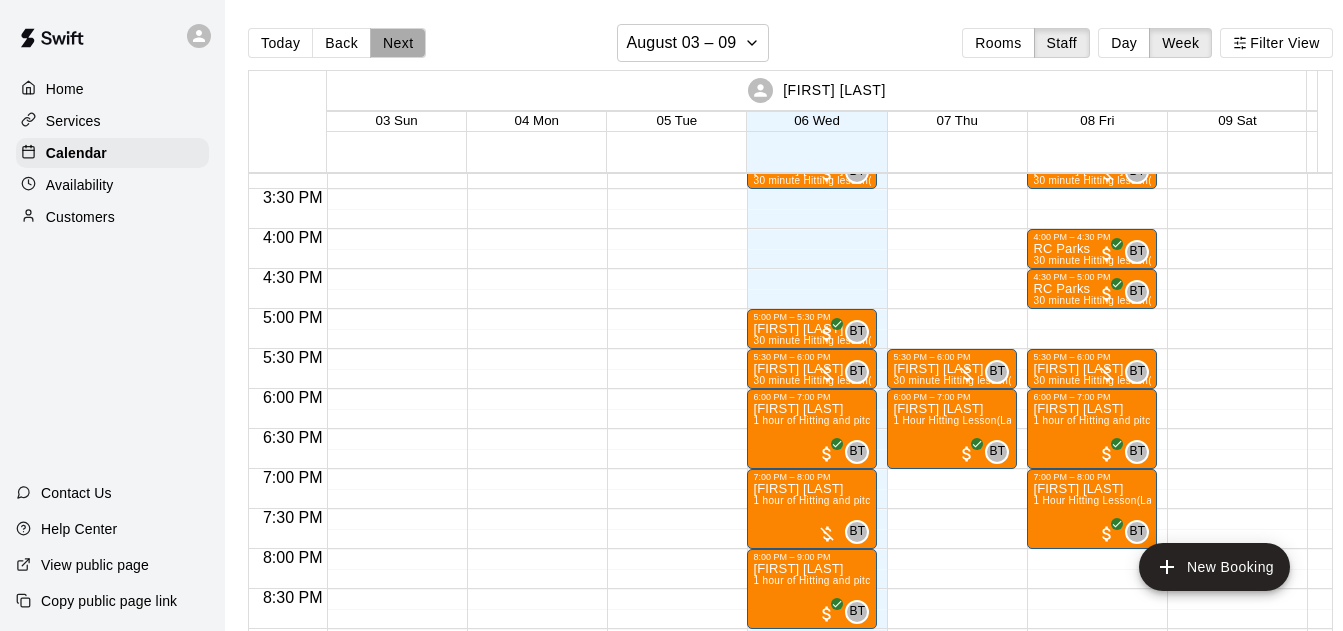 click on "Next" at bounding box center [398, 43] 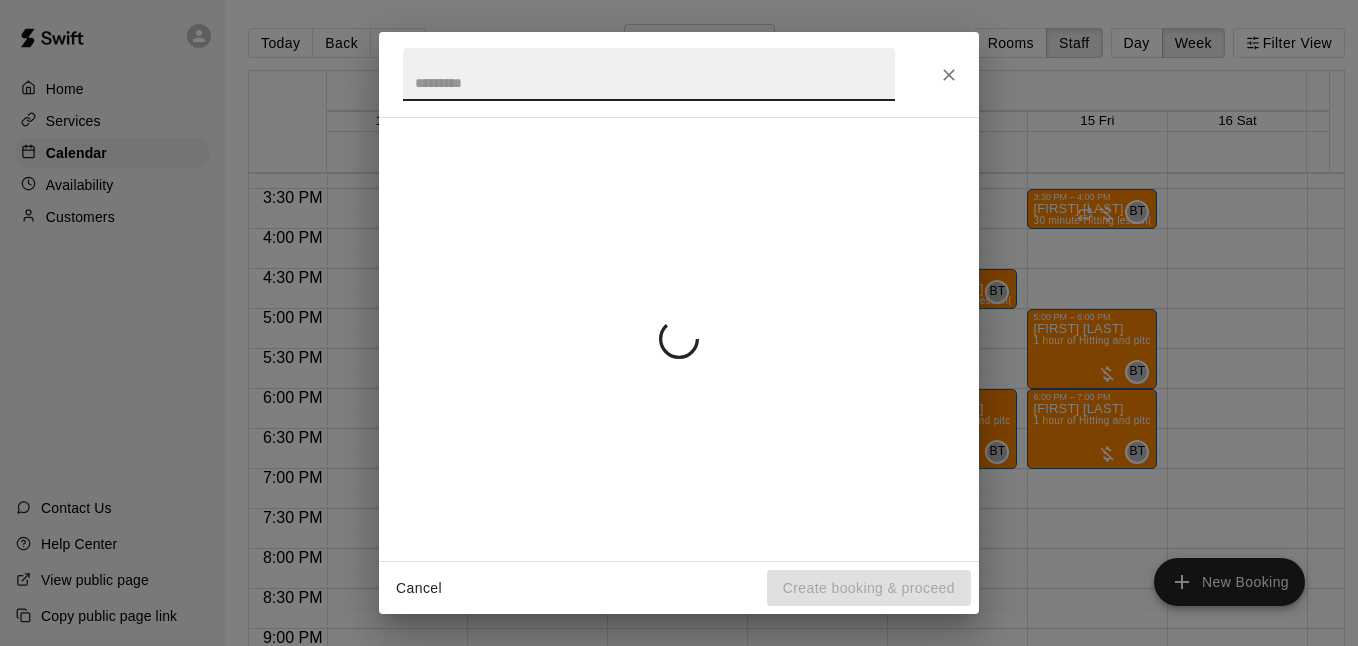 click on "Cancel Create booking & proceed" at bounding box center [679, 323] 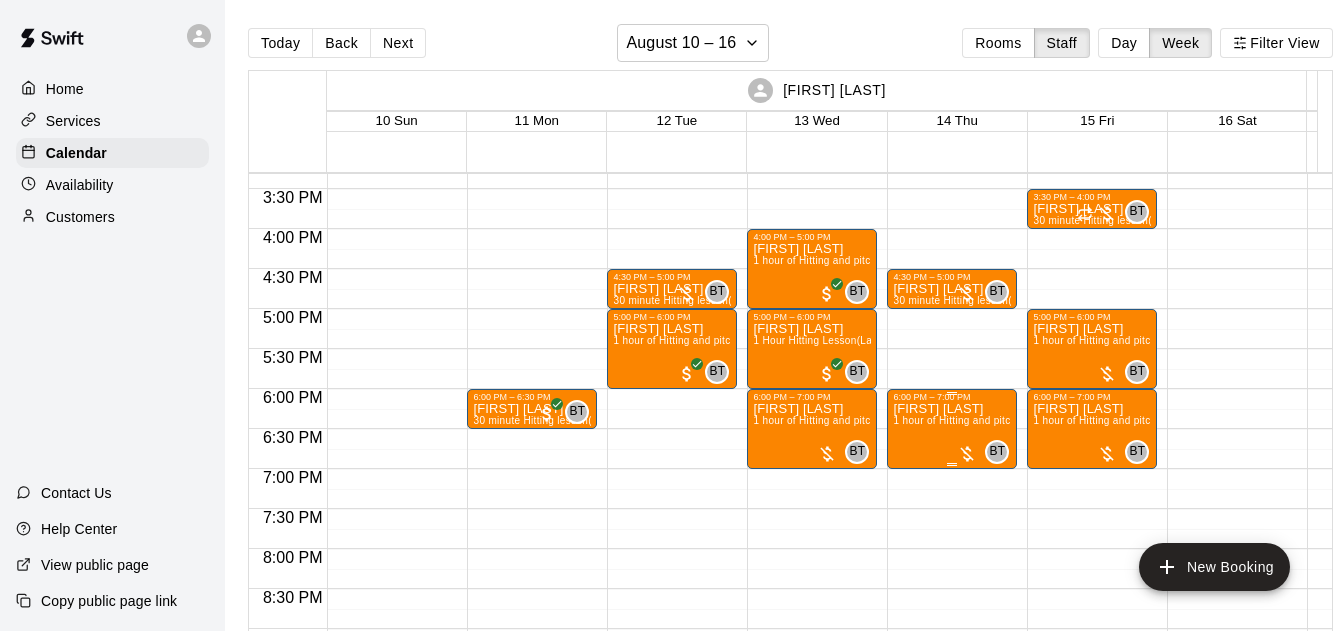click on "[TIME] – [TIME] [FIRST] [LAST] [DURATION] [ACTIVITY]  (Lane [NUMBER] ([NUMBER])) BT [NUMBER] [TIME] – [TIME] [FIRST] [LAST]  [DURATION] [ACTIVITY] and [ACTIVITY]/[ACTIVITY]  (Lane [NUMBER] ([NUMBER])) BT [NUMBER]" at bounding box center [1092, -91] 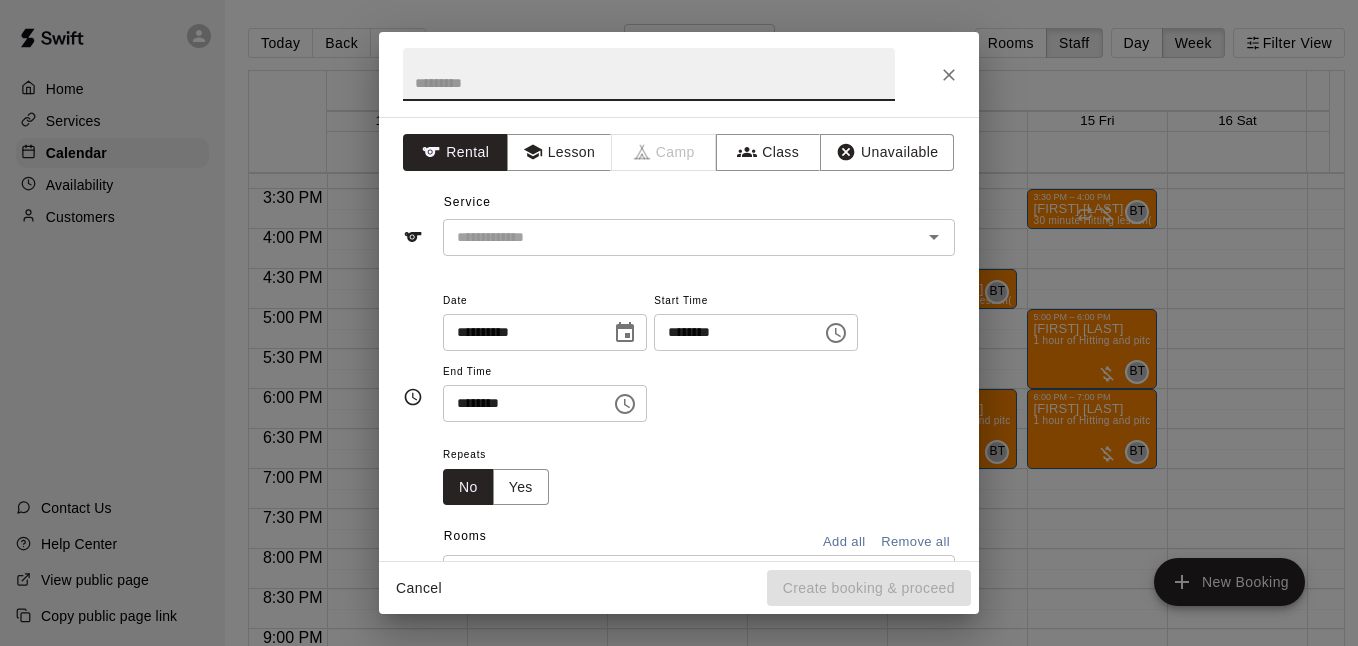 click at bounding box center (649, 74) 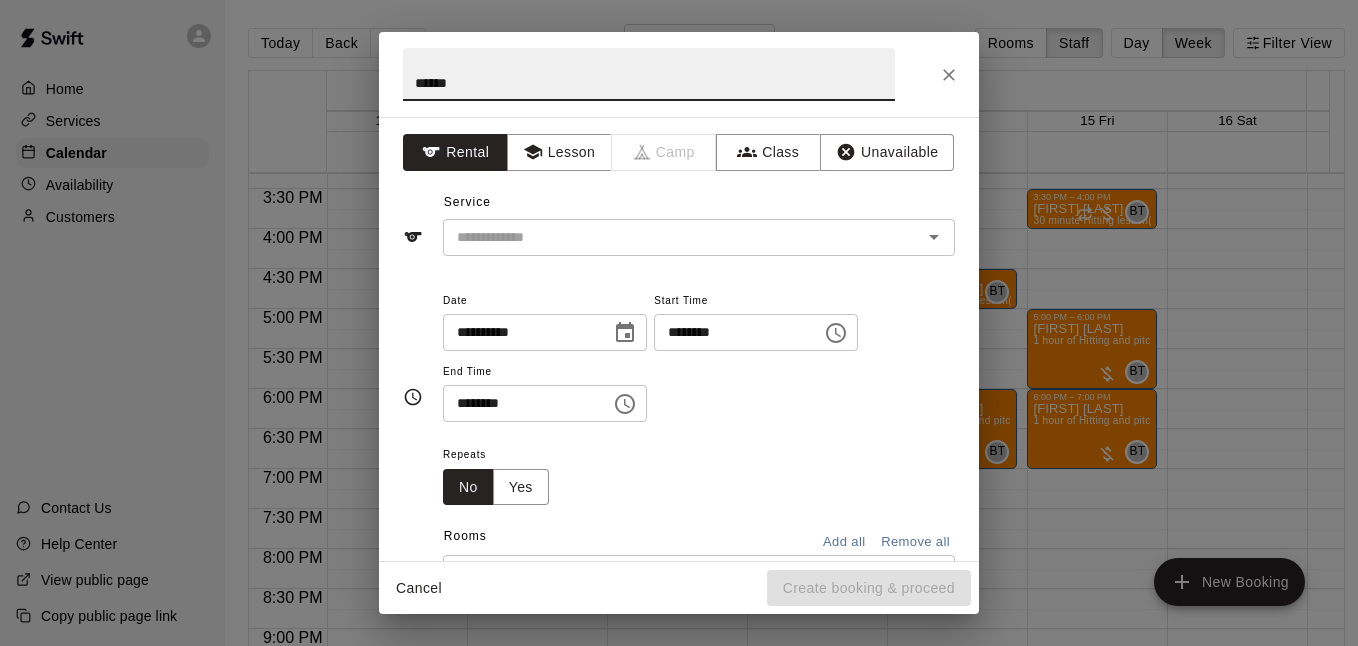 type on "******" 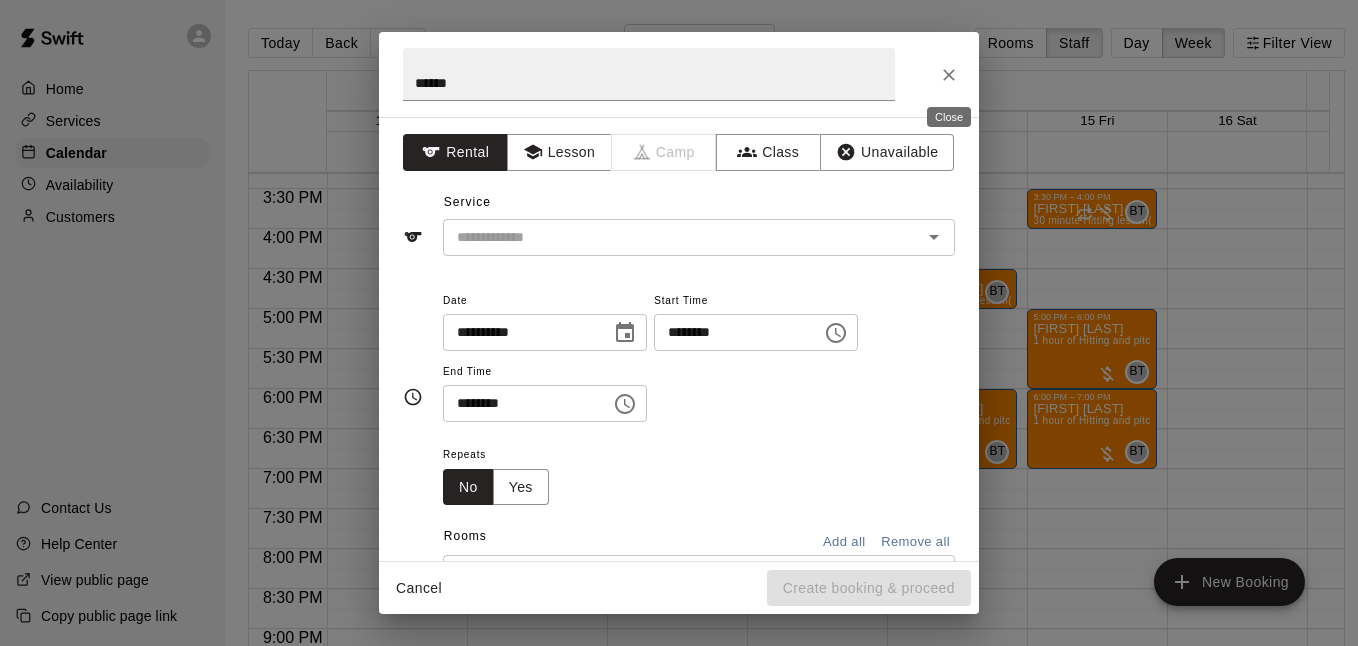 click on "******" at bounding box center (679, 74) 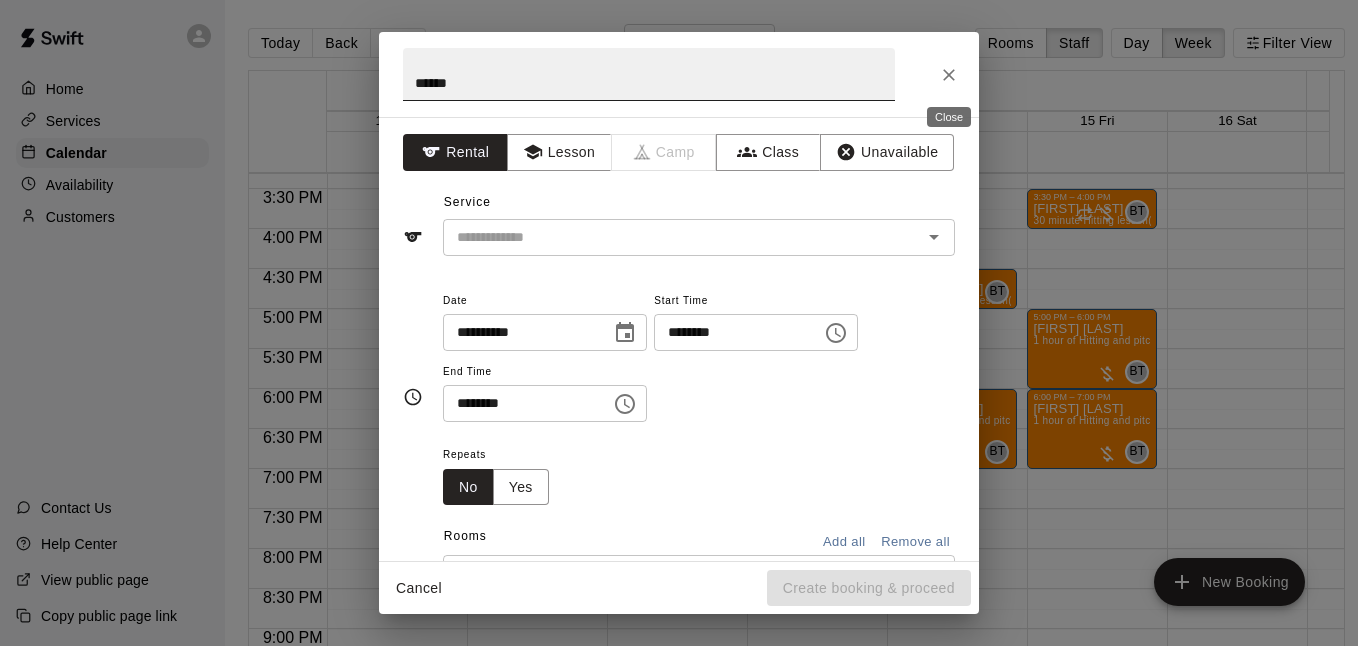 click 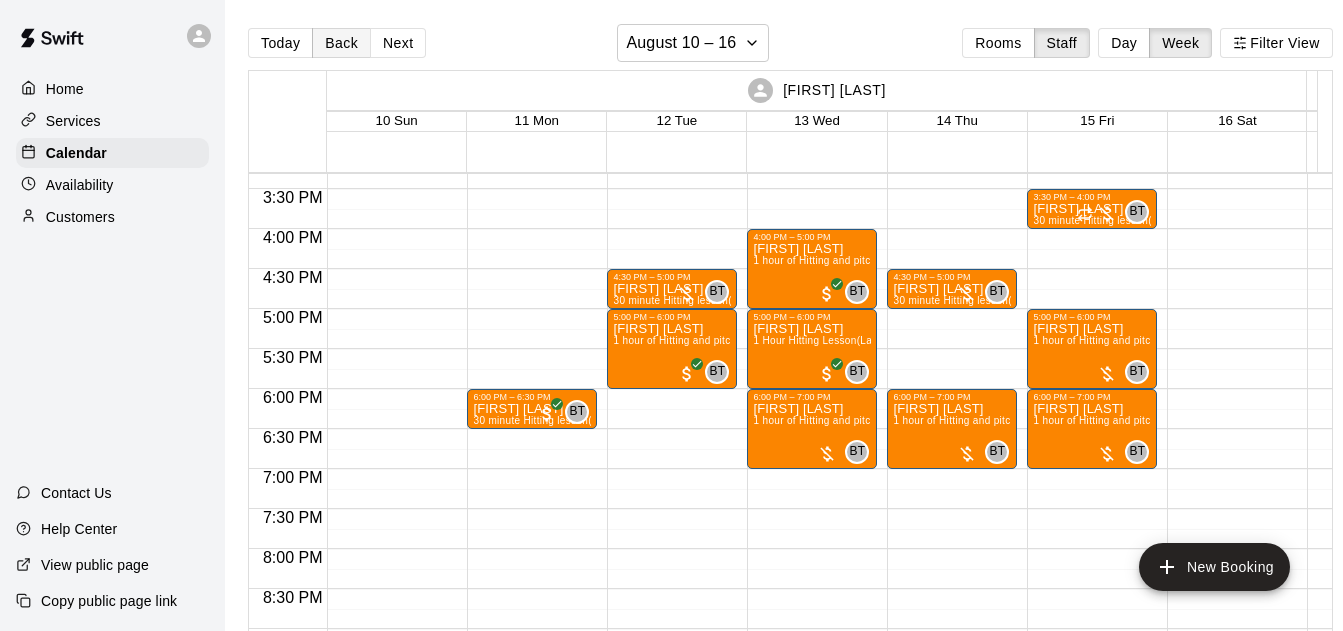 click on "Back" at bounding box center [341, 43] 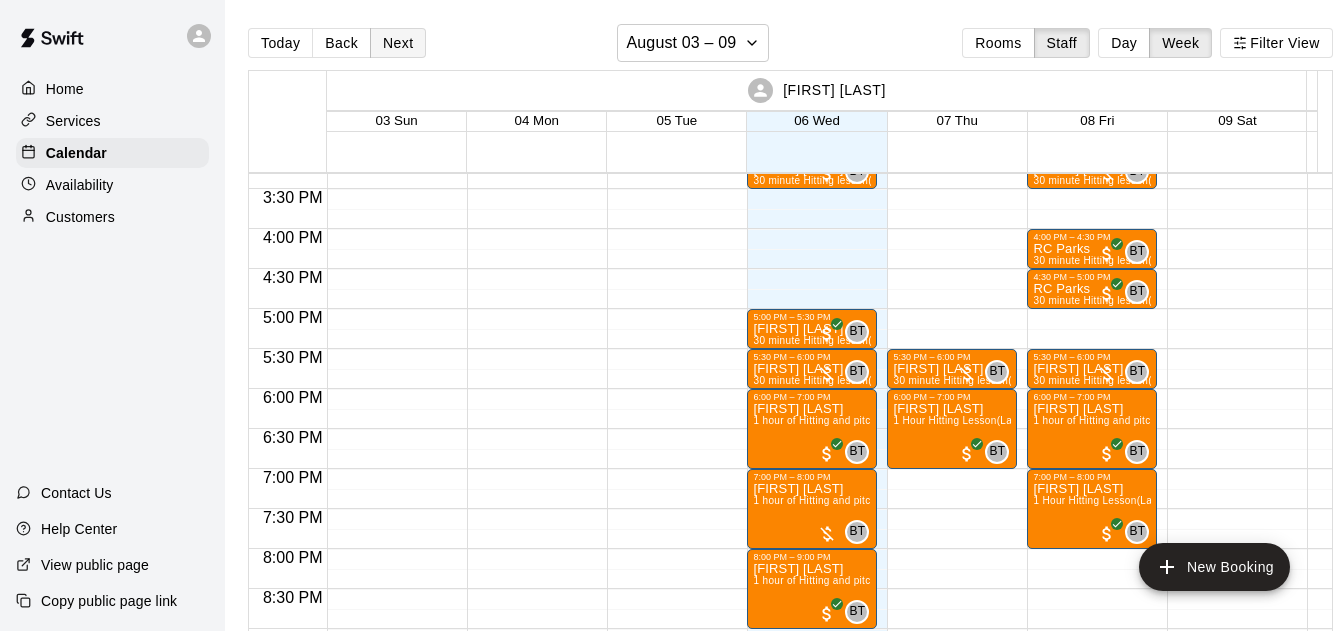 click on "Next" at bounding box center (398, 43) 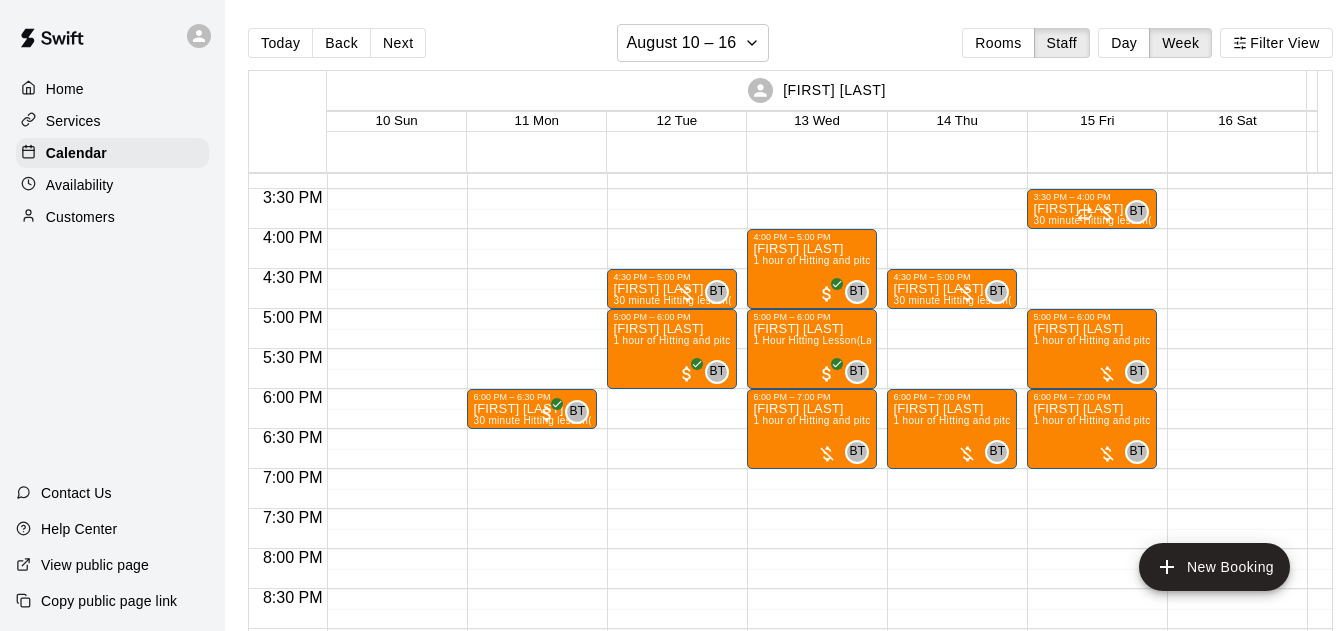 click on "[TIME] – [TIME] [FIRST] [LAST] [DURATION] [ACTIVITY]  (Lane [NUMBER] ([NUMBER])) BT [NUMBER] [TIME] – [TIME] [FIRST] [LAST]  [DURATION] [ACTIVITY] and [ACTIVITY]/[ACTIVITY]  (Lane [NUMBER] ([NUMBER])) BT [NUMBER]" at bounding box center (1092, -91) 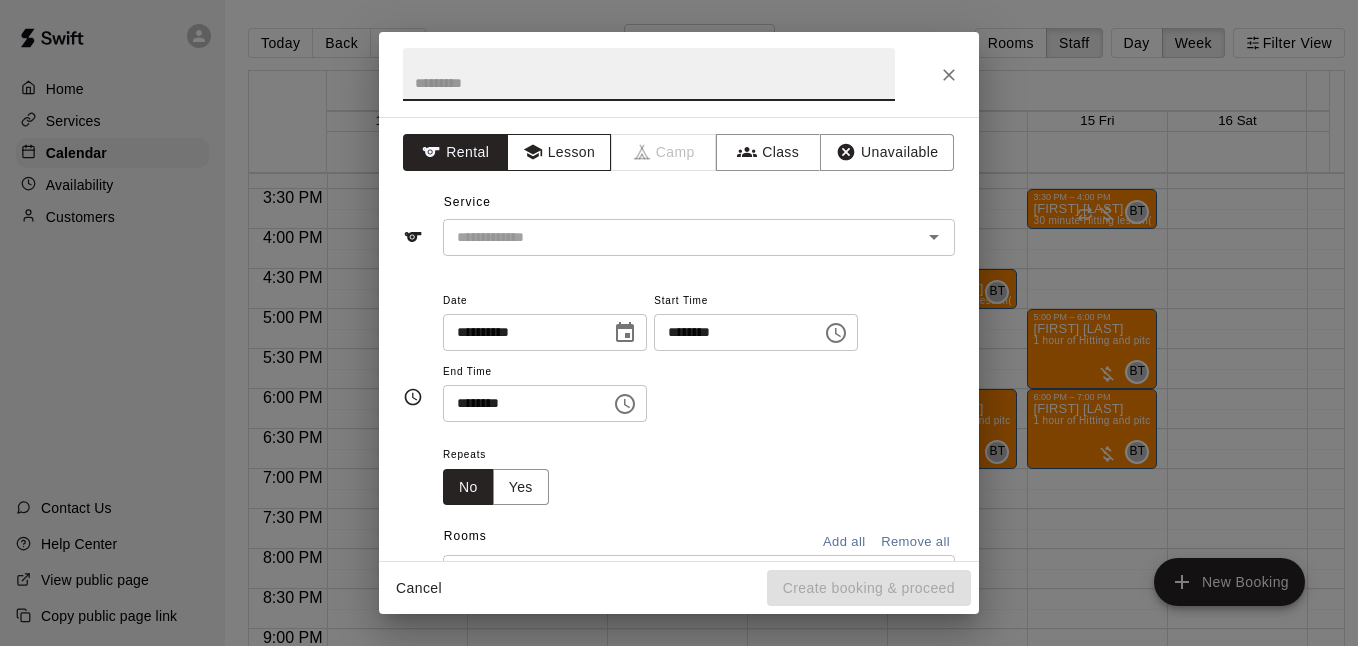 click on "Lesson" at bounding box center (559, 152) 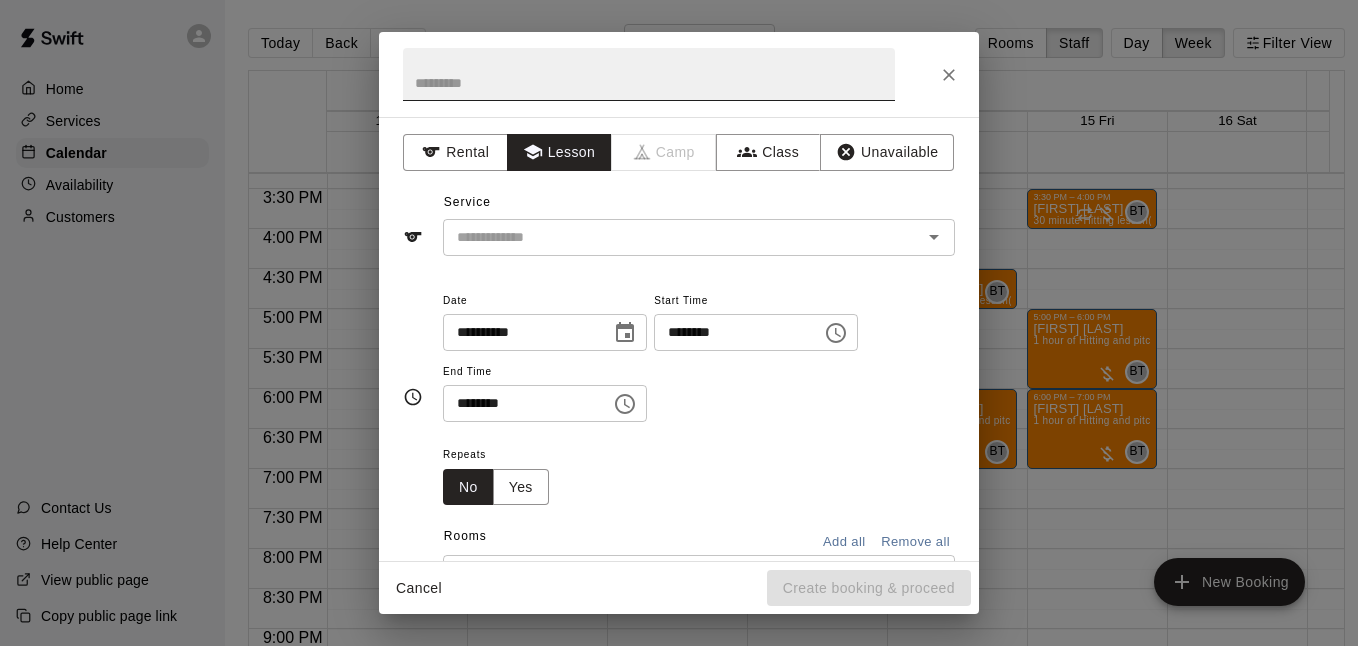 click at bounding box center (649, 74) 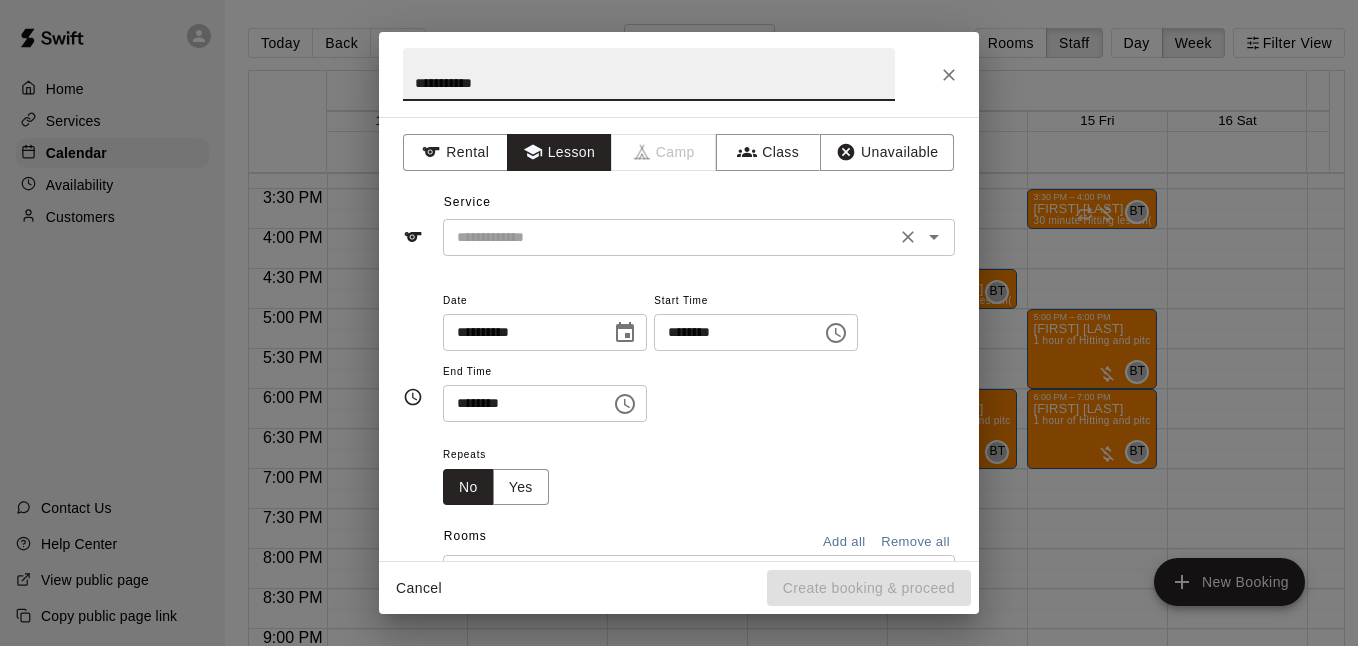 click 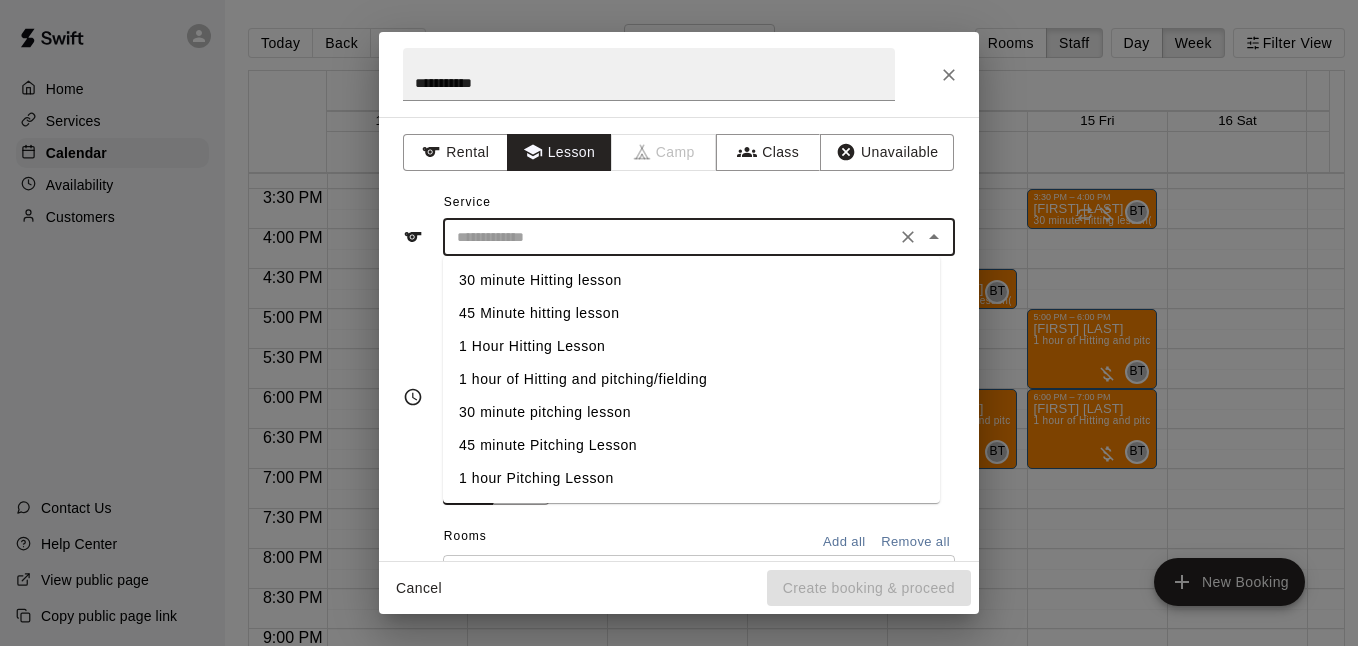 click on "1 Hour Hitting Lesson" at bounding box center (691, 346) 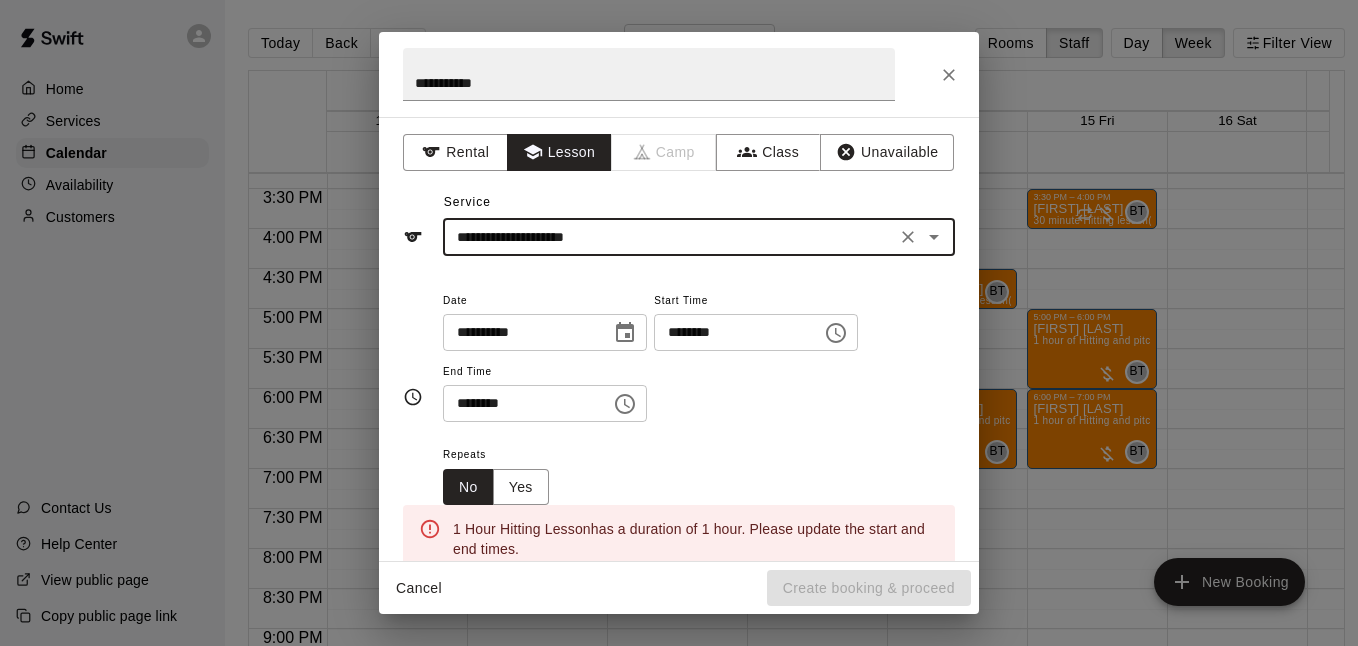 click 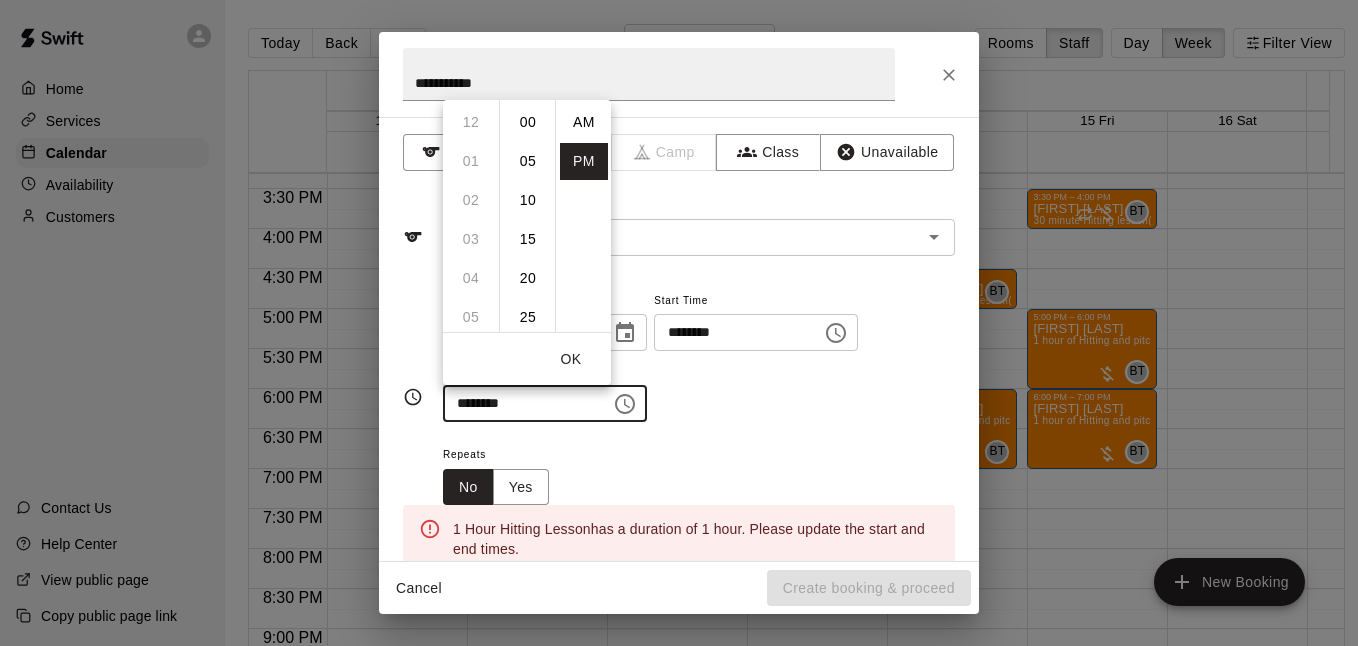 scroll, scrollTop: 273, scrollLeft: 0, axis: vertical 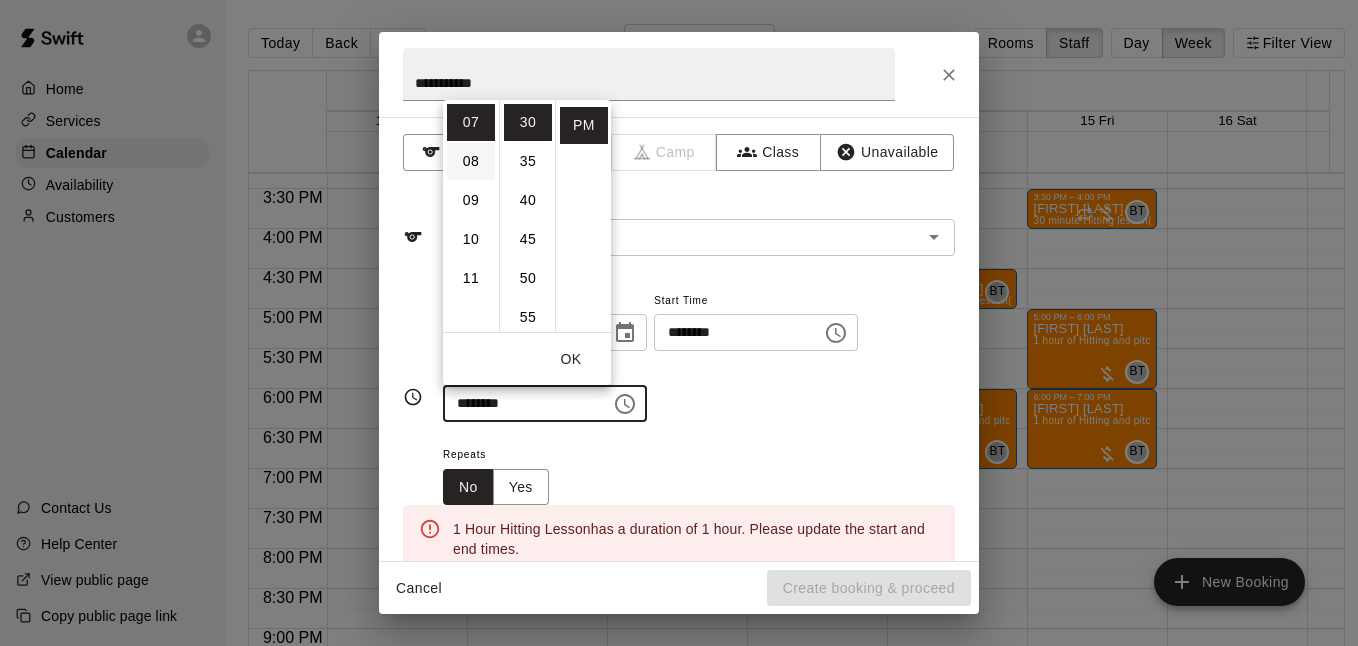 click on "08" at bounding box center (471, 161) 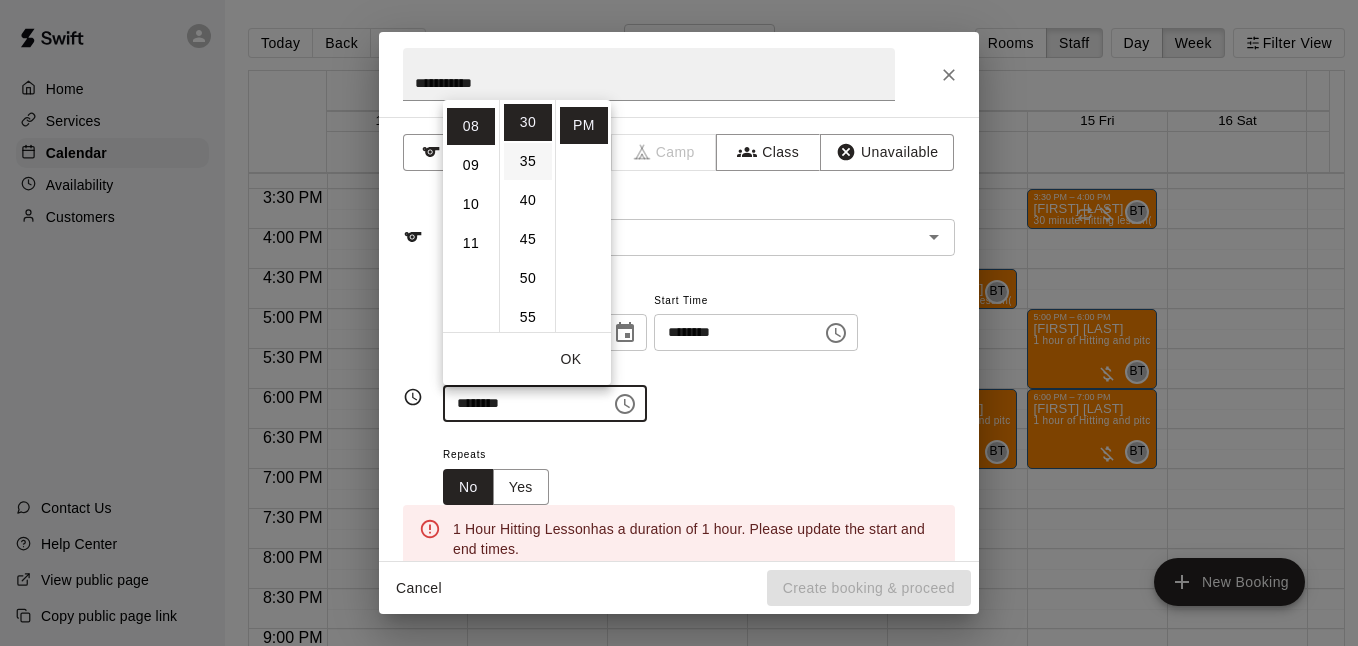 scroll, scrollTop: 312, scrollLeft: 0, axis: vertical 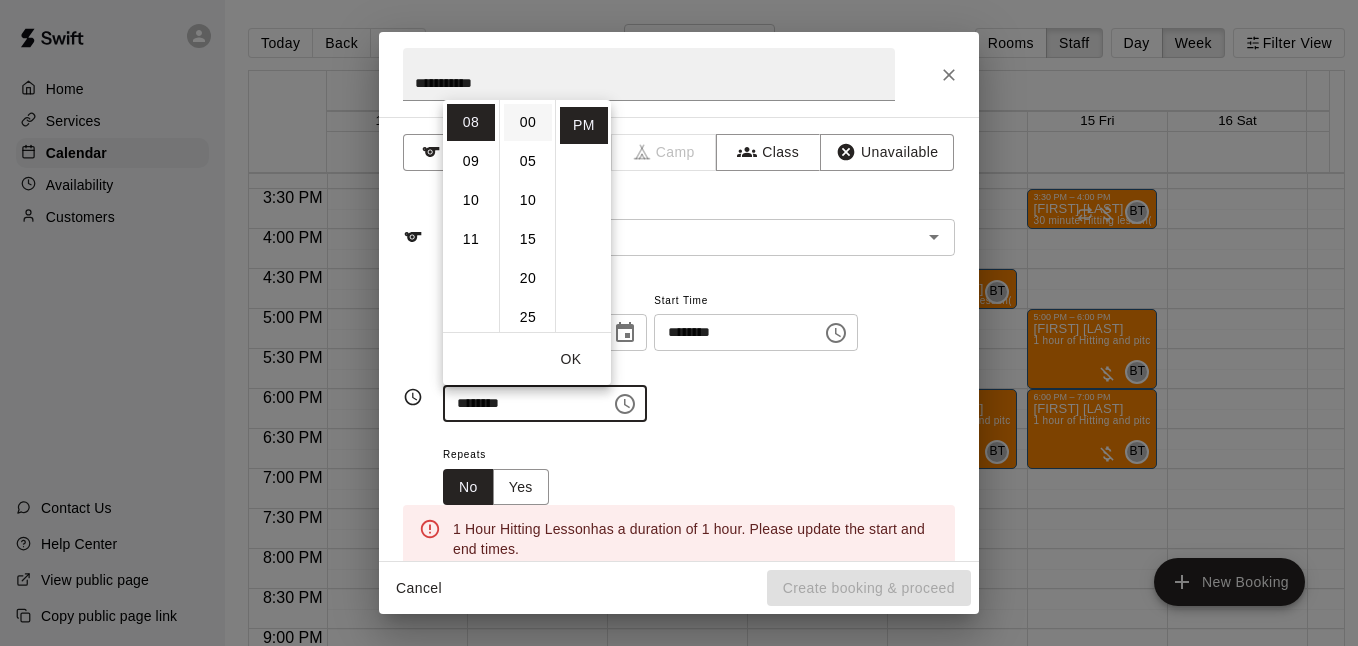 click on "00" at bounding box center [528, 122] 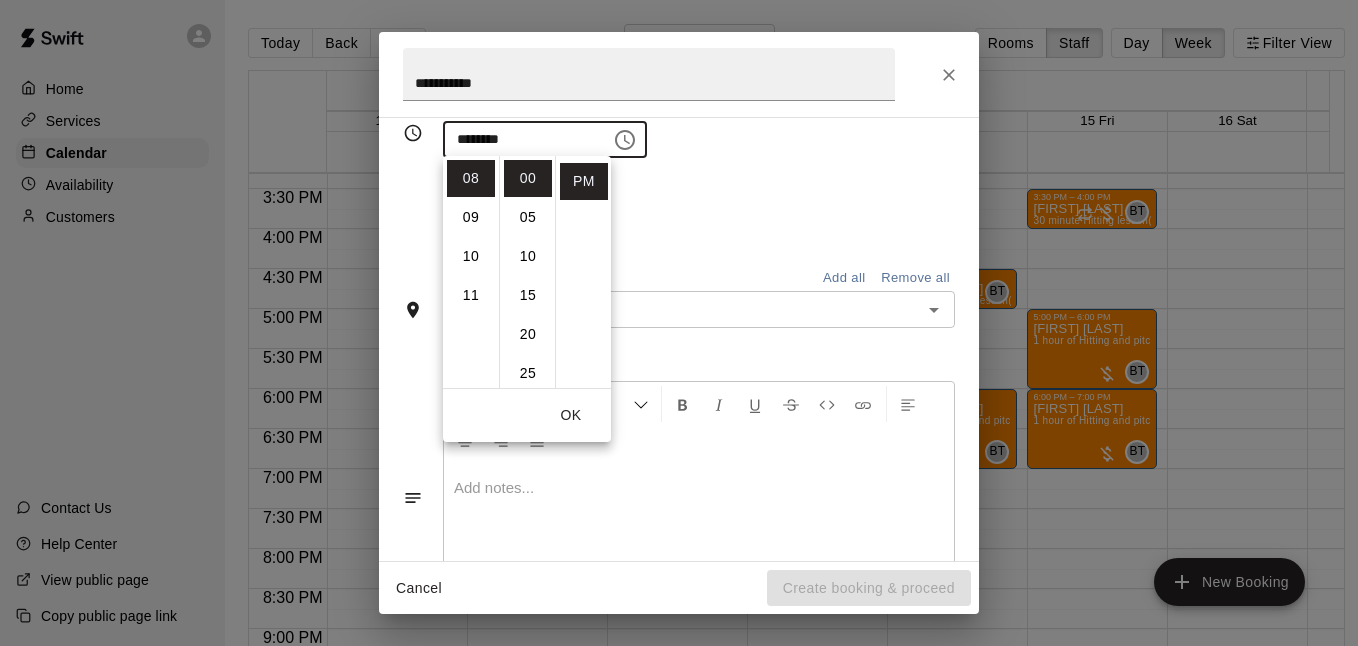 scroll, scrollTop: 266, scrollLeft: 0, axis: vertical 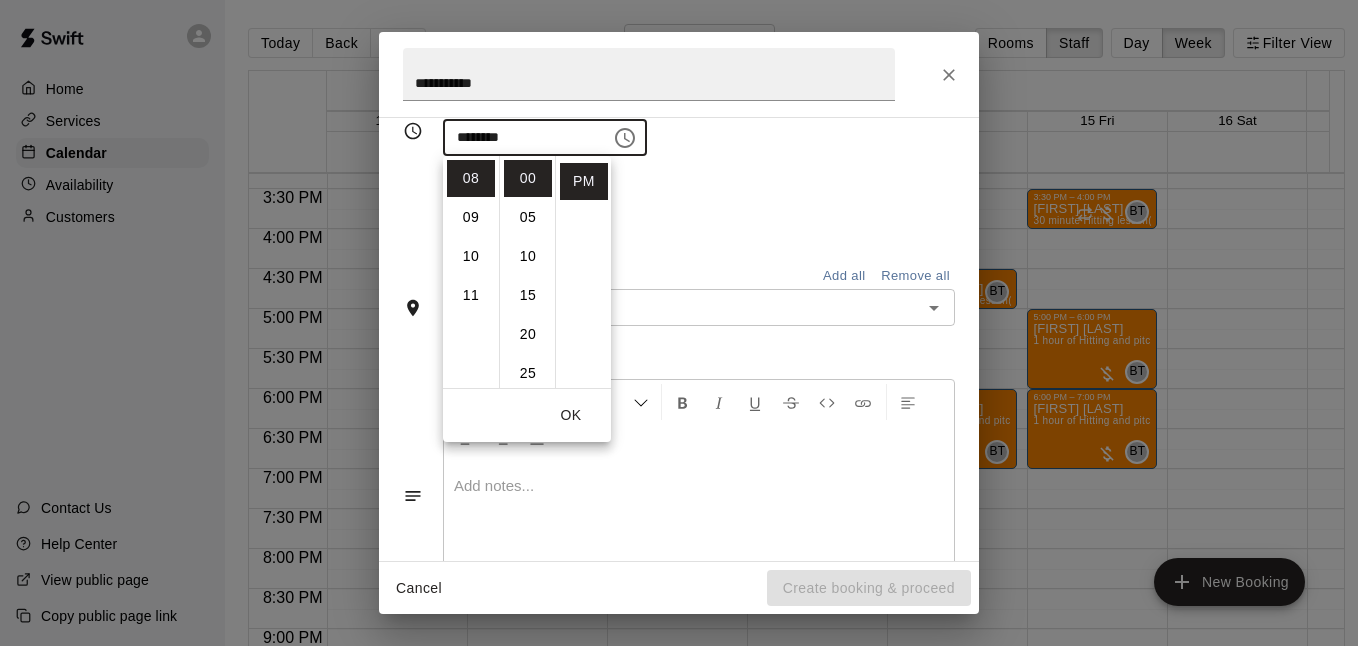 click on "**********" at bounding box center (679, 131) 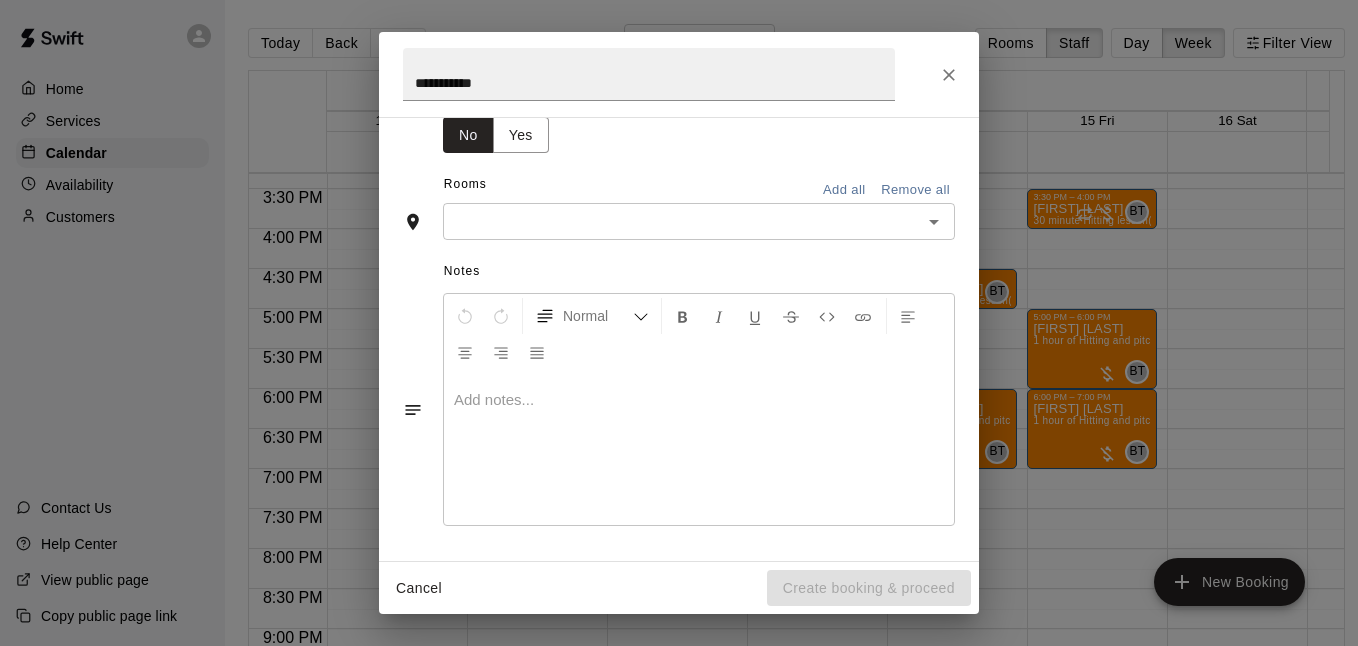 scroll, scrollTop: 354, scrollLeft: 0, axis: vertical 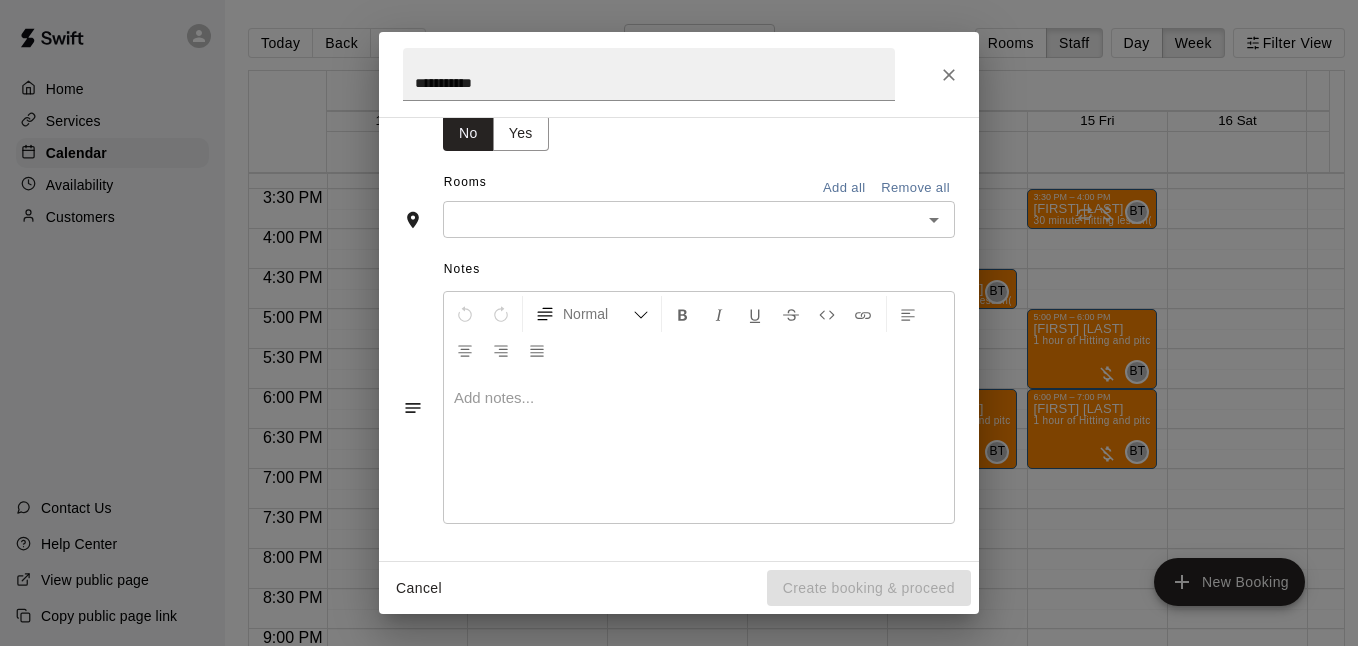 click 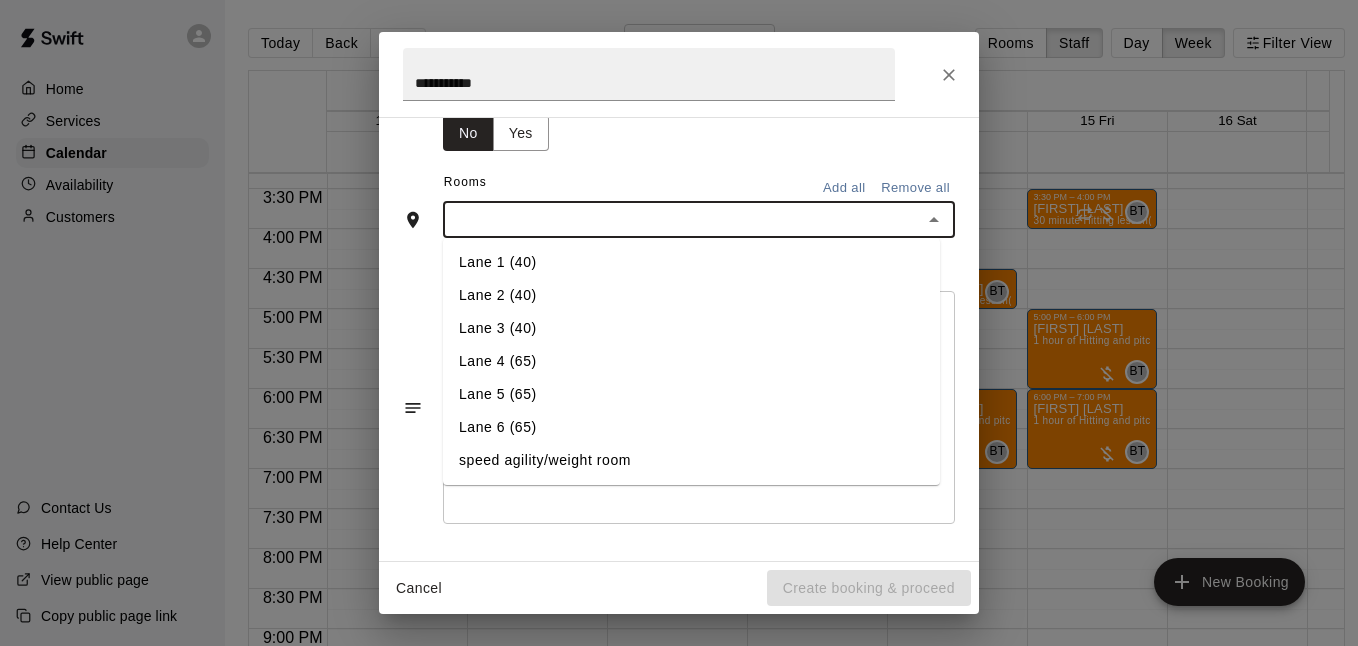 click on "Lane 1 (40)" at bounding box center [691, 262] 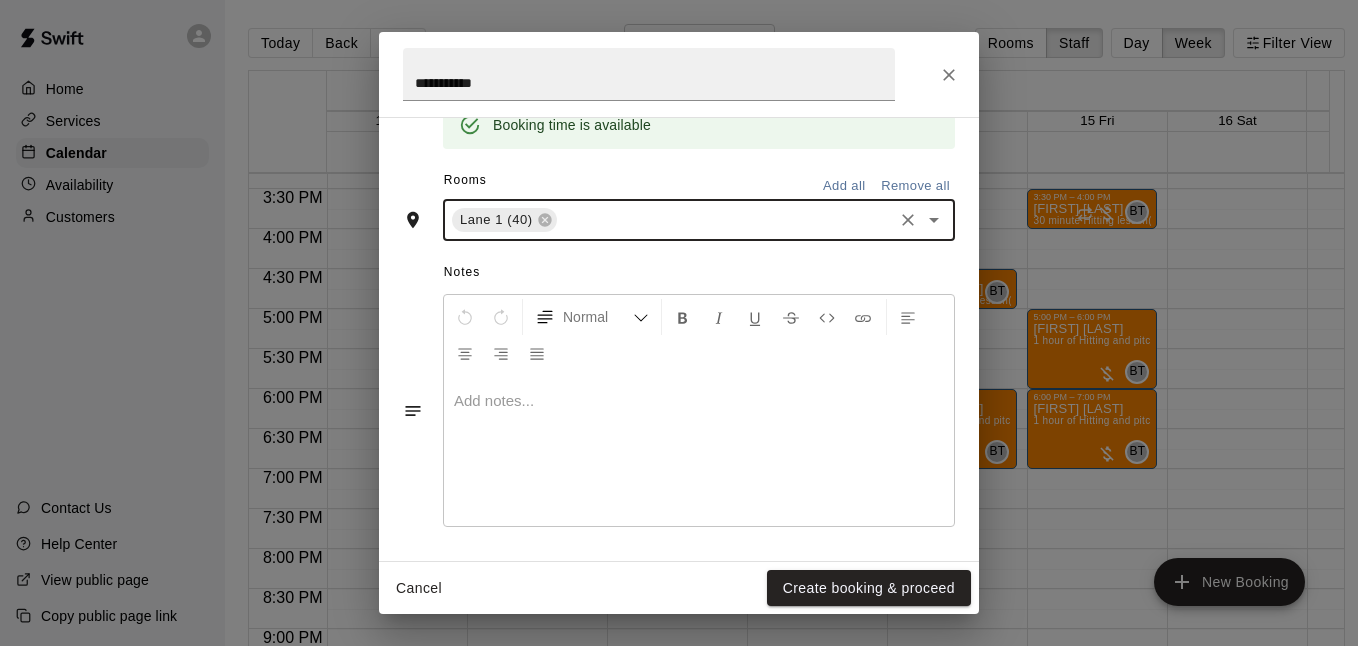 scroll, scrollTop: 435, scrollLeft: 0, axis: vertical 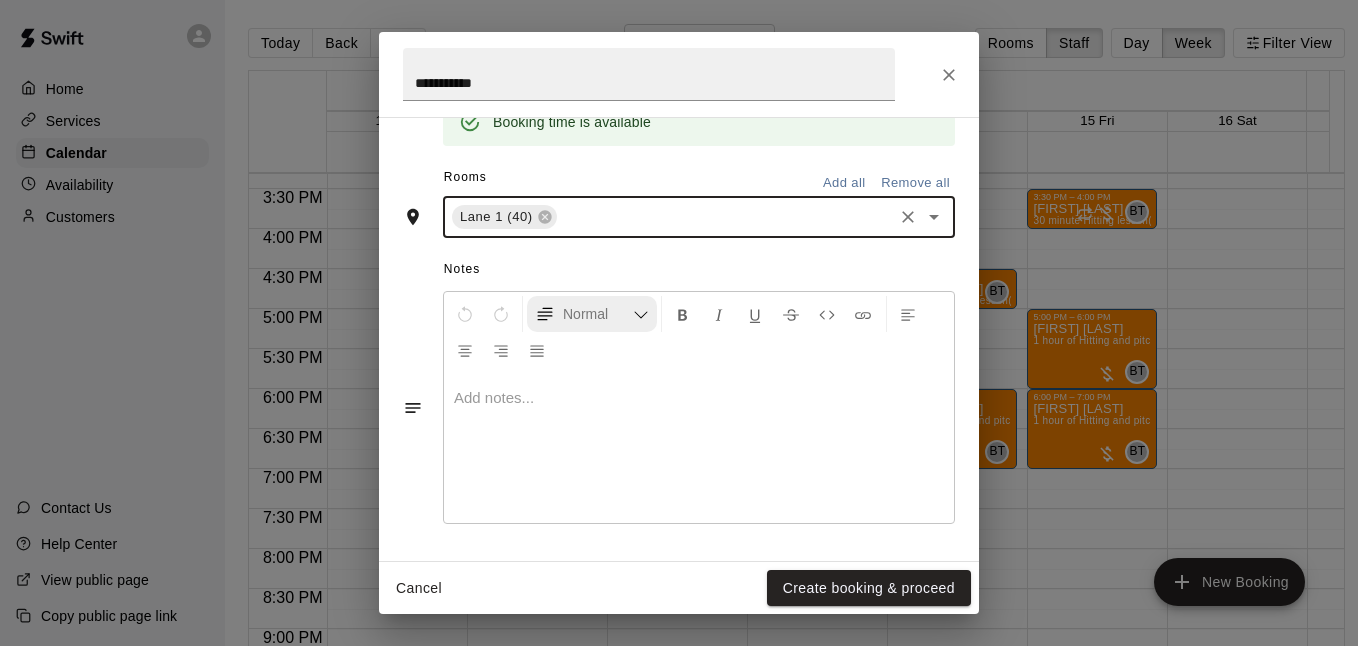 drag, startPoint x: 792, startPoint y: 584, endPoint x: 629, endPoint y: 322, distance: 308.56604 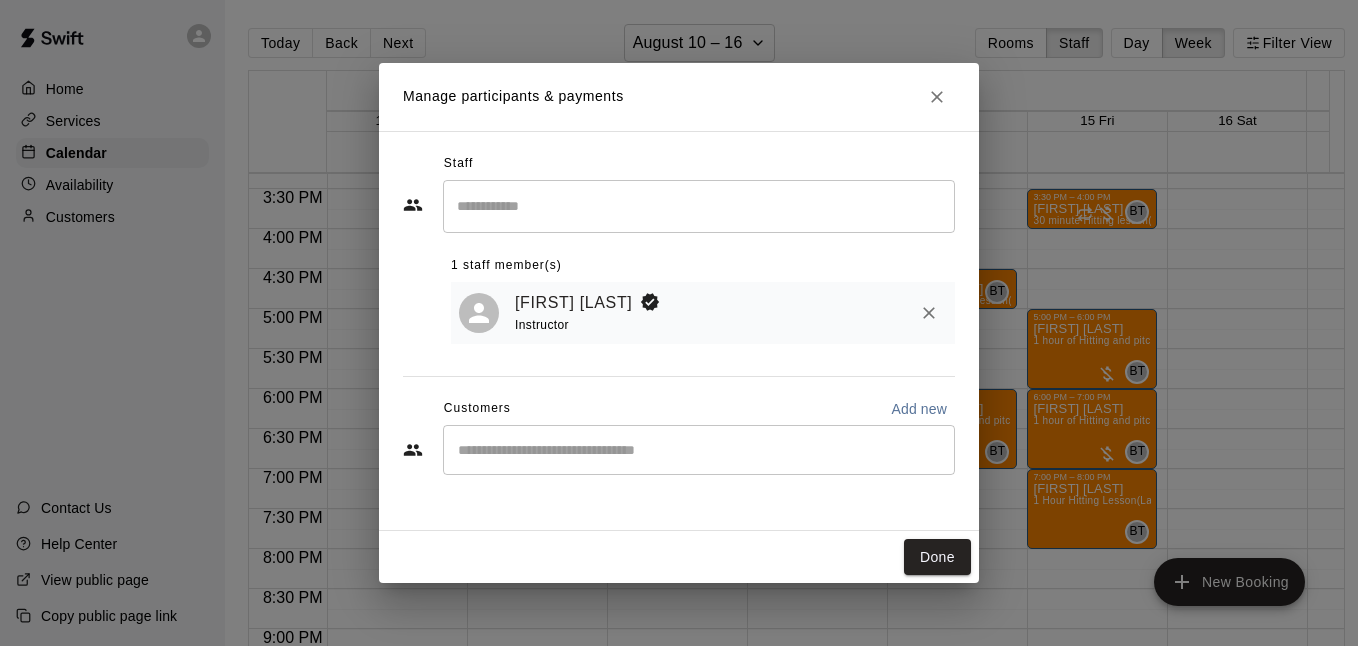 click at bounding box center [699, 206] 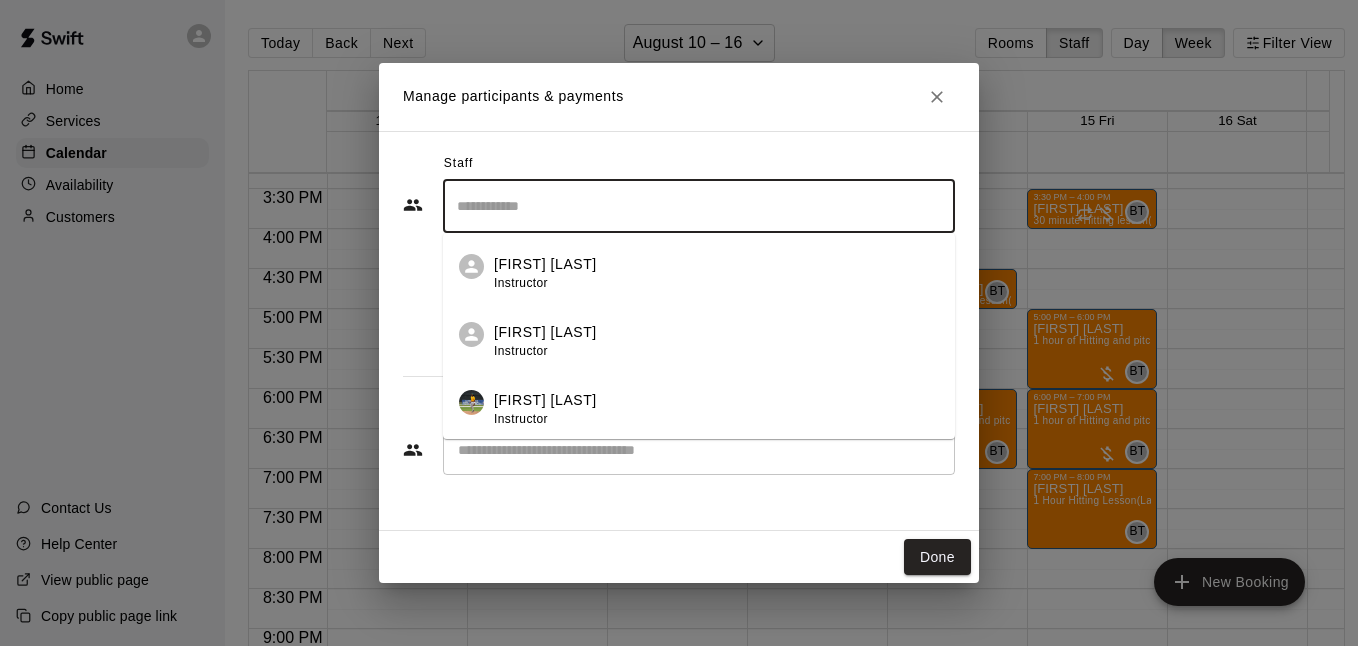 click on "Staff ​ [FIRST] [LAST] Instructor [FIRST] [LAST] Instructor [FIRST] [LAST] Instructor [FIRST] [LAST] Instructor [FIRST] [LAST] Instructor [FIRST]  [LAST] Admin [FIRST] [LAST] Owner [NUMBER]   staff member(s) [FIRST] [LAST] Instructor Customers Add new ​" at bounding box center (679, 331) 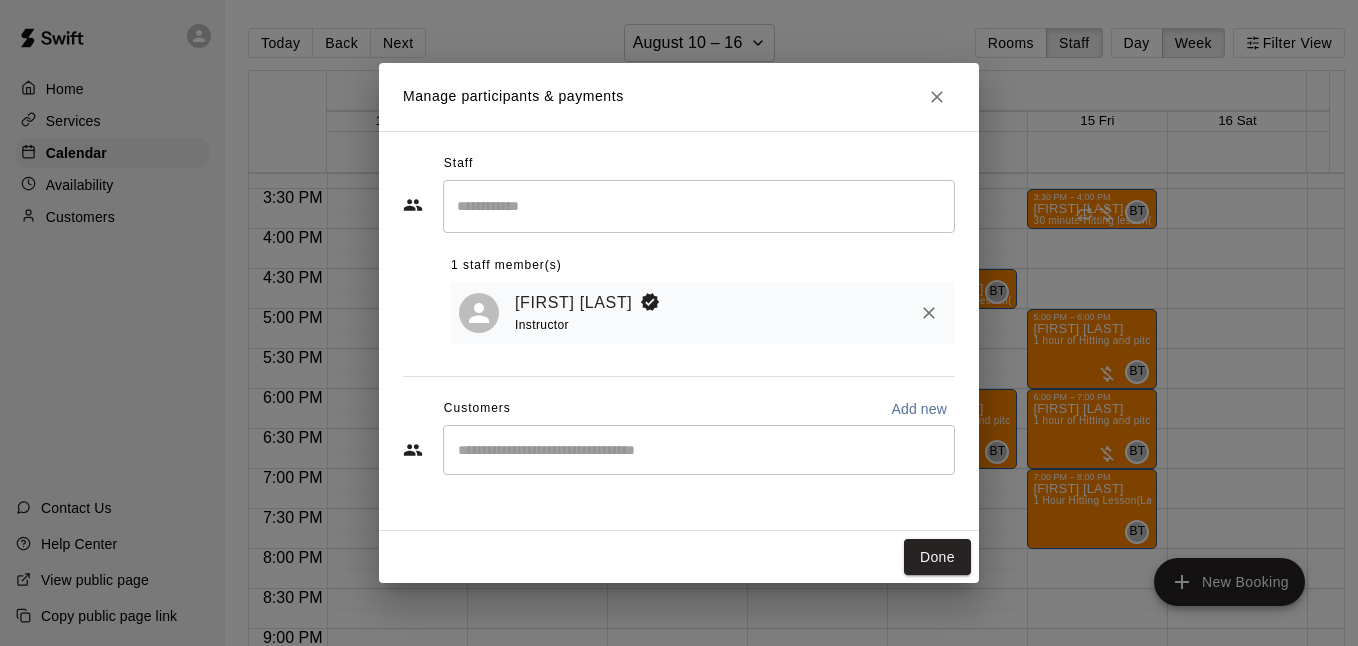 click at bounding box center [699, 450] 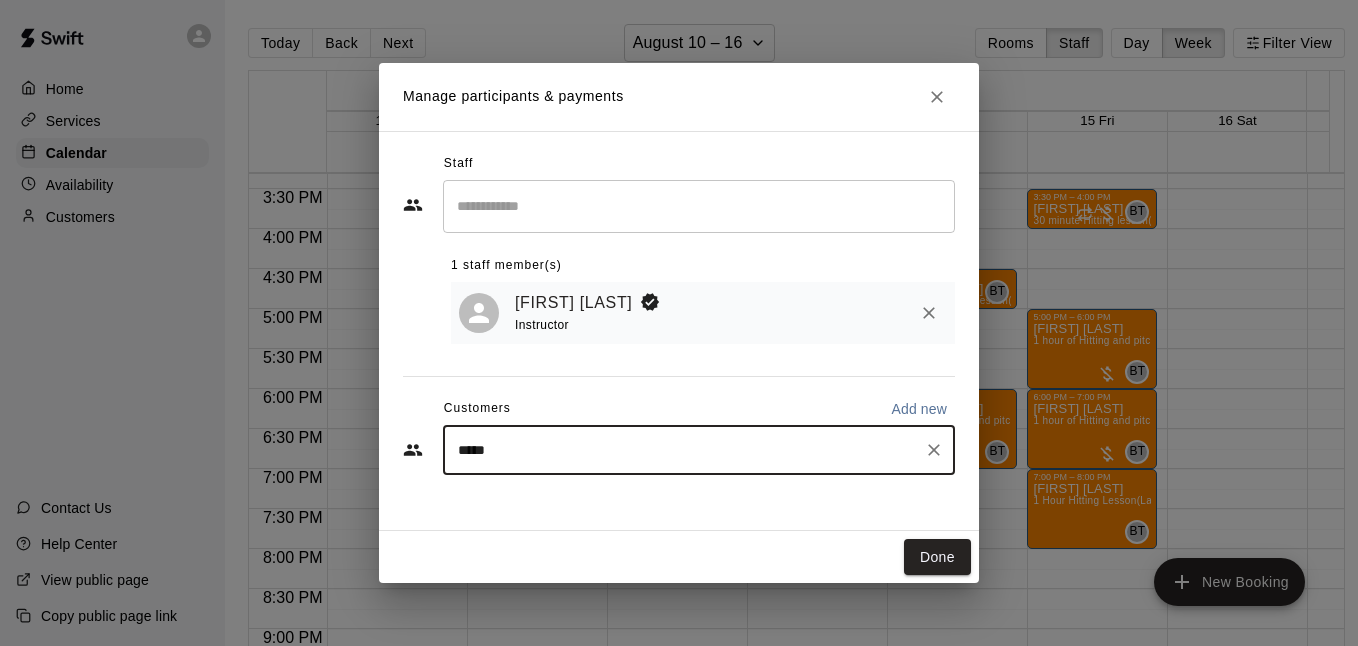 type on "******" 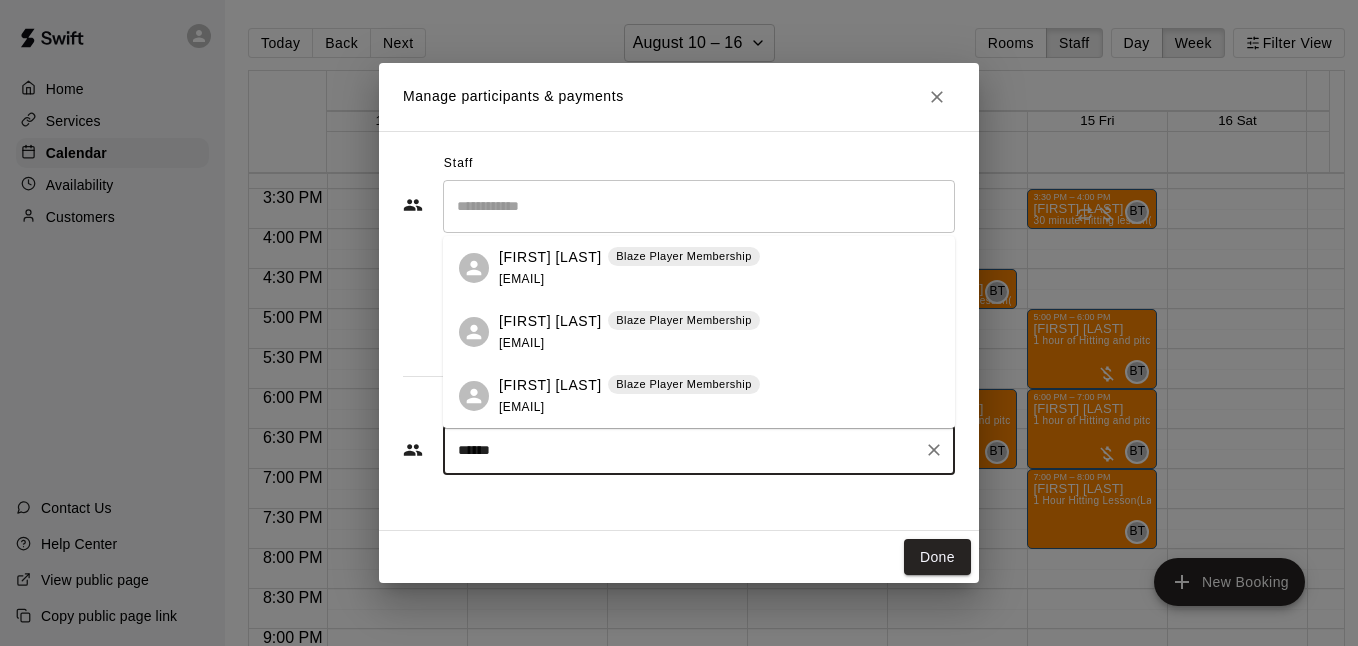 click on "[FIRST] [LAST]" at bounding box center [550, 385] 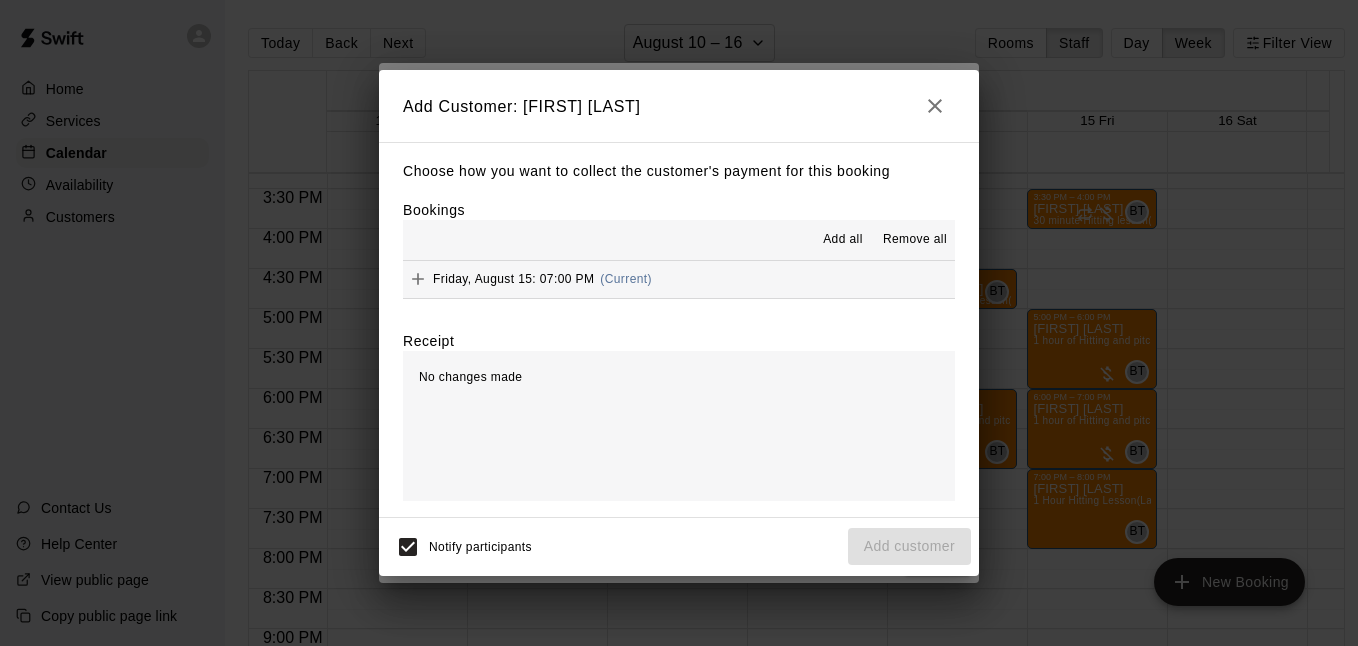 click on "[DAY], [MONTH], [DATE]: [TIME] ([MERIDIEM])" at bounding box center [679, 279] 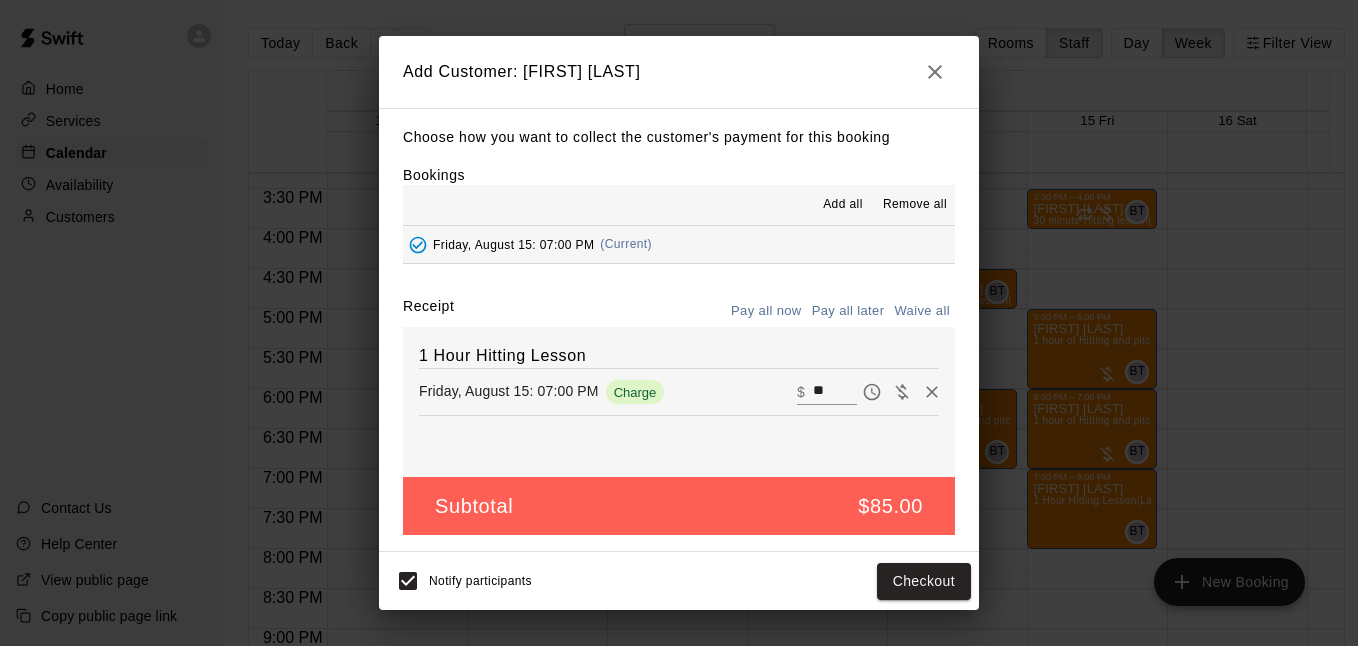 click on "Pay all later" at bounding box center (848, 311) 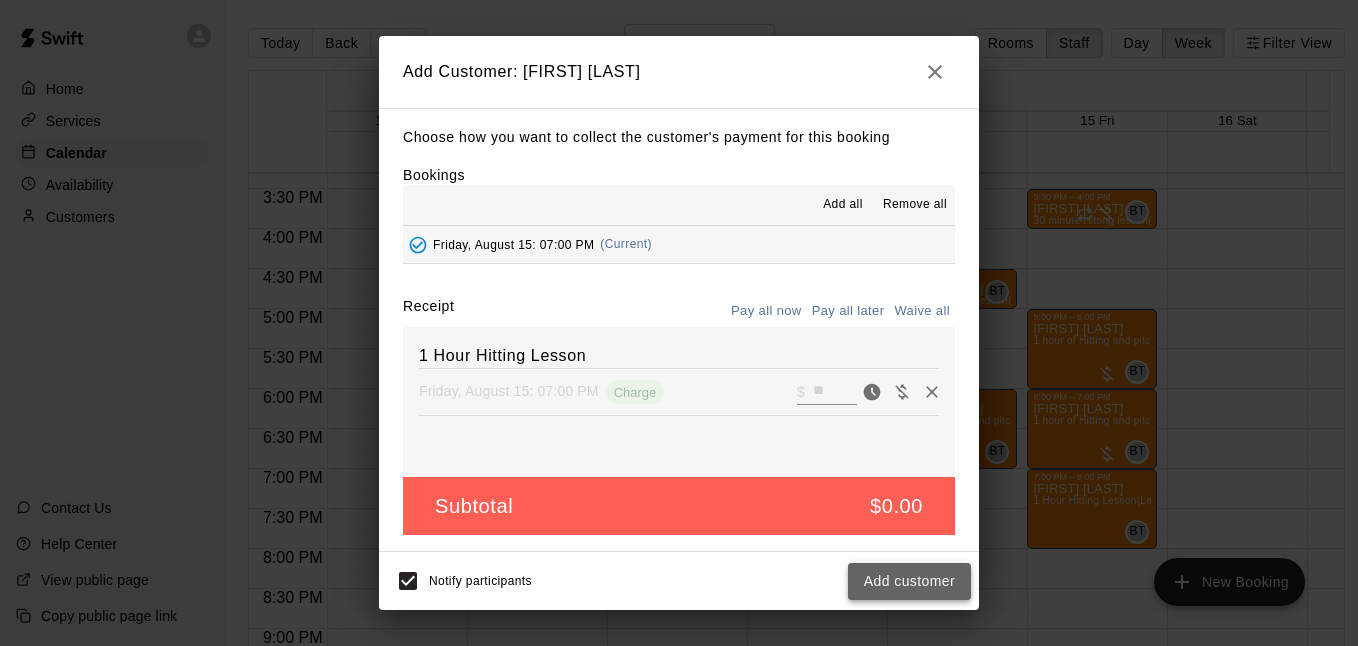click on "Add customer" at bounding box center [909, 581] 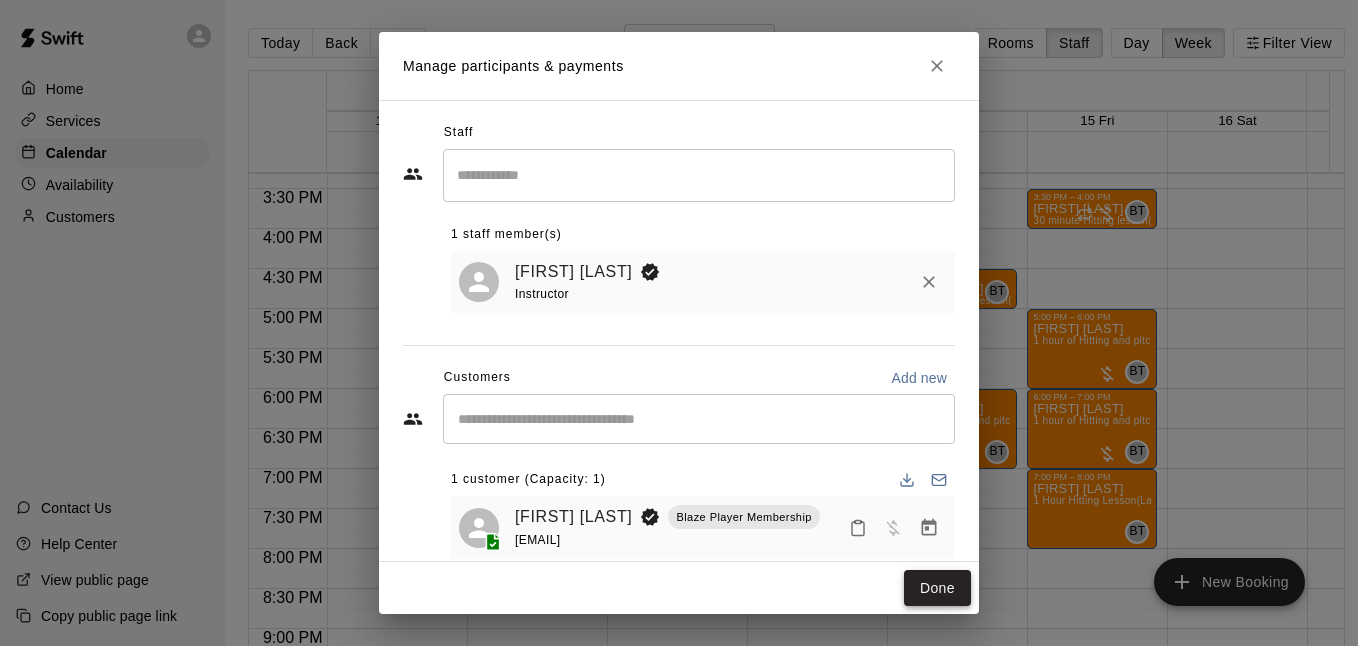 click on "Done" at bounding box center (937, 588) 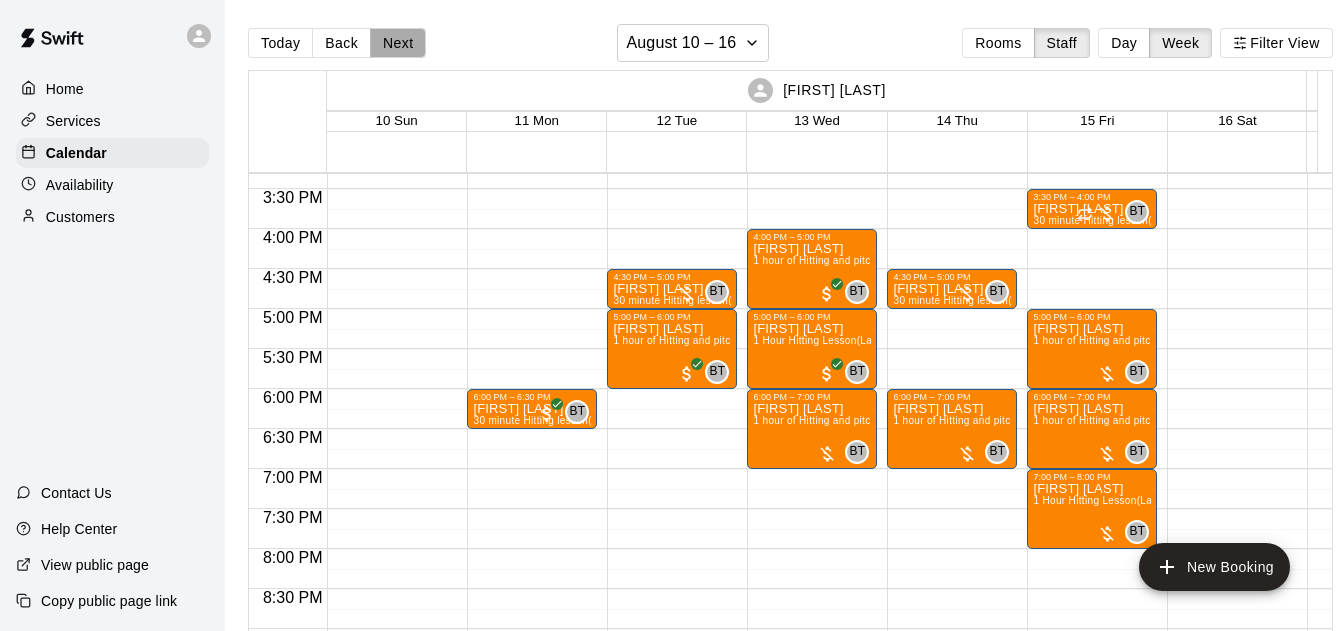 click on "Next" at bounding box center (398, 43) 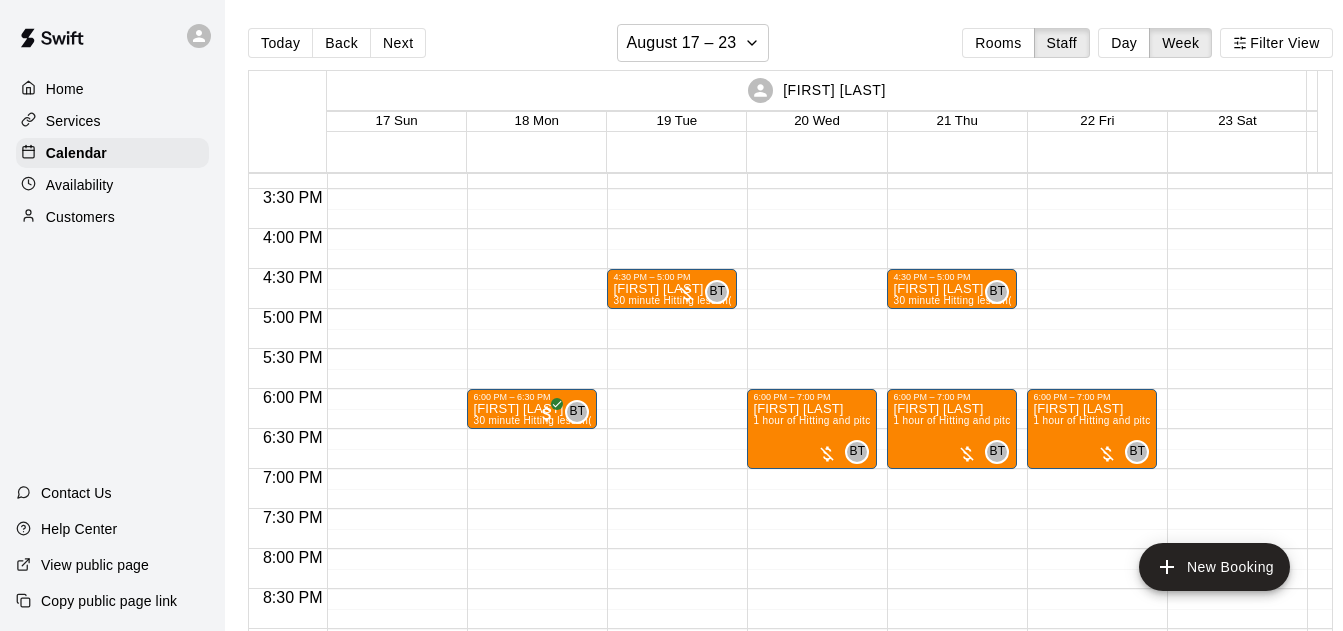 click on "[TIME] – [TIME] [FIRST] [LAST] [DURATION] [ACTIVITY] and [ACTIVITY]/[ACTIVITY]  (Lane [NUMBER] ([NUMBER])) BT [NUMBER]" at bounding box center [1092, -91] 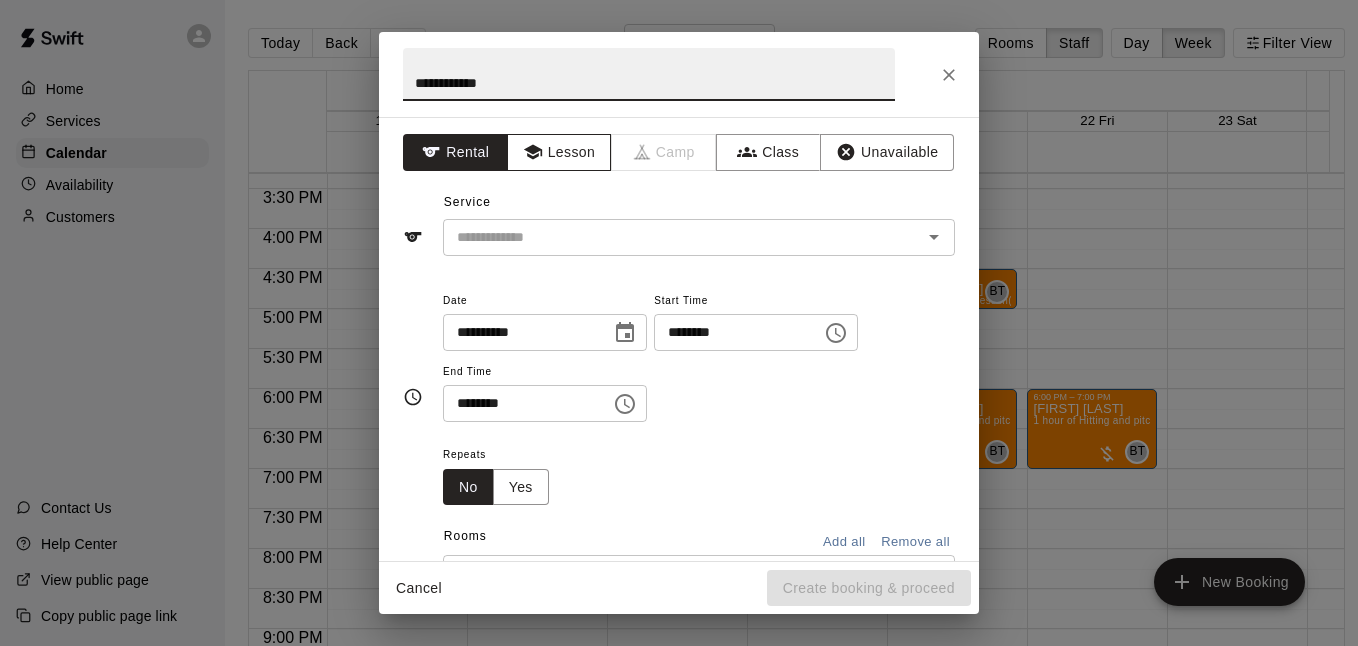 type on "**********" 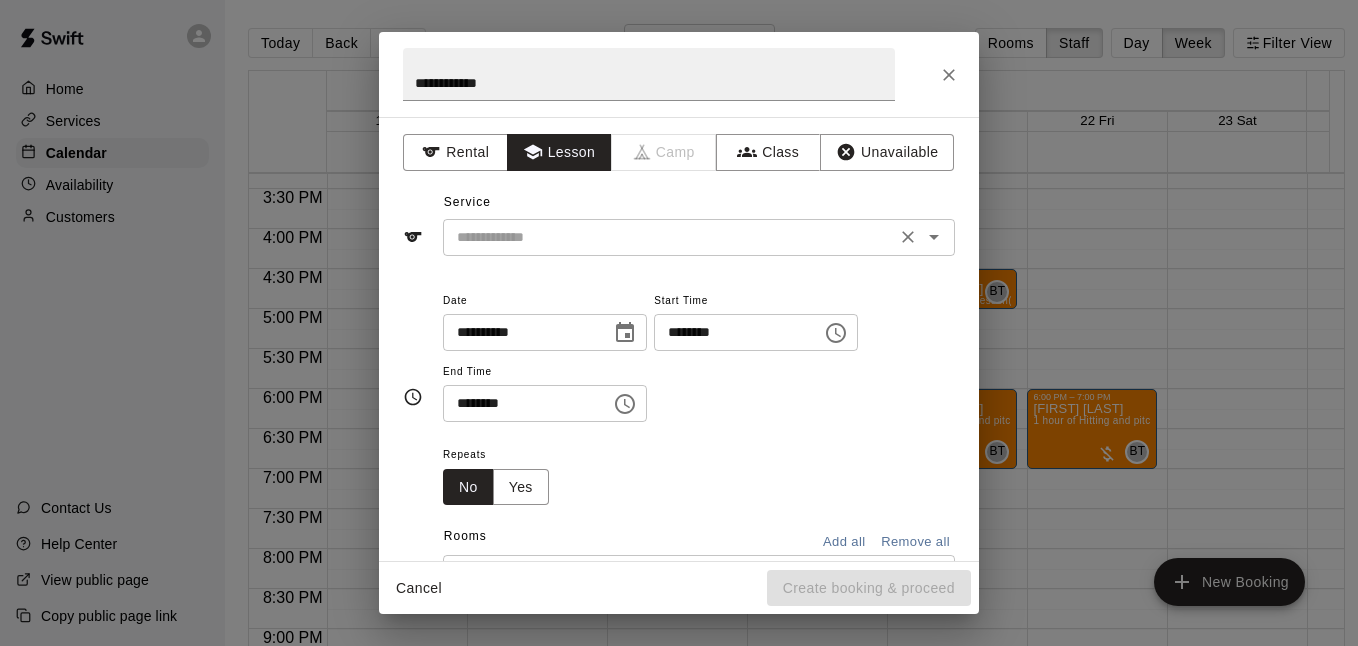 click on "​" at bounding box center [699, 237] 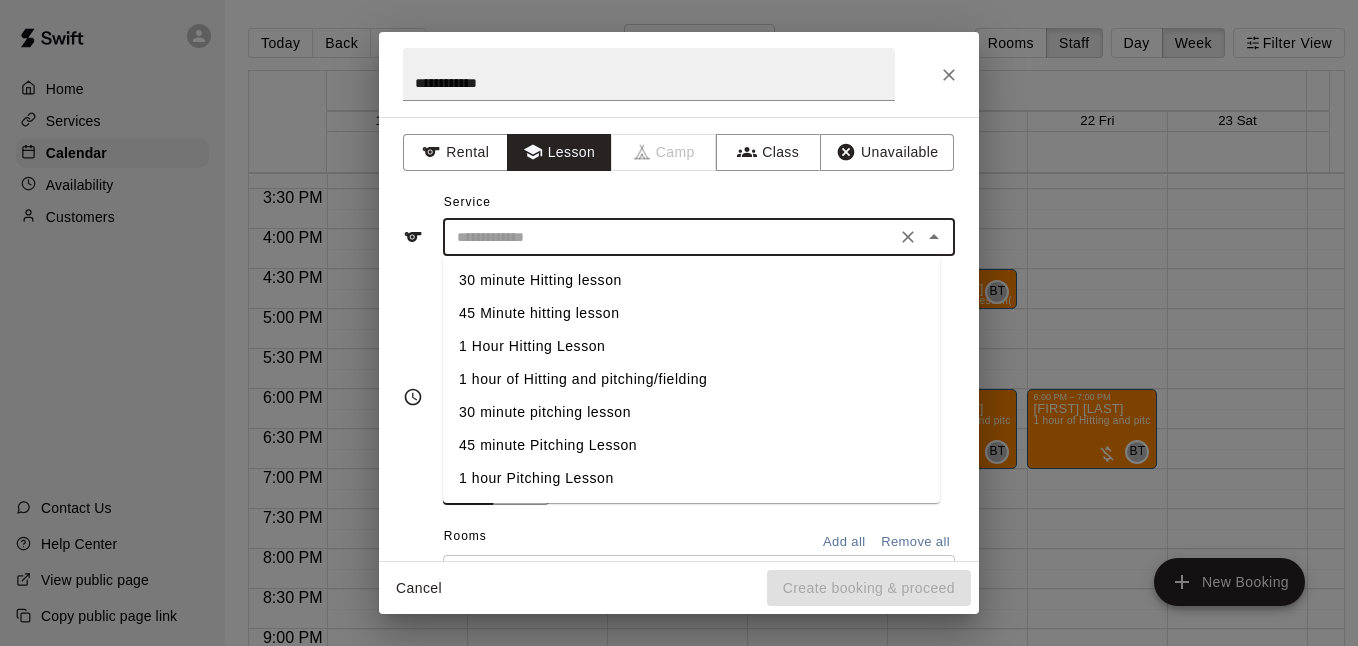 click on "1 Hour Hitting Lesson" at bounding box center [691, 346] 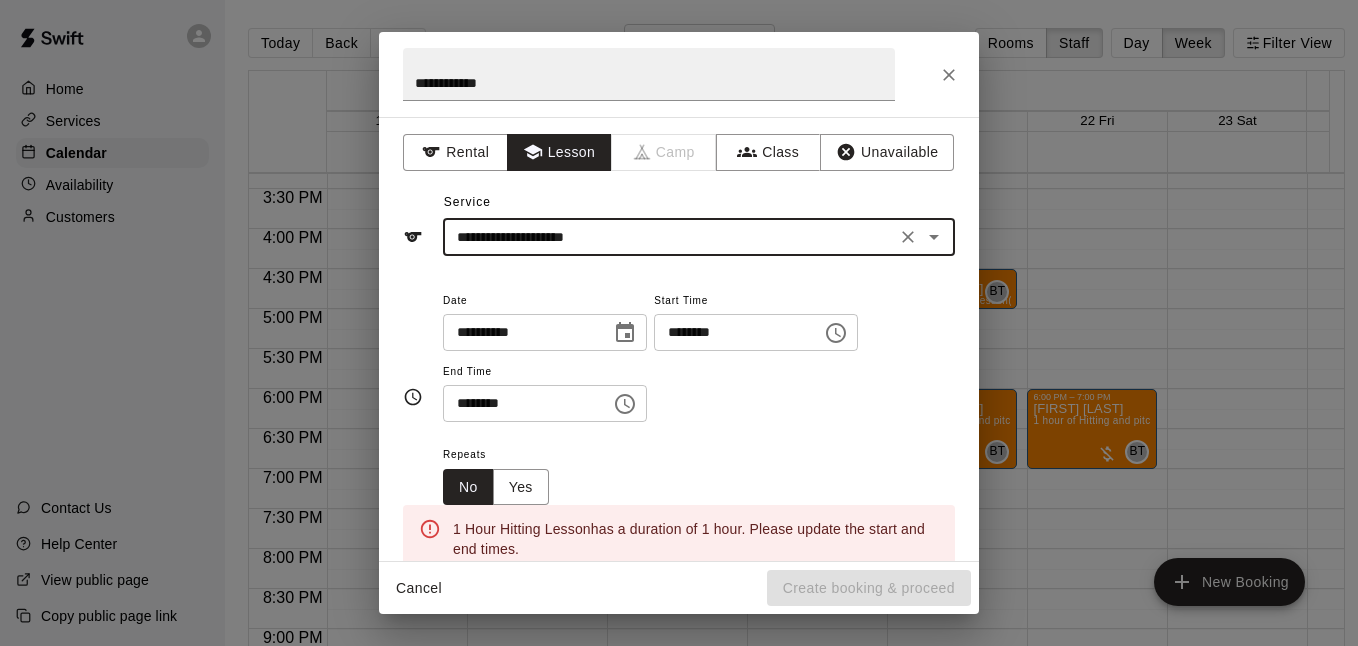 drag, startPoint x: 675, startPoint y: 404, endPoint x: 653, endPoint y: 404, distance: 22 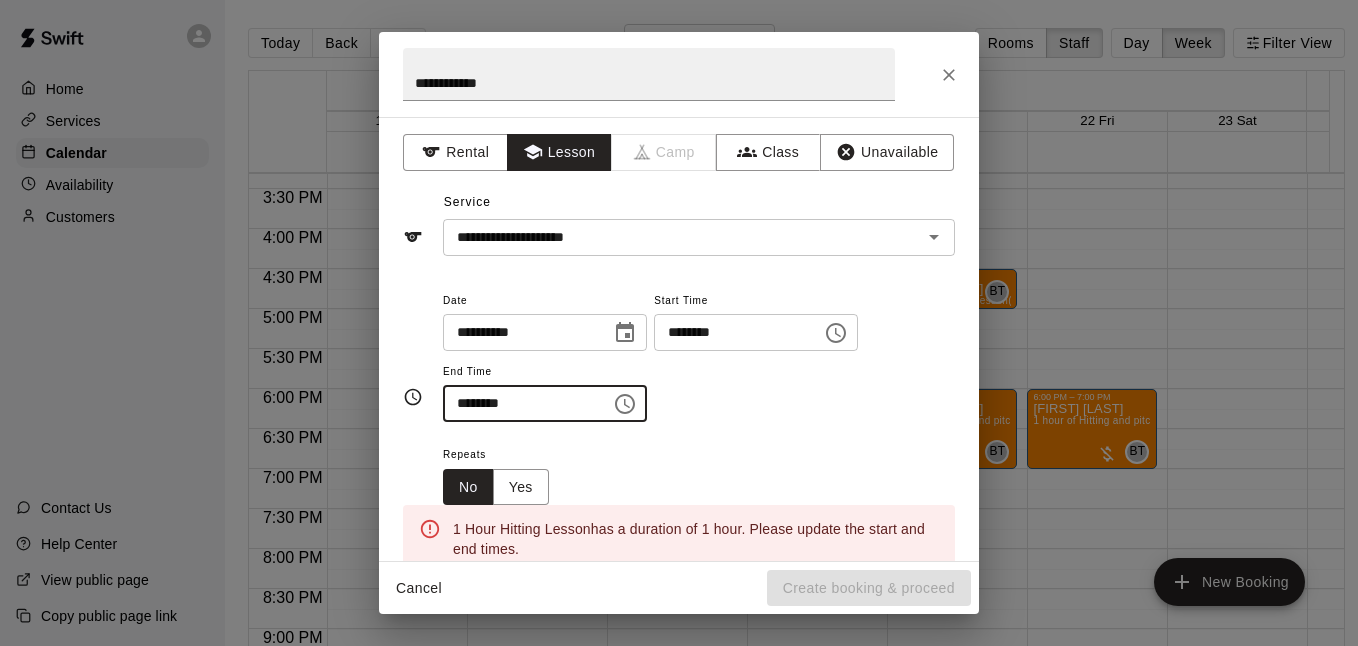 click 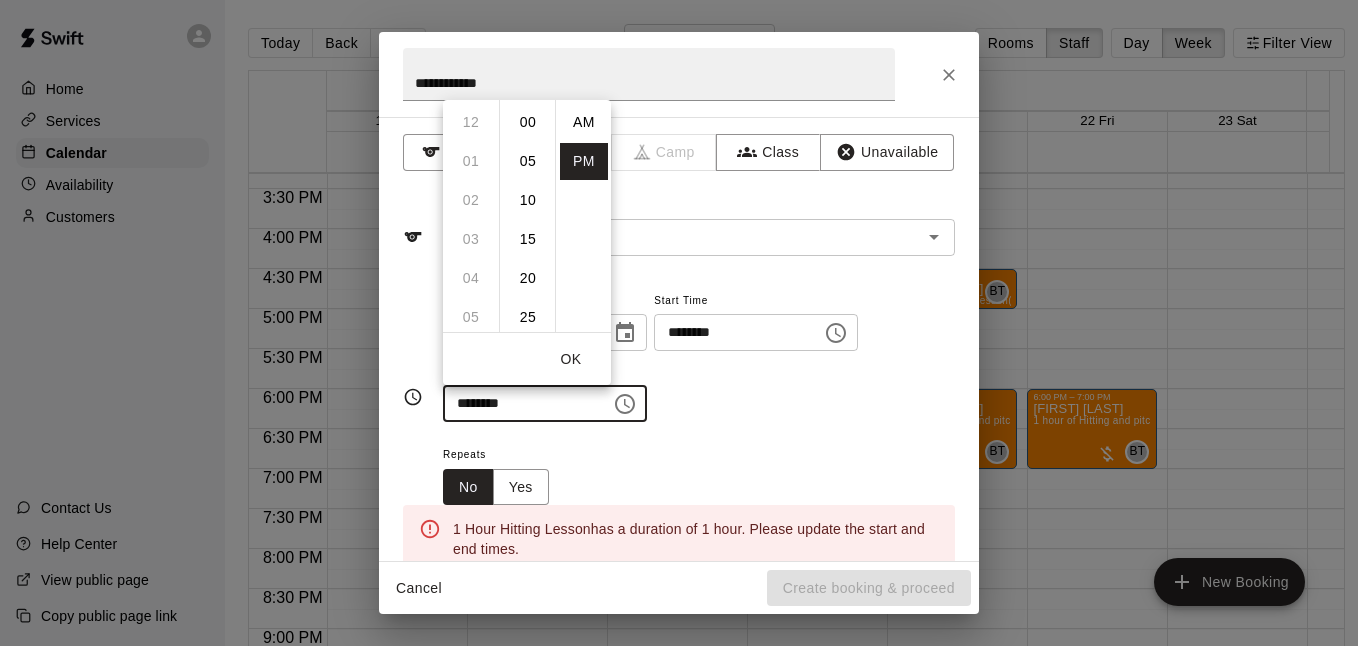 scroll, scrollTop: 273, scrollLeft: 0, axis: vertical 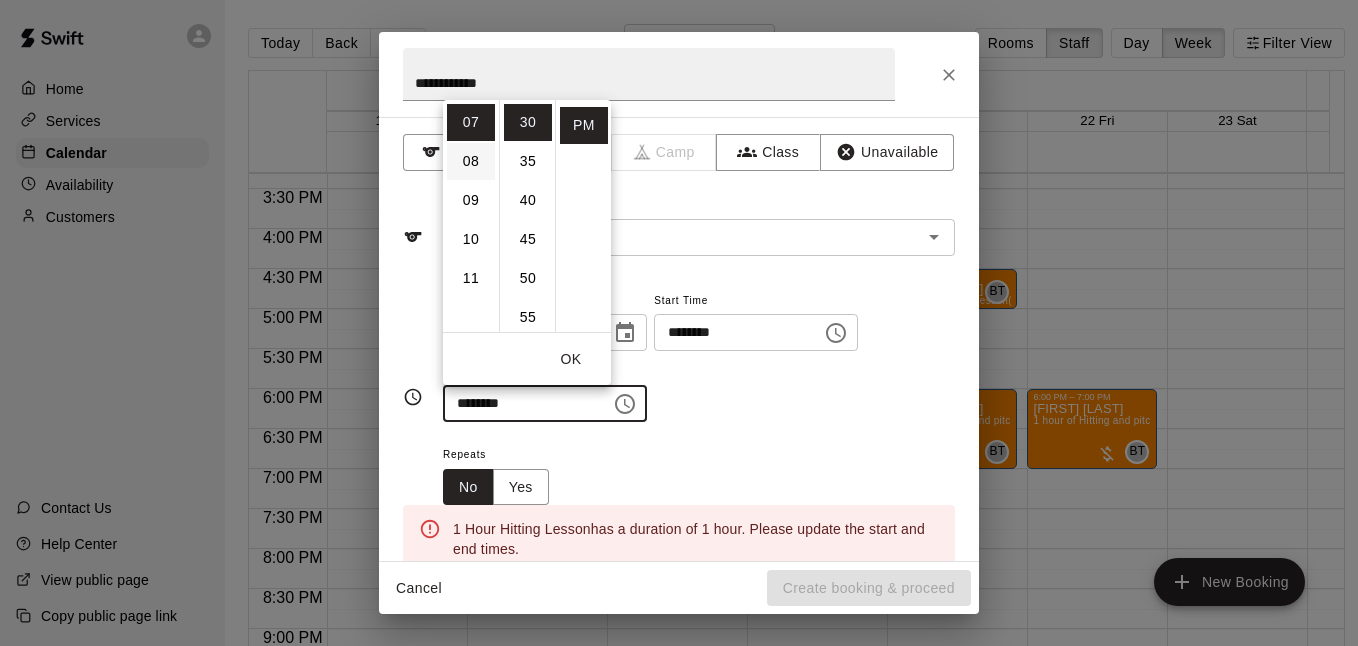 click on "08" at bounding box center [471, 161] 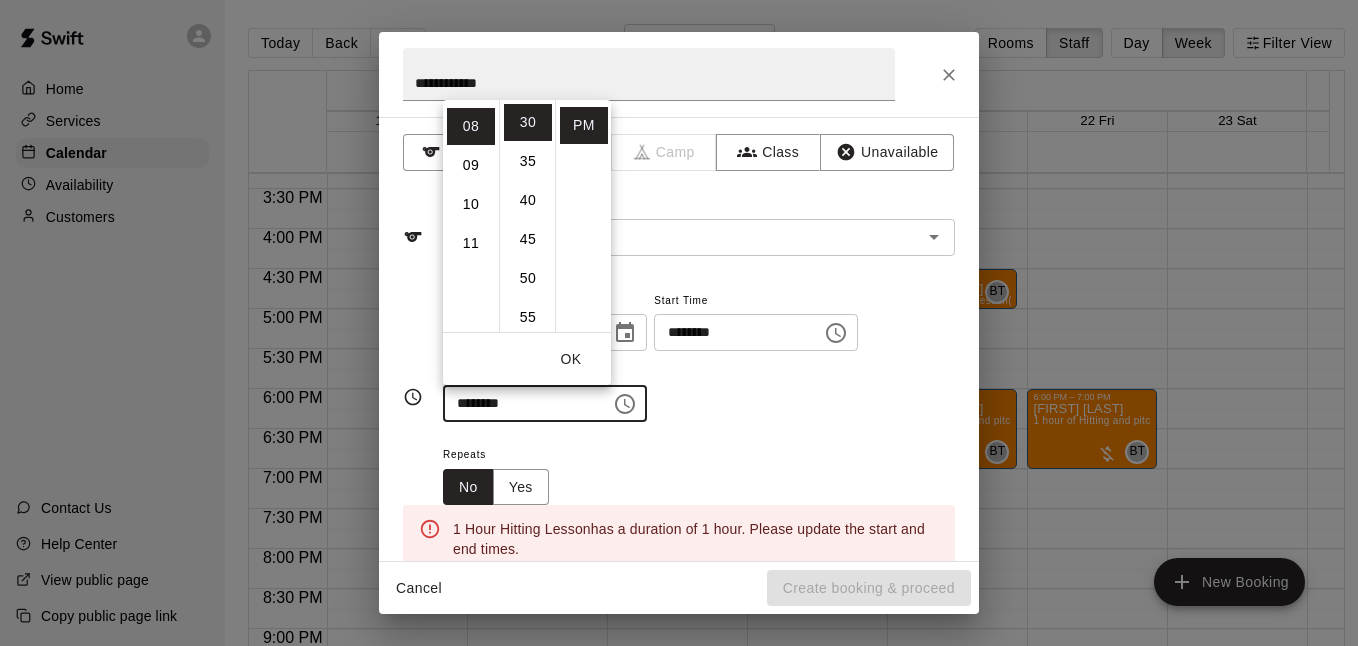 scroll, scrollTop: 312, scrollLeft: 0, axis: vertical 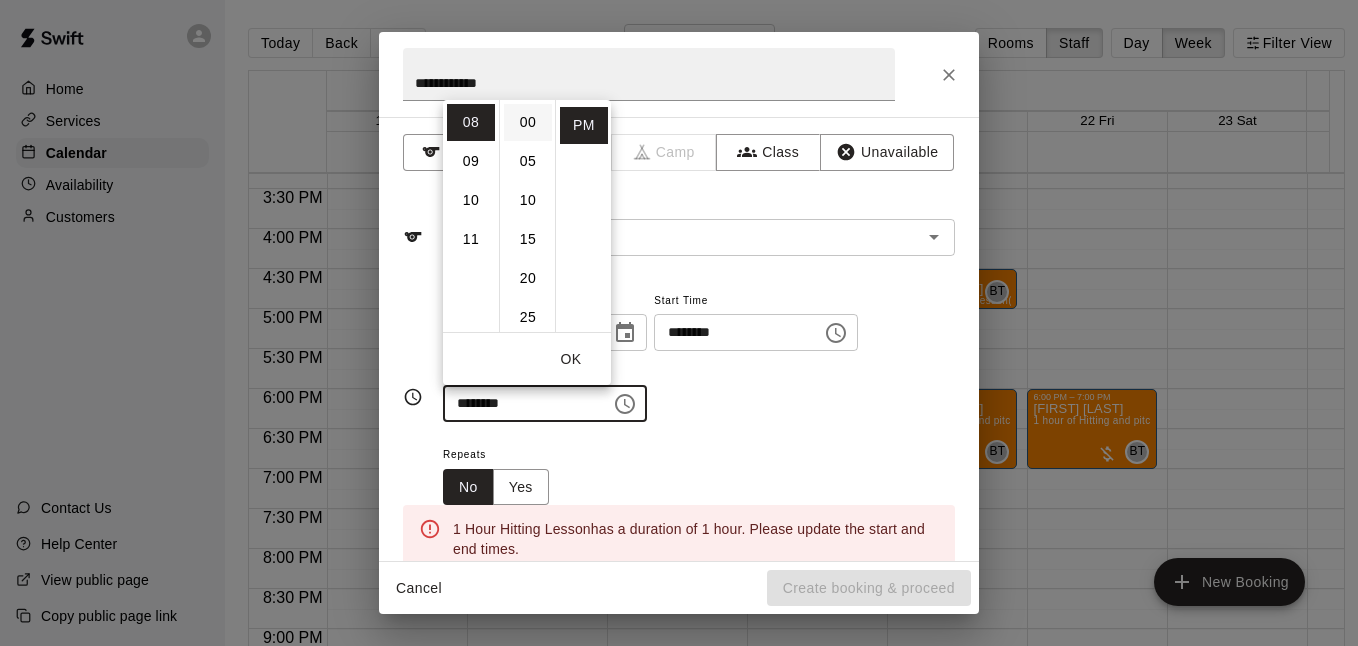 click on "00" at bounding box center [528, 122] 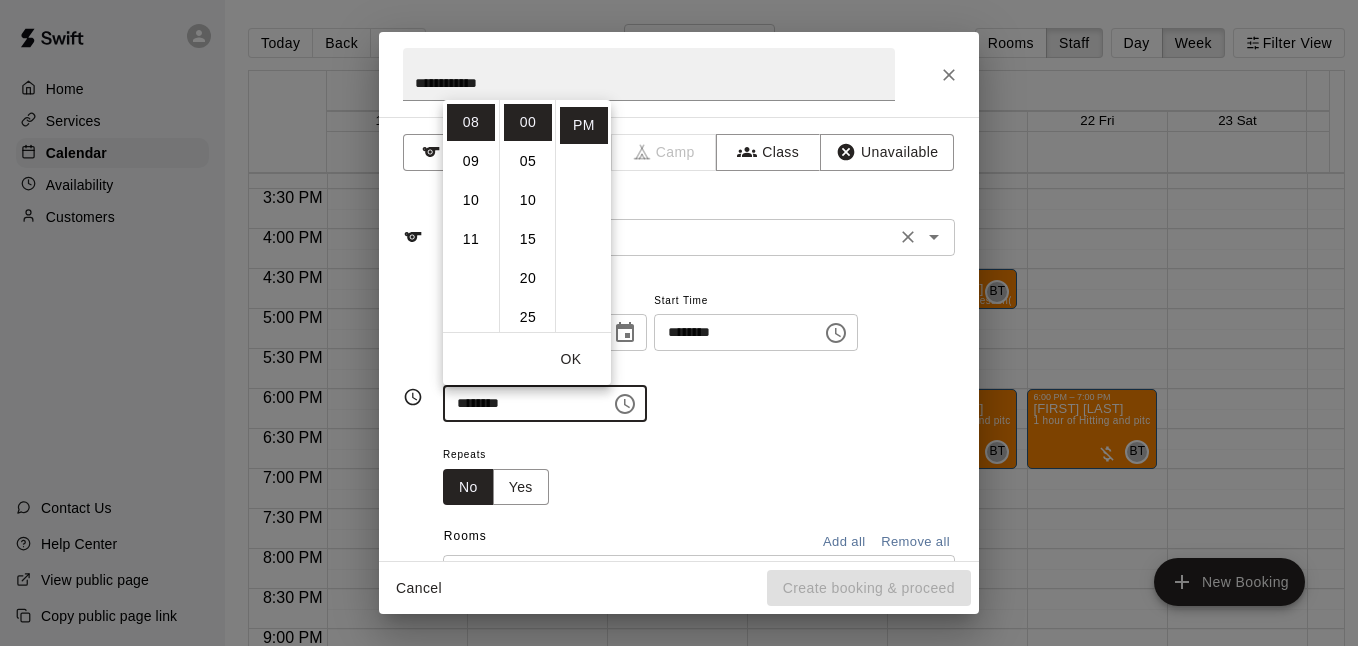 type on "********" 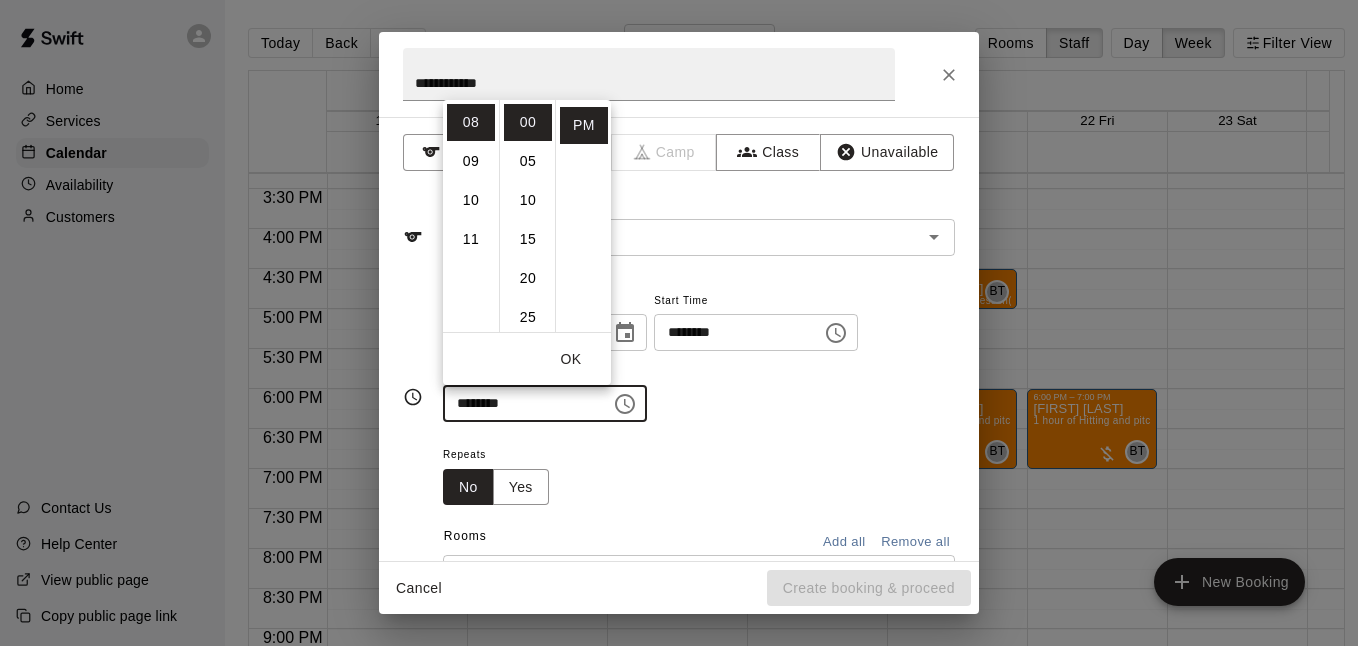 click on "**********" at bounding box center (699, 365) 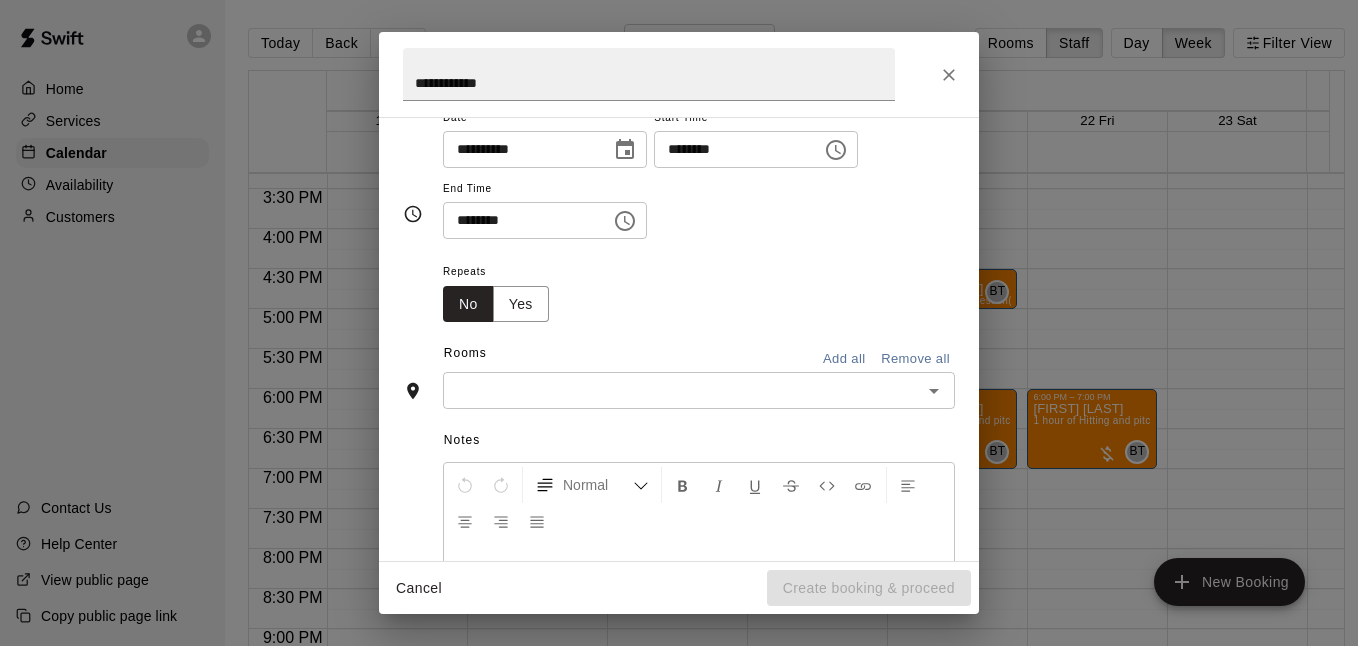 scroll, scrollTop: 266, scrollLeft: 0, axis: vertical 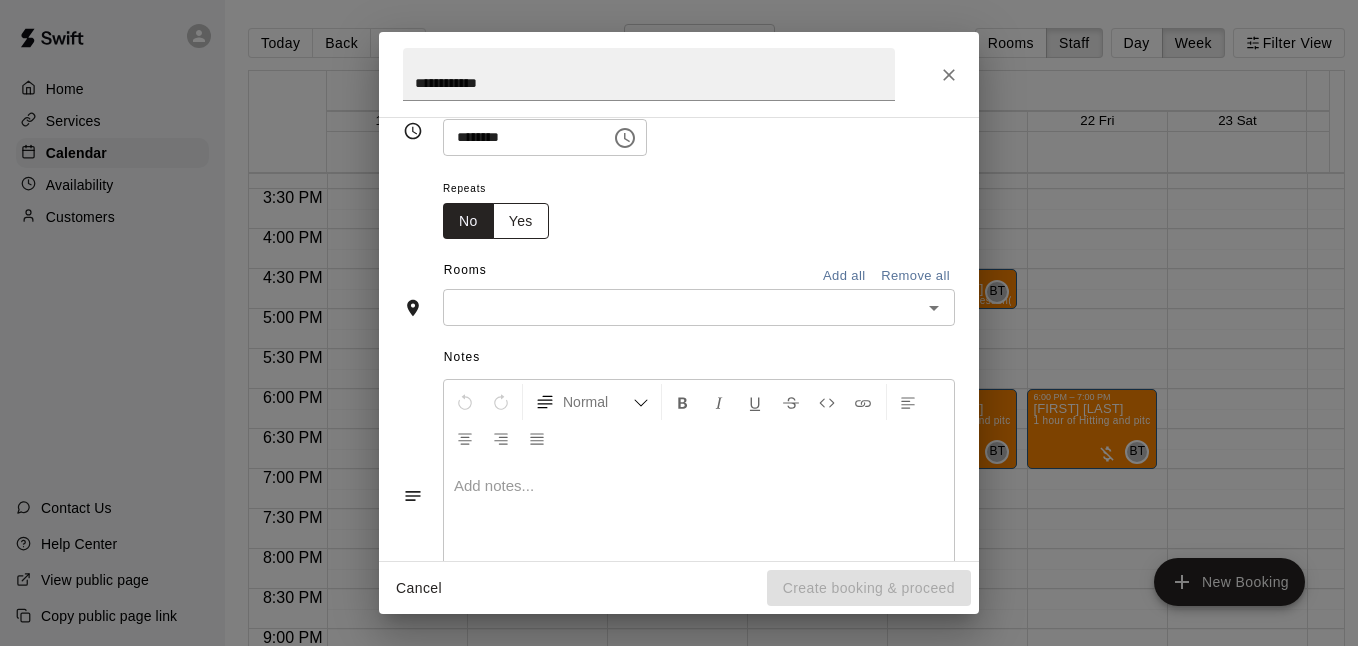 click on "Yes" at bounding box center [521, 221] 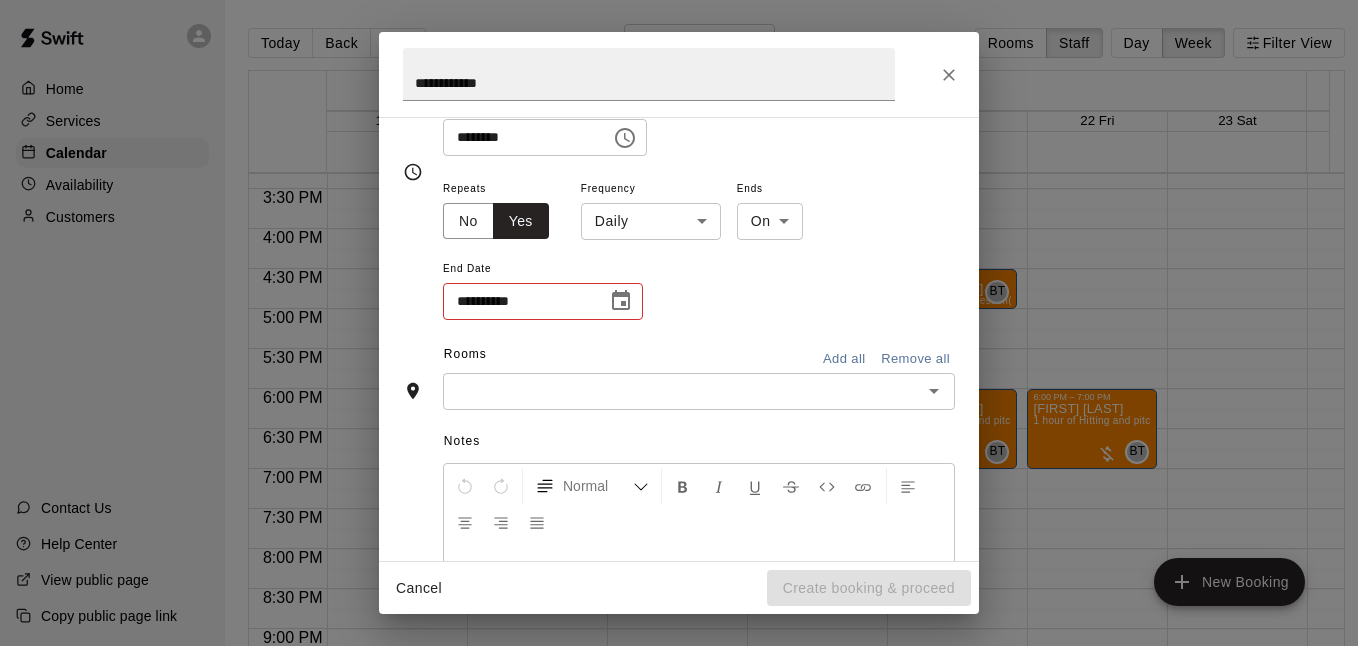 scroll, scrollTop: 308, scrollLeft: 0, axis: vertical 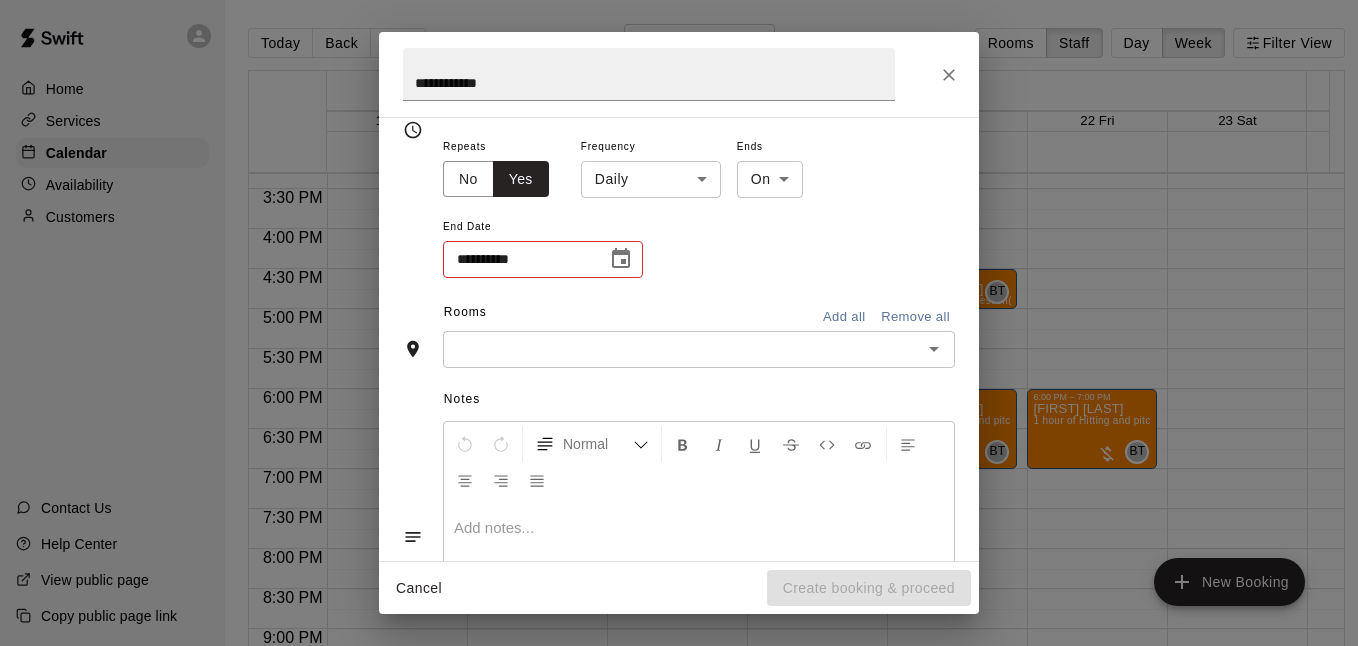 click 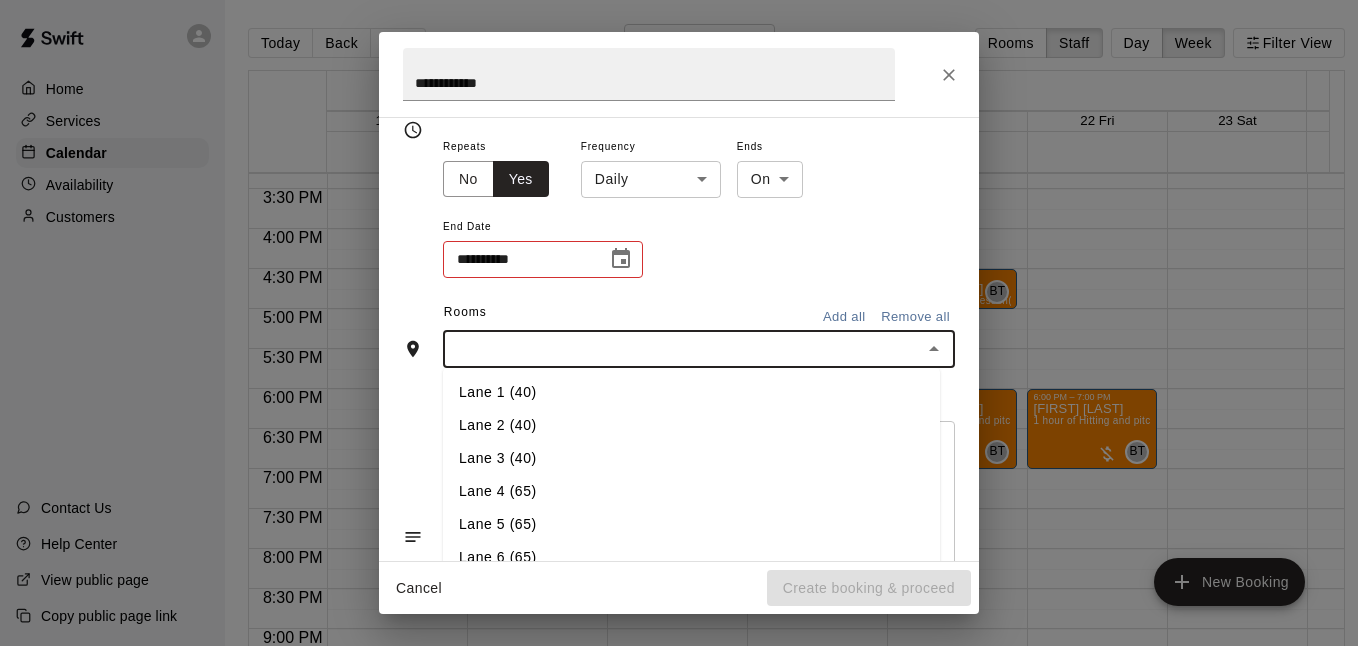 click on "Lane 1 (40)" at bounding box center (691, 392) 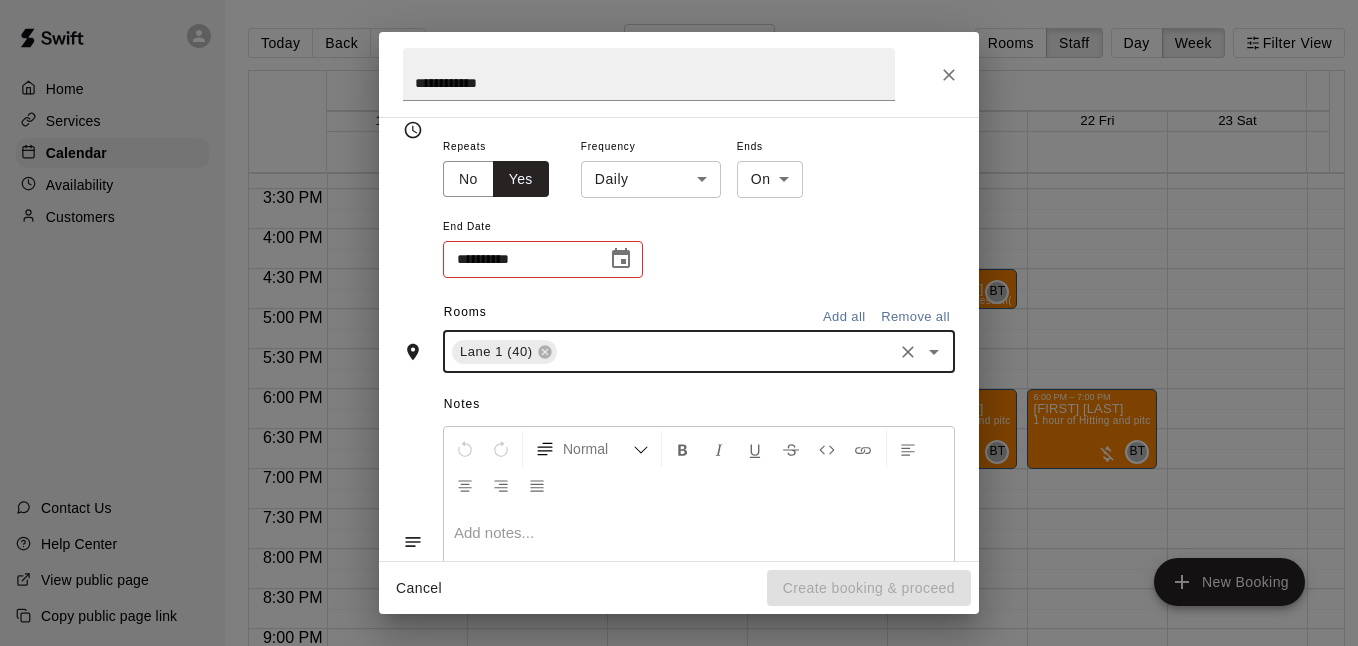 click on "**********" at bounding box center (518, 259) 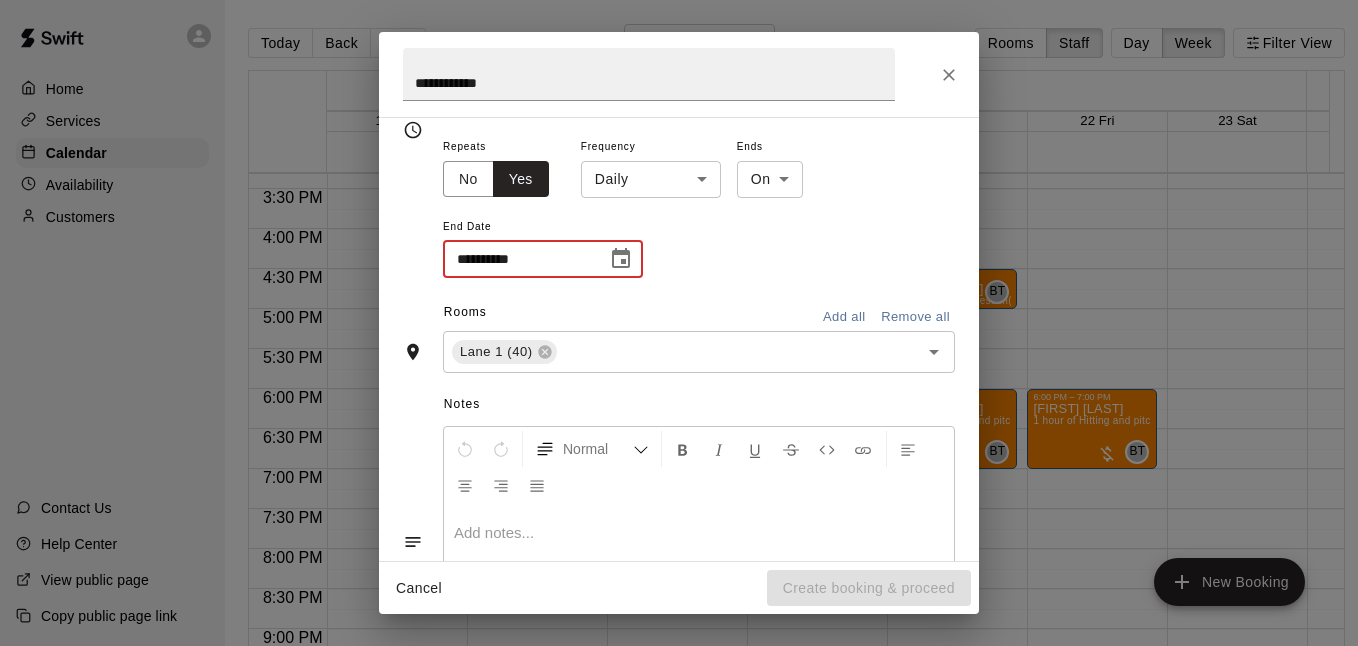 click 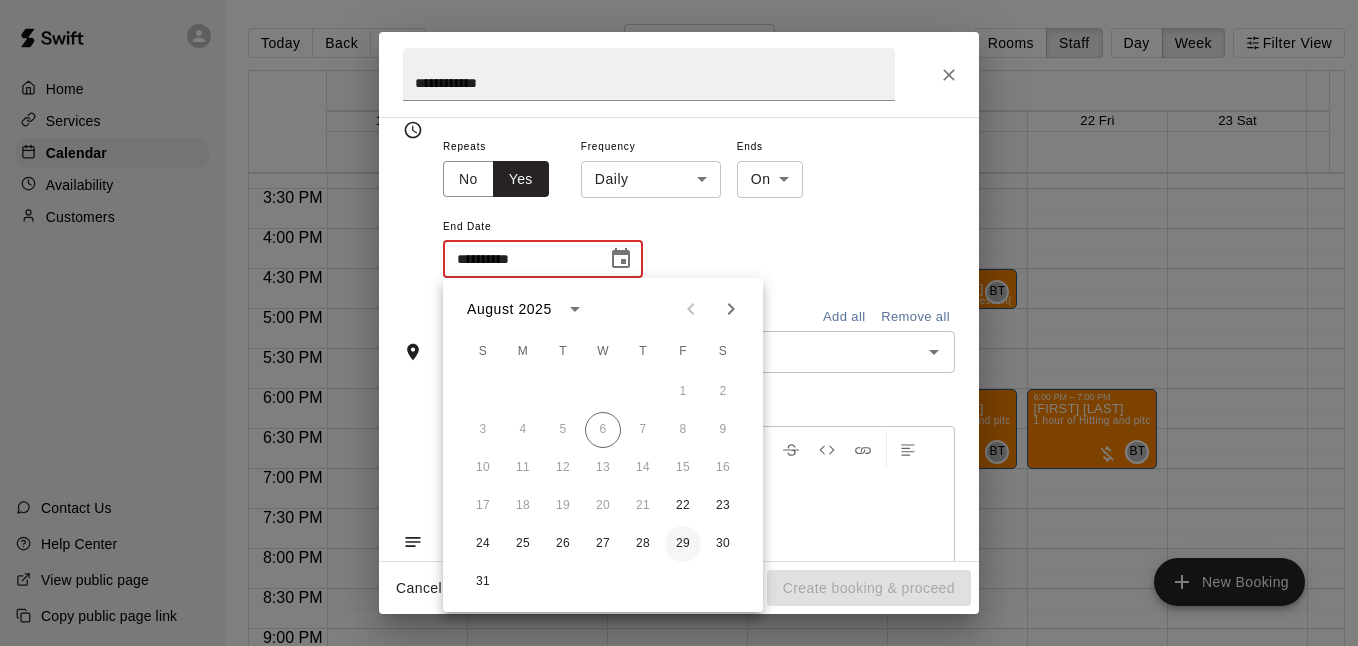 click on "29" at bounding box center [683, 544] 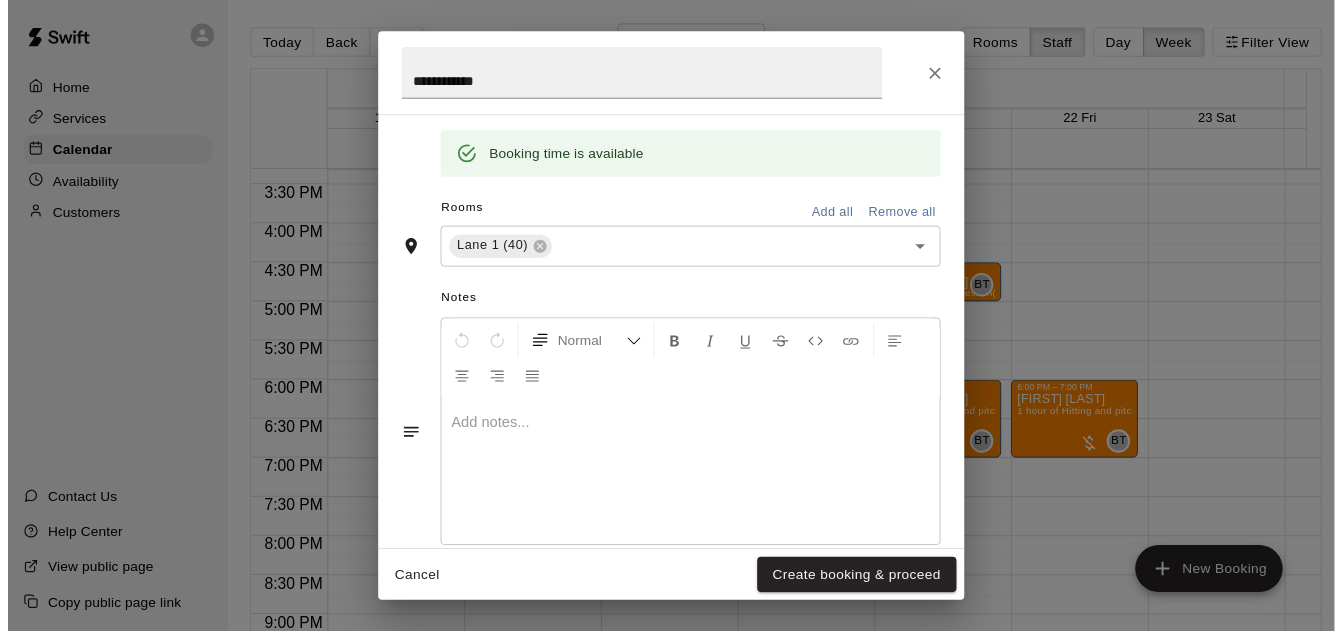 scroll, scrollTop: 538, scrollLeft: 0, axis: vertical 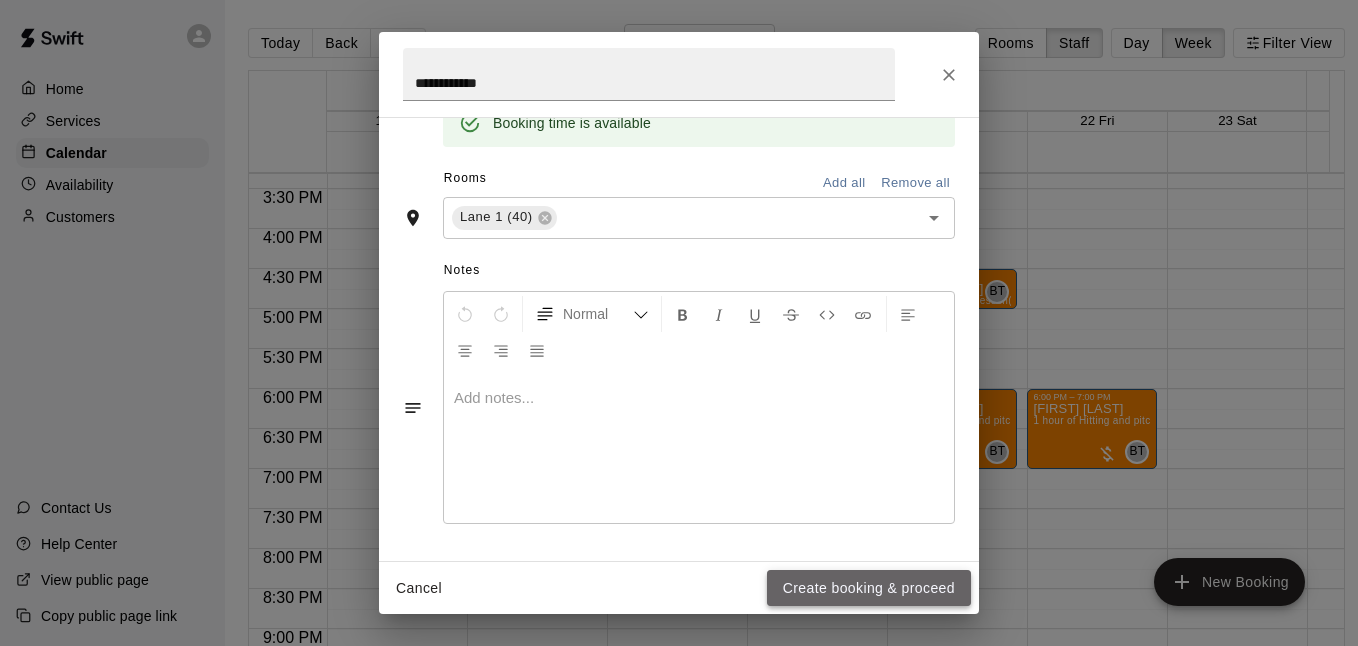 click on "Create booking & proceed" at bounding box center (869, 588) 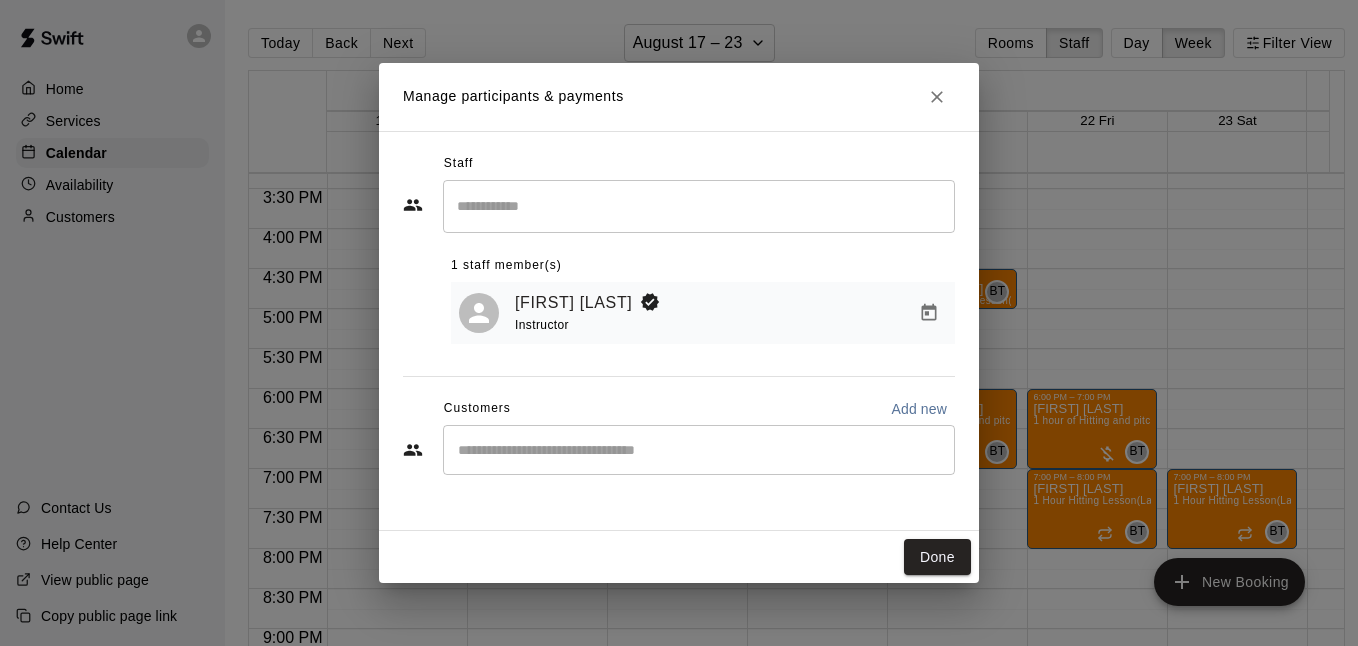 click on "​" at bounding box center (699, 450) 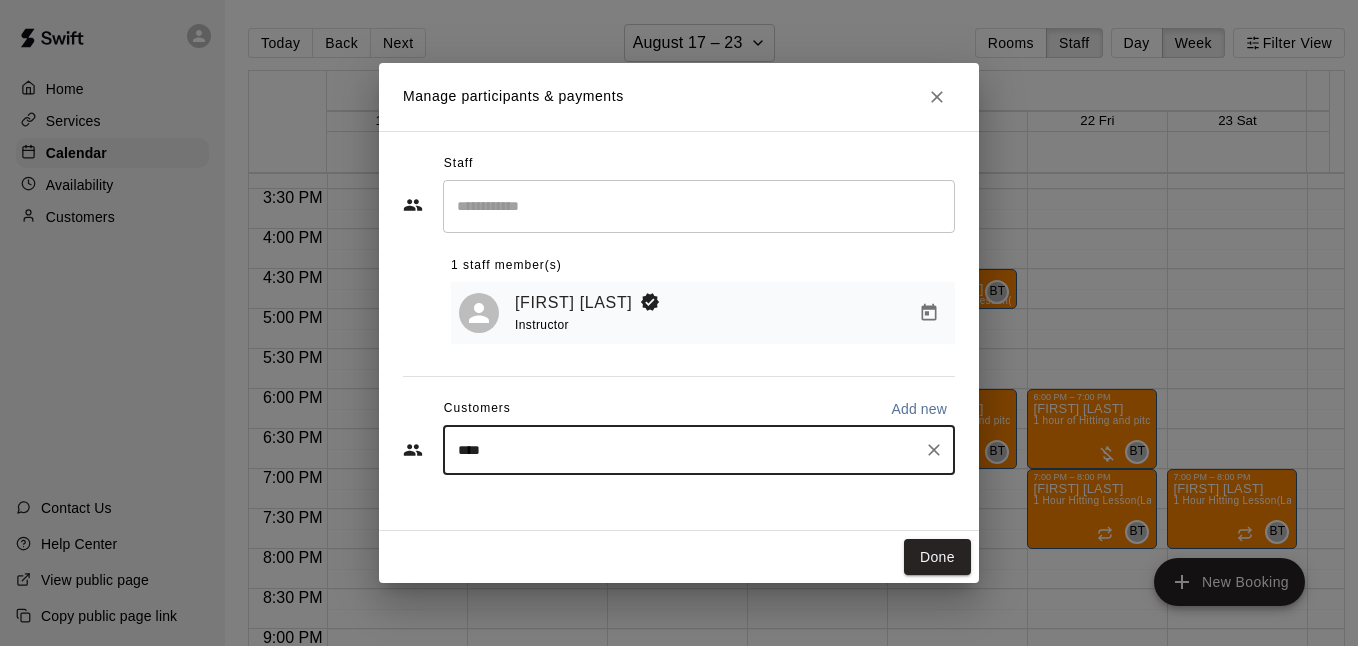 type on "****" 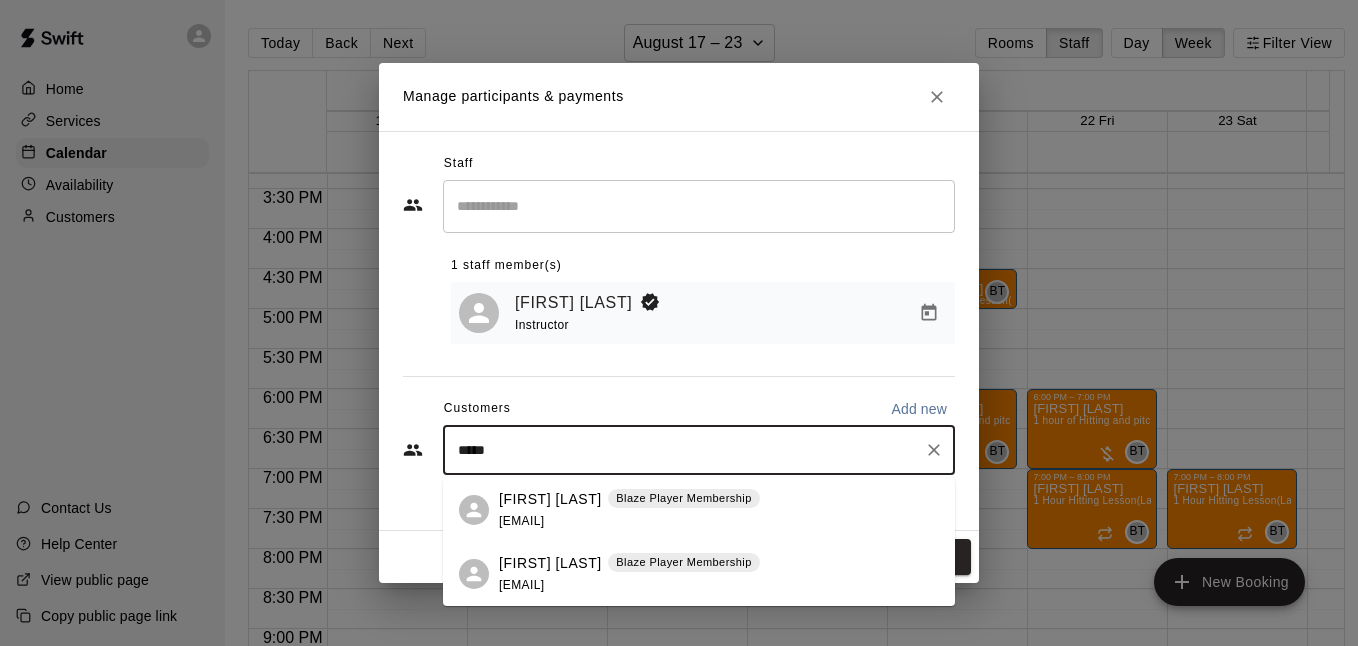 click on "[FIRST] [LAST] [ACTIVITY] Membership  [EMAIL]" at bounding box center (719, 510) 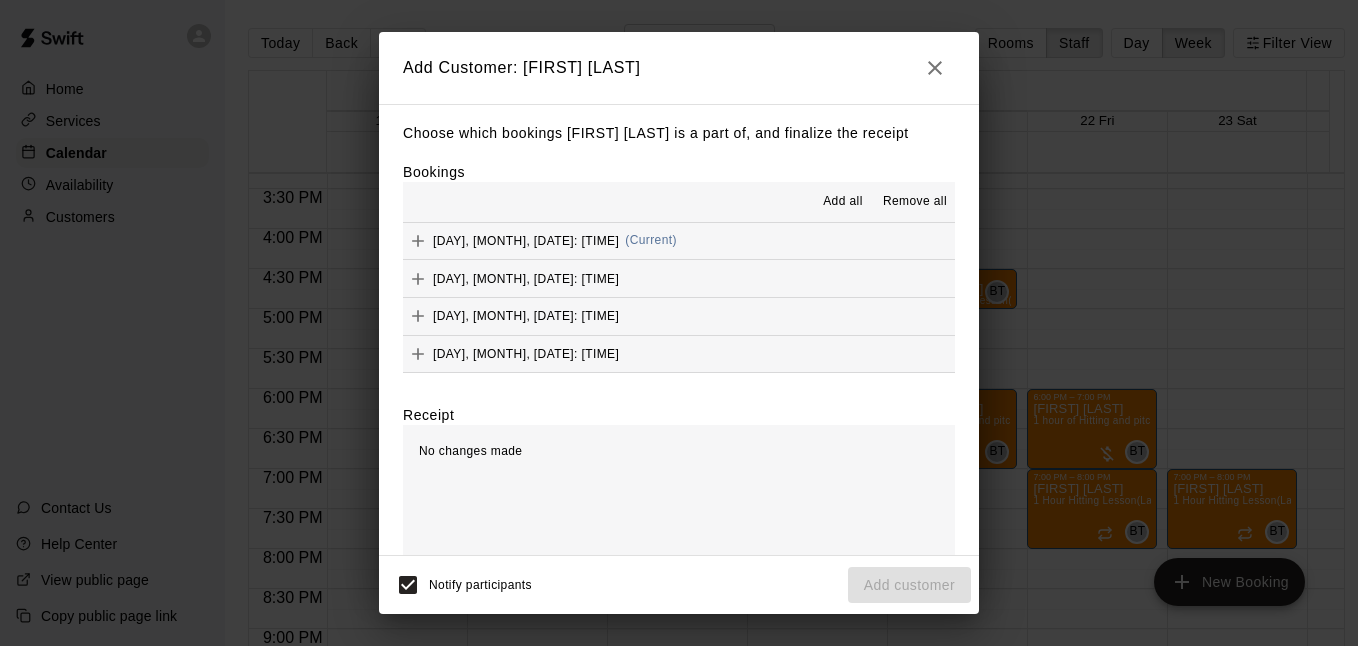 click 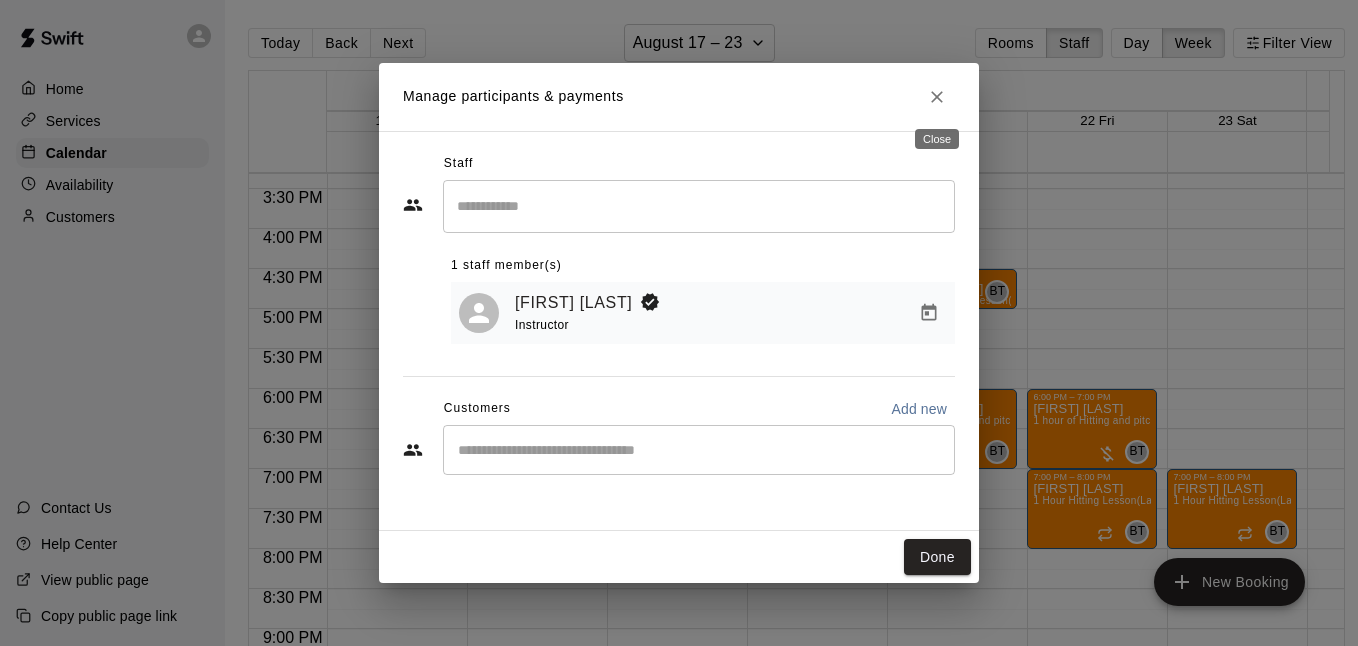 click 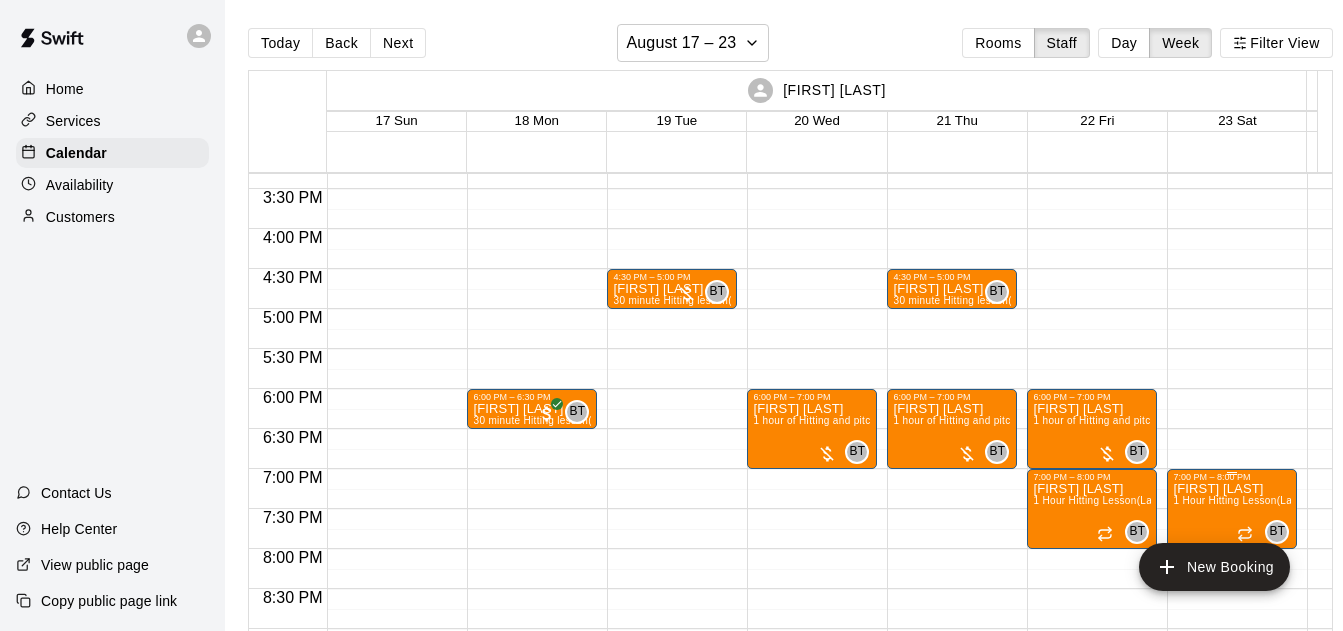scroll, scrollTop: 1369, scrollLeft: 0, axis: vertical 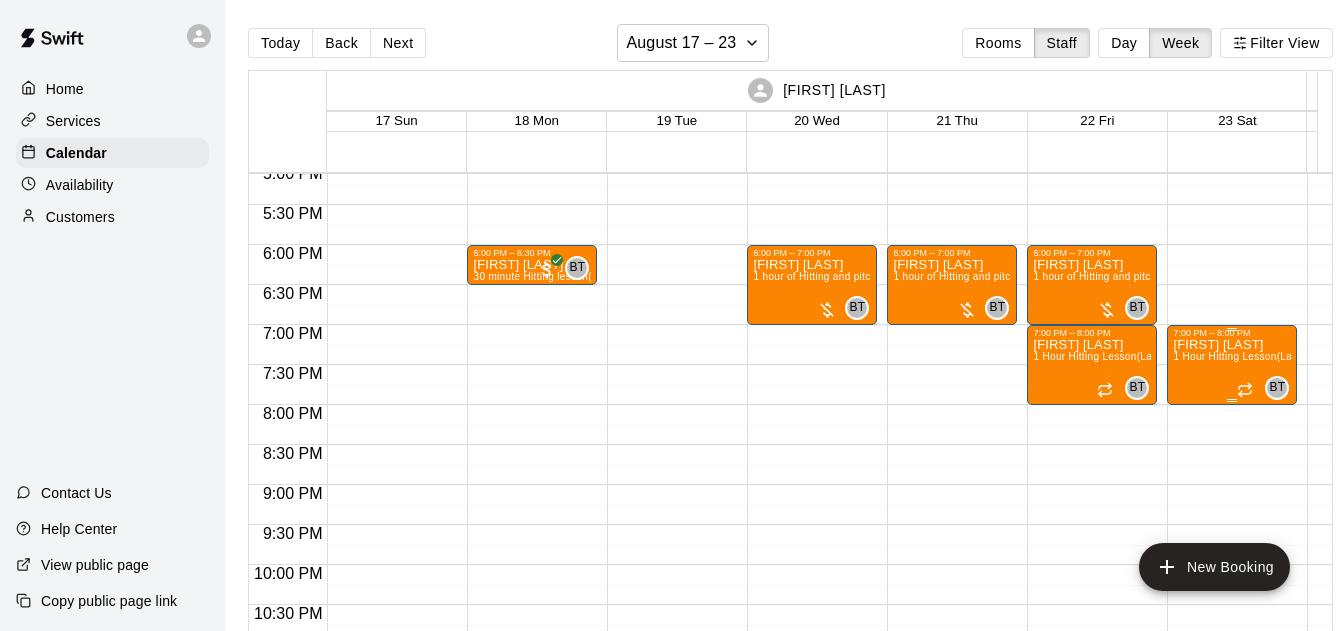 click on "[FIRST] [LAST] [TIME] [TIME] [FIRST] [LAST]  [DURATION] [ACTIVITY]  (Lane [NUMBER] ([NUMBER]))" at bounding box center [1232, 653] 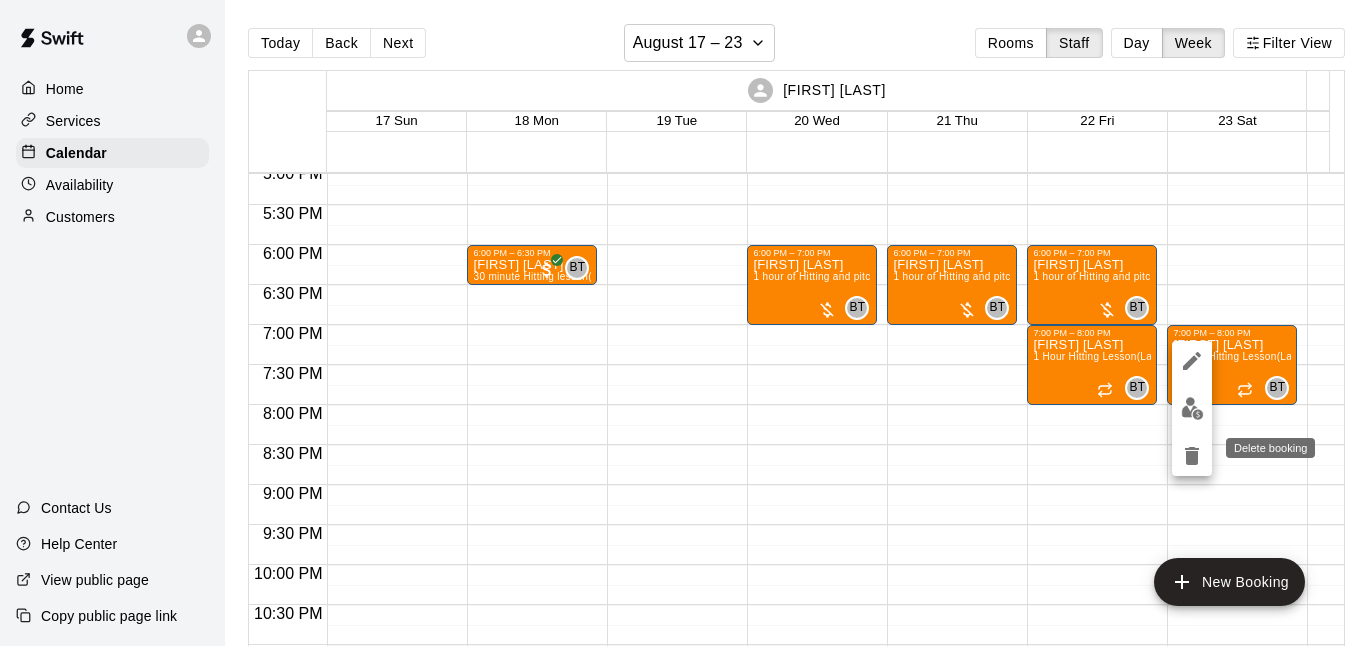 click 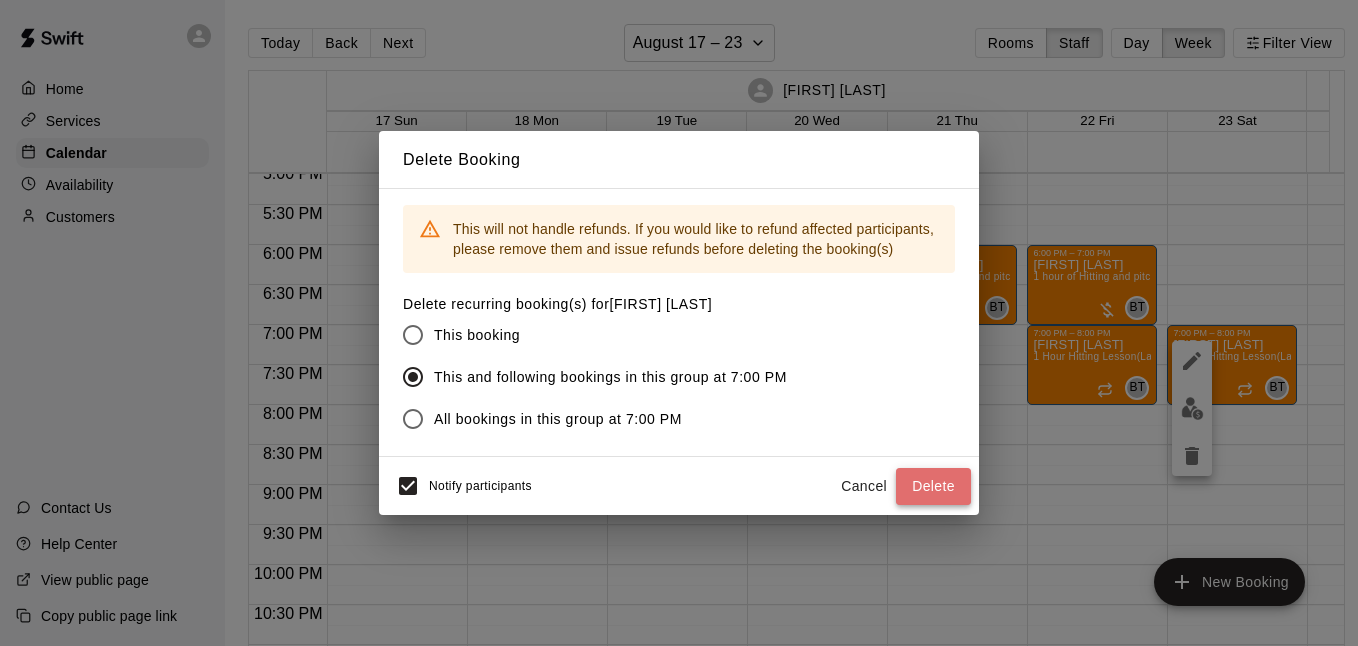 click on "Delete" at bounding box center [933, 486] 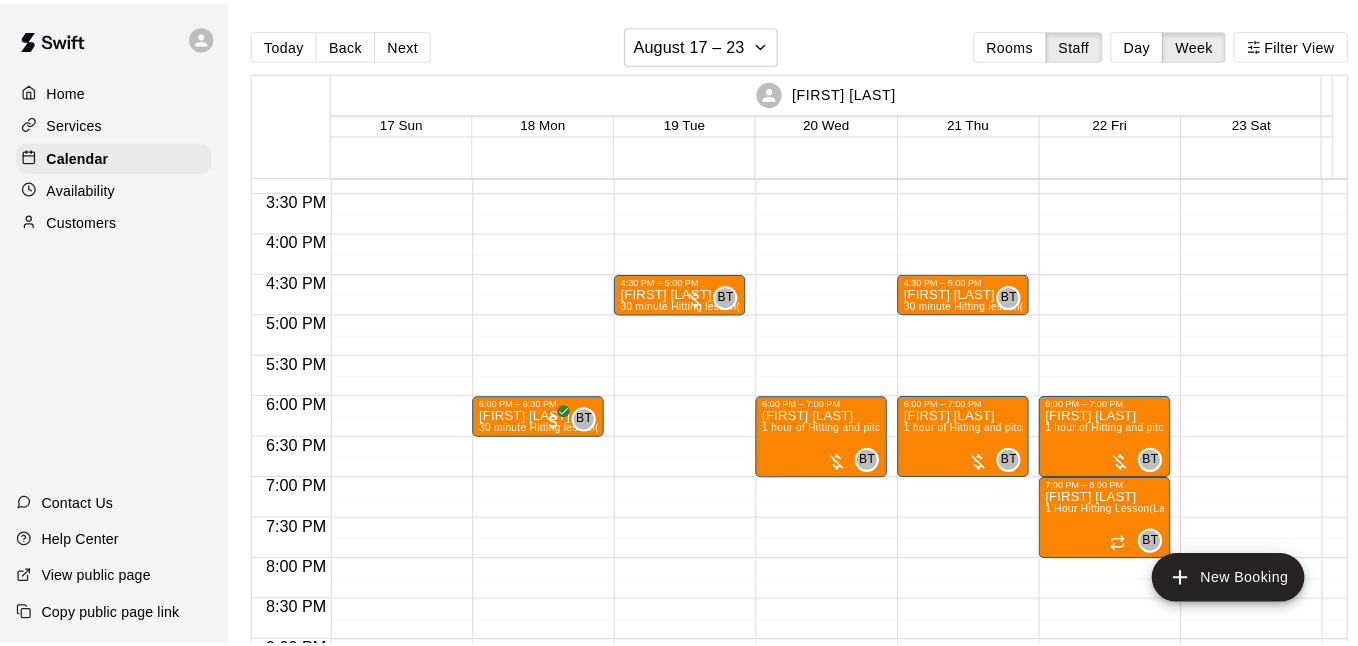 scroll, scrollTop: 1225, scrollLeft: 0, axis: vertical 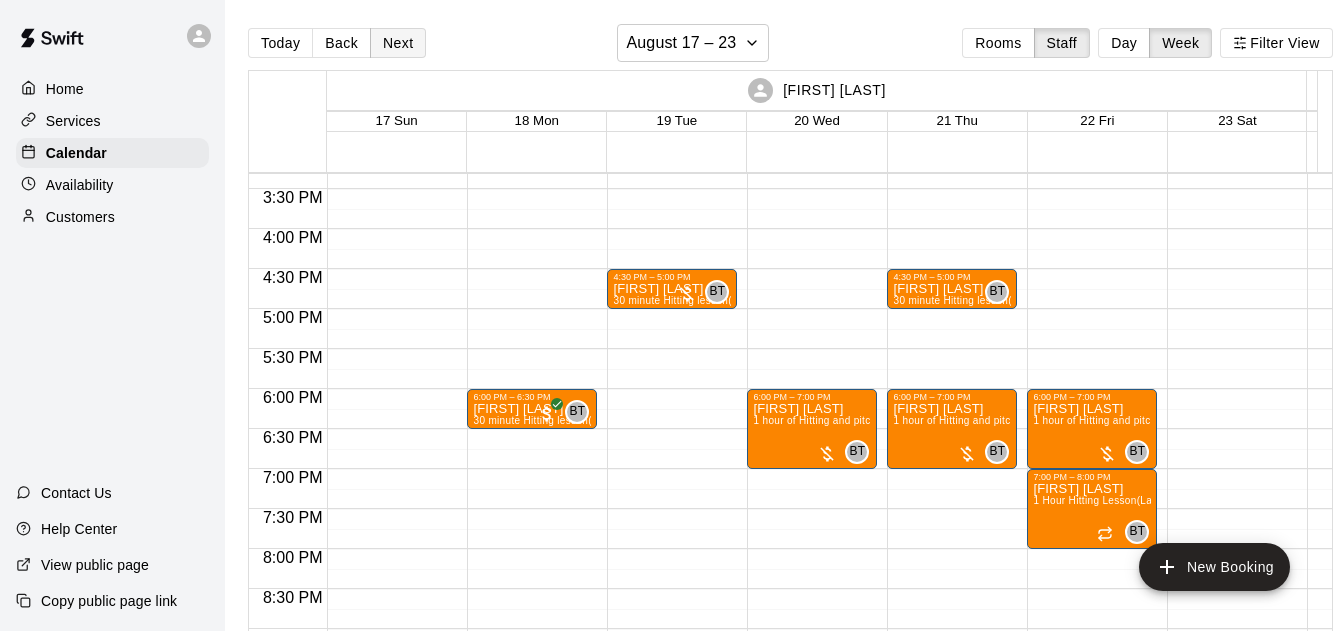 click on "Next" at bounding box center [398, 43] 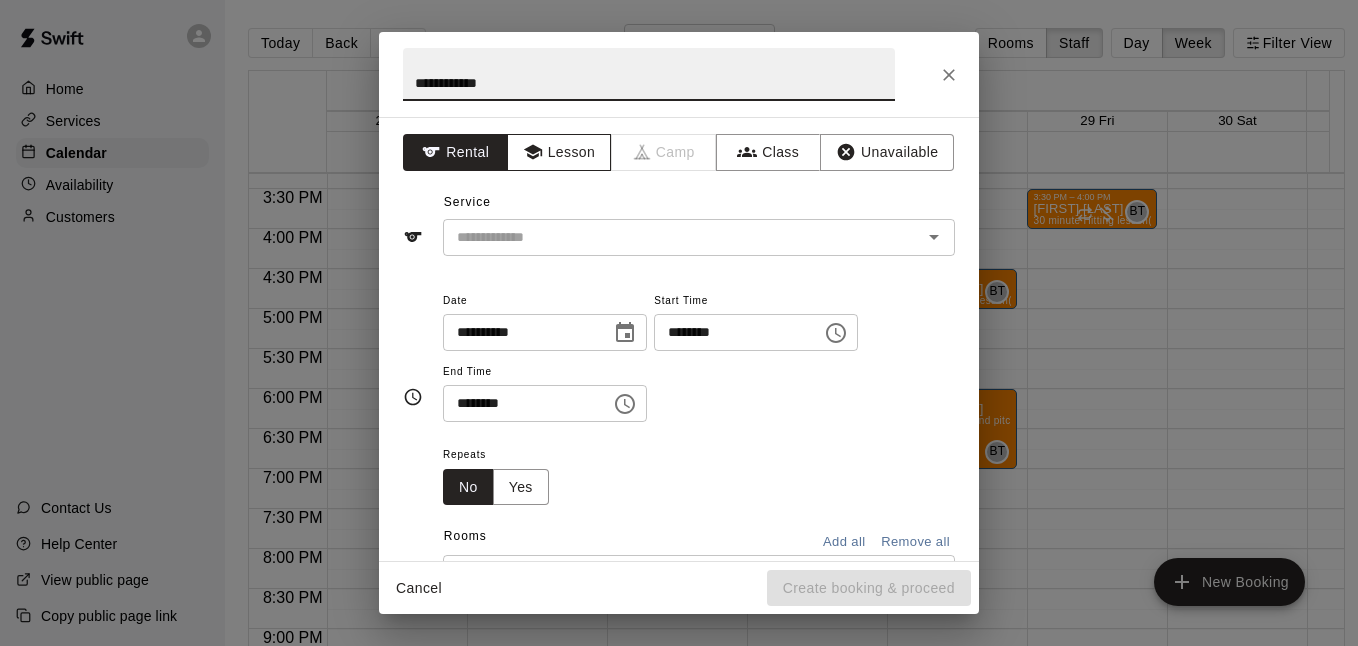type on "**********" 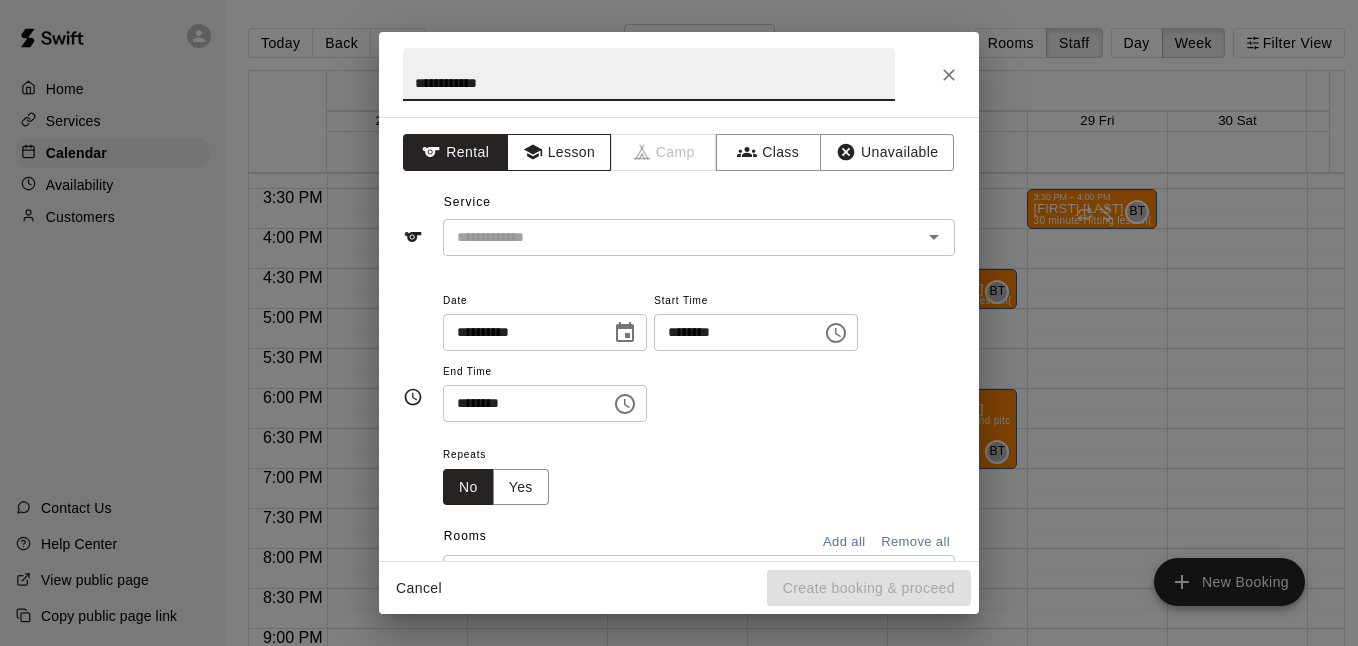 click on "Lesson" at bounding box center (559, 152) 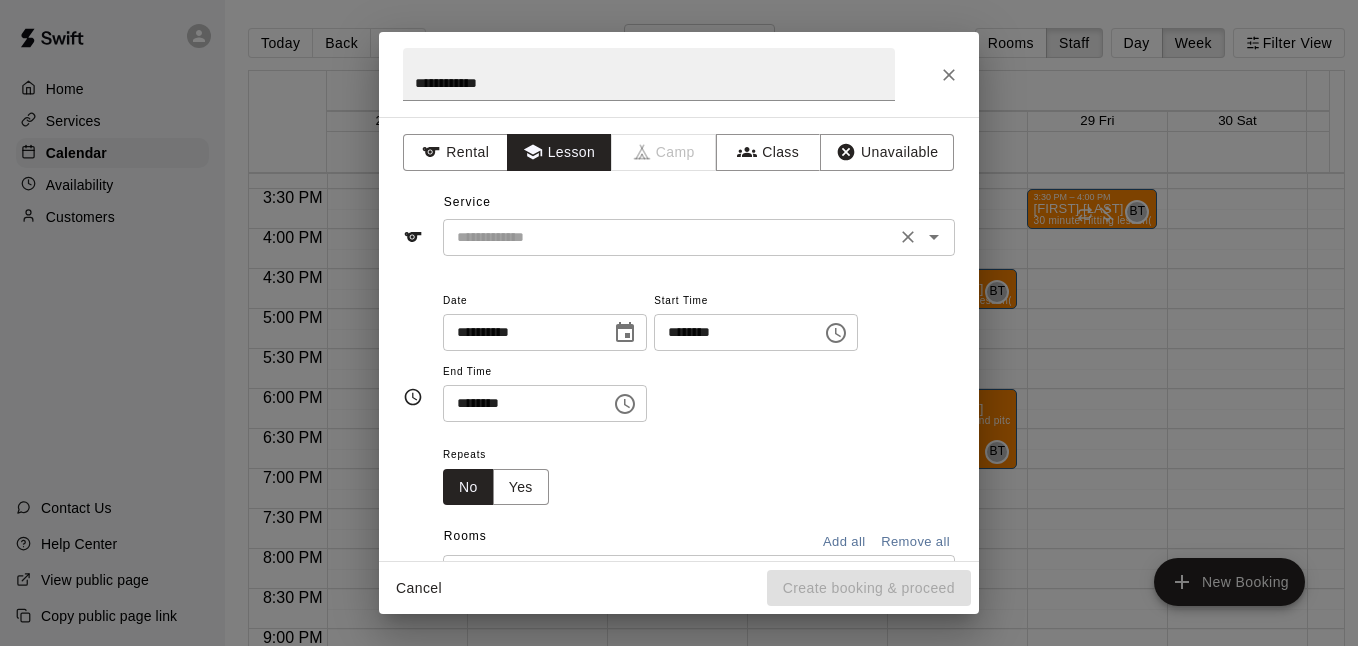 click at bounding box center (908, 237) 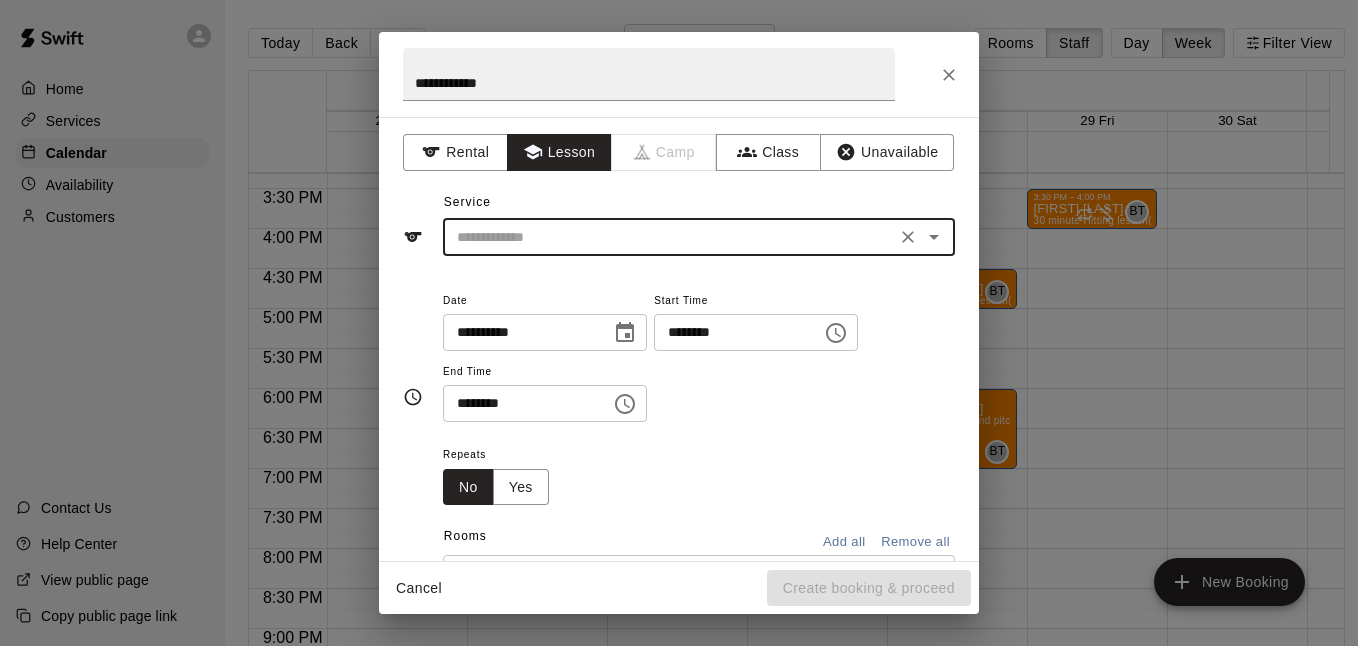 click 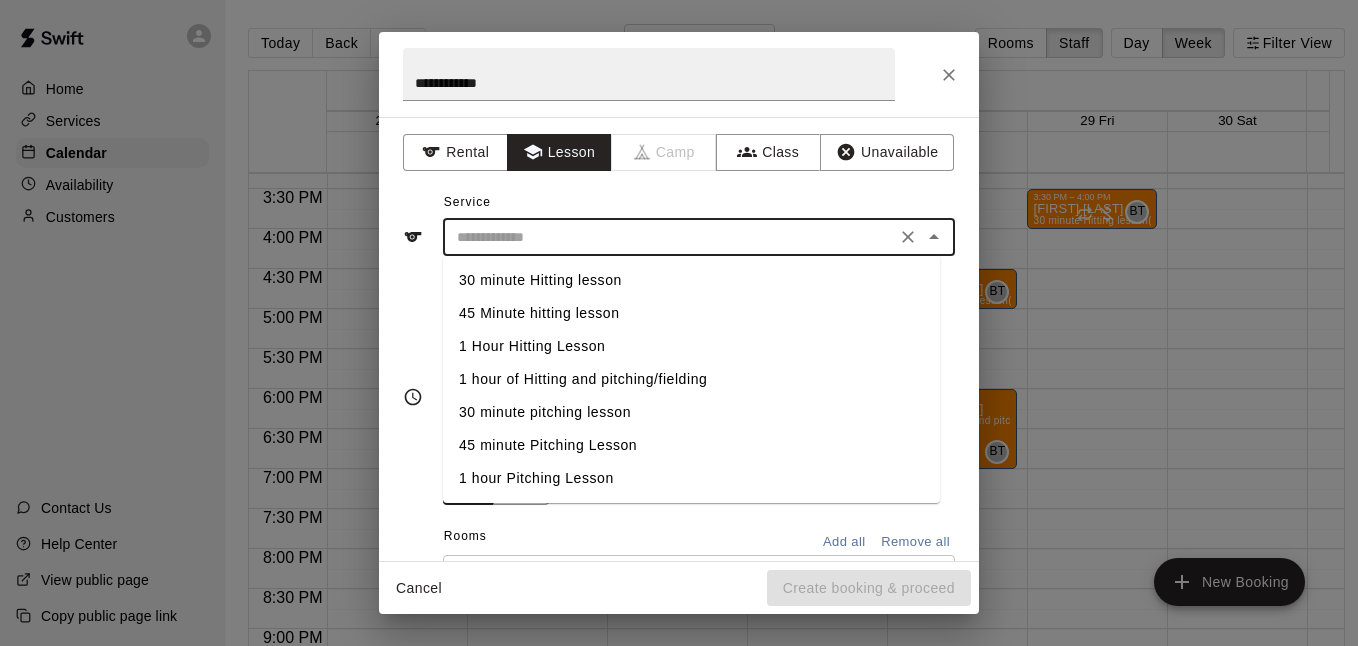 click on "1 Hour Hitting Lesson" at bounding box center (691, 346) 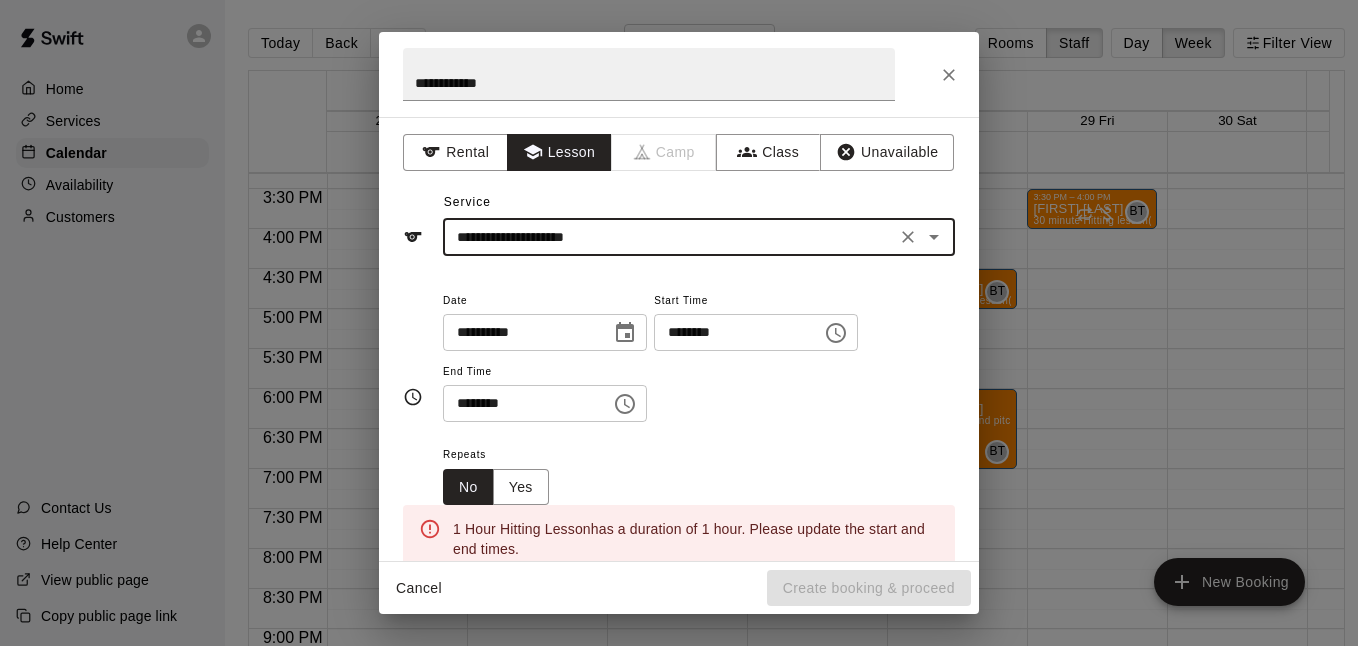 click 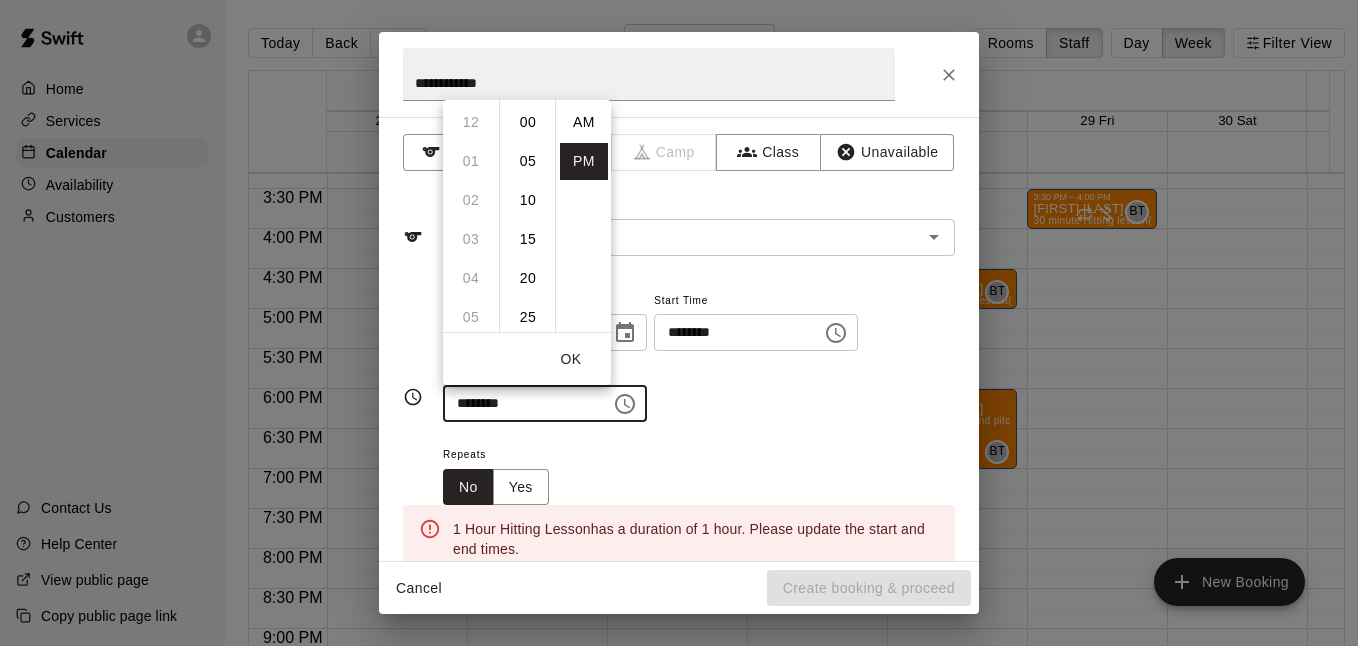 scroll, scrollTop: 273, scrollLeft: 0, axis: vertical 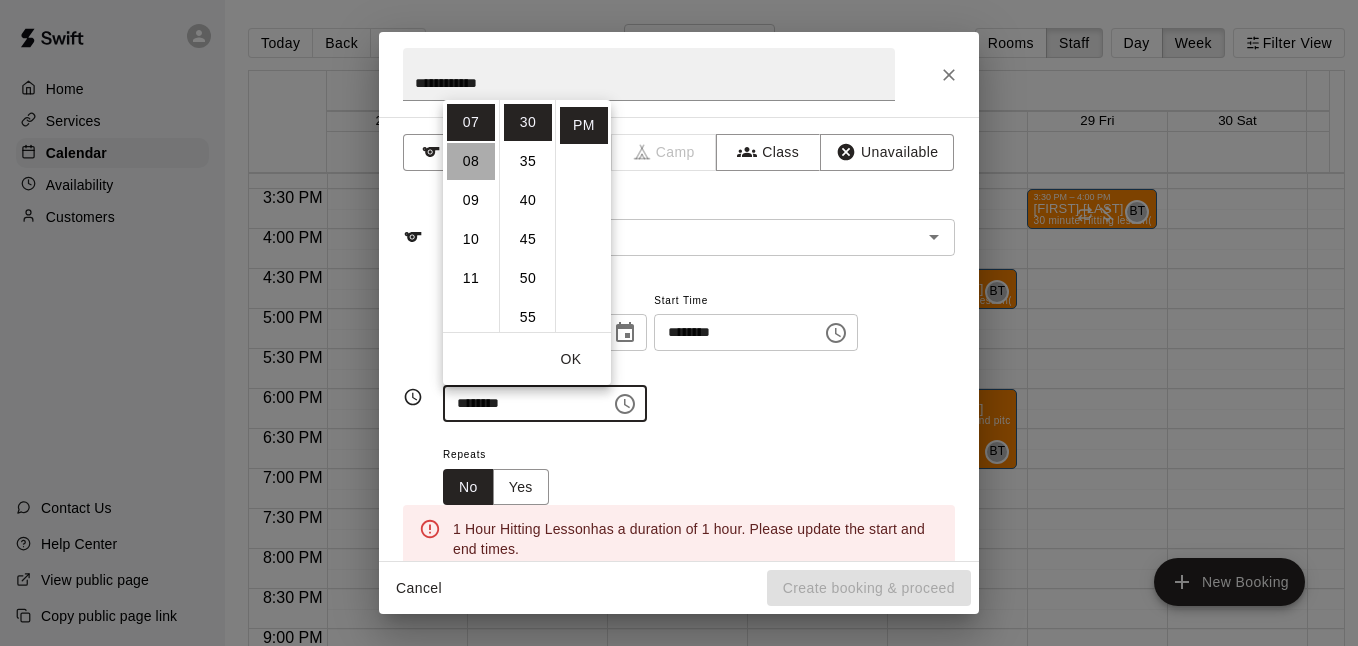 click on "08" at bounding box center [471, 161] 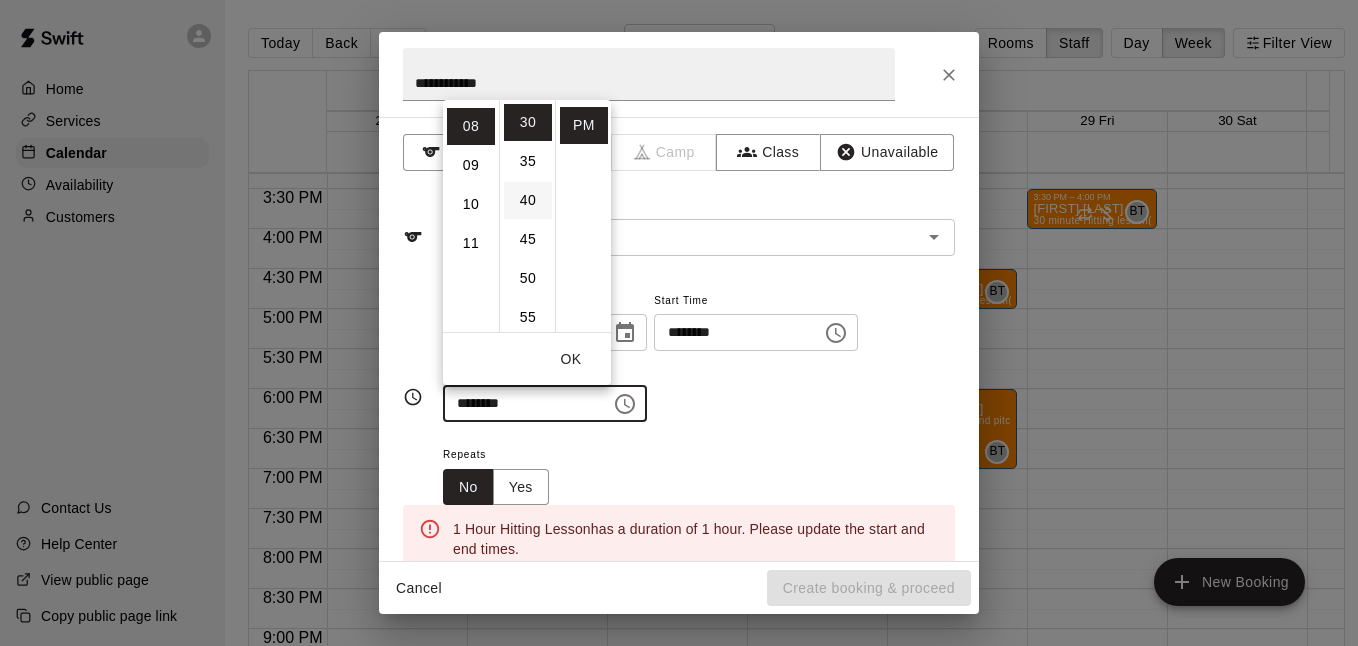 scroll, scrollTop: 312, scrollLeft: 0, axis: vertical 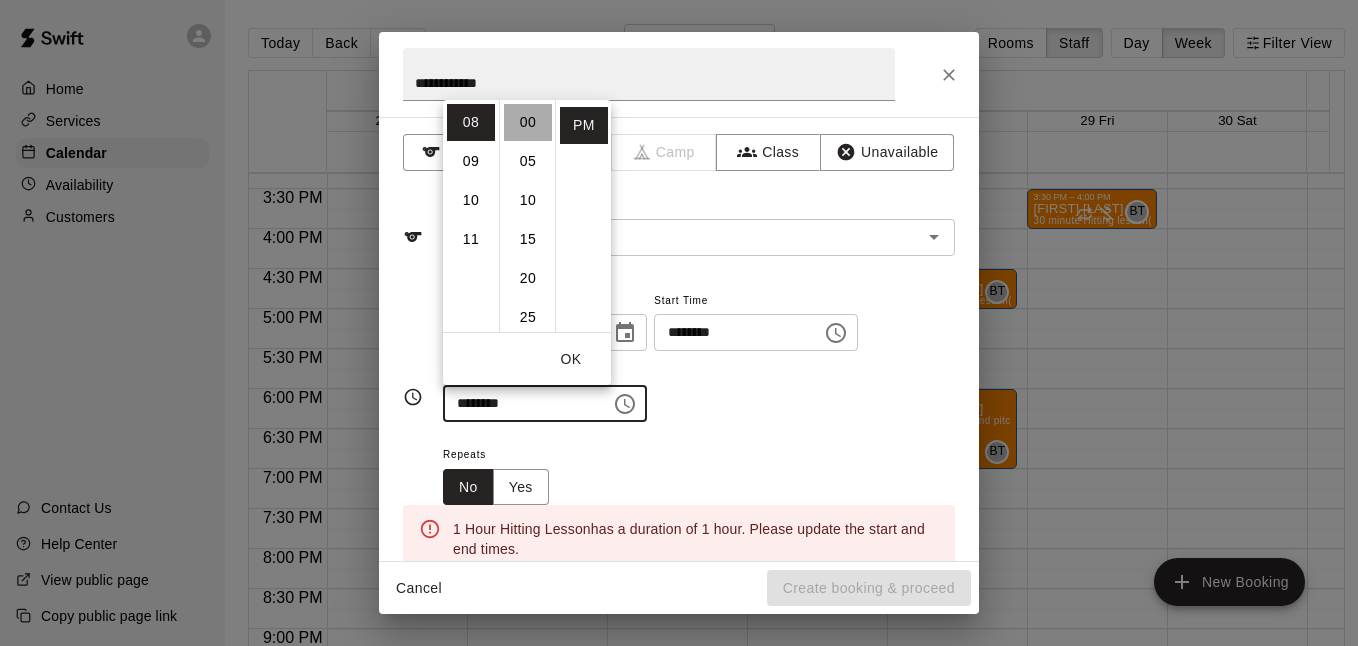 click on "00" at bounding box center (528, 122) 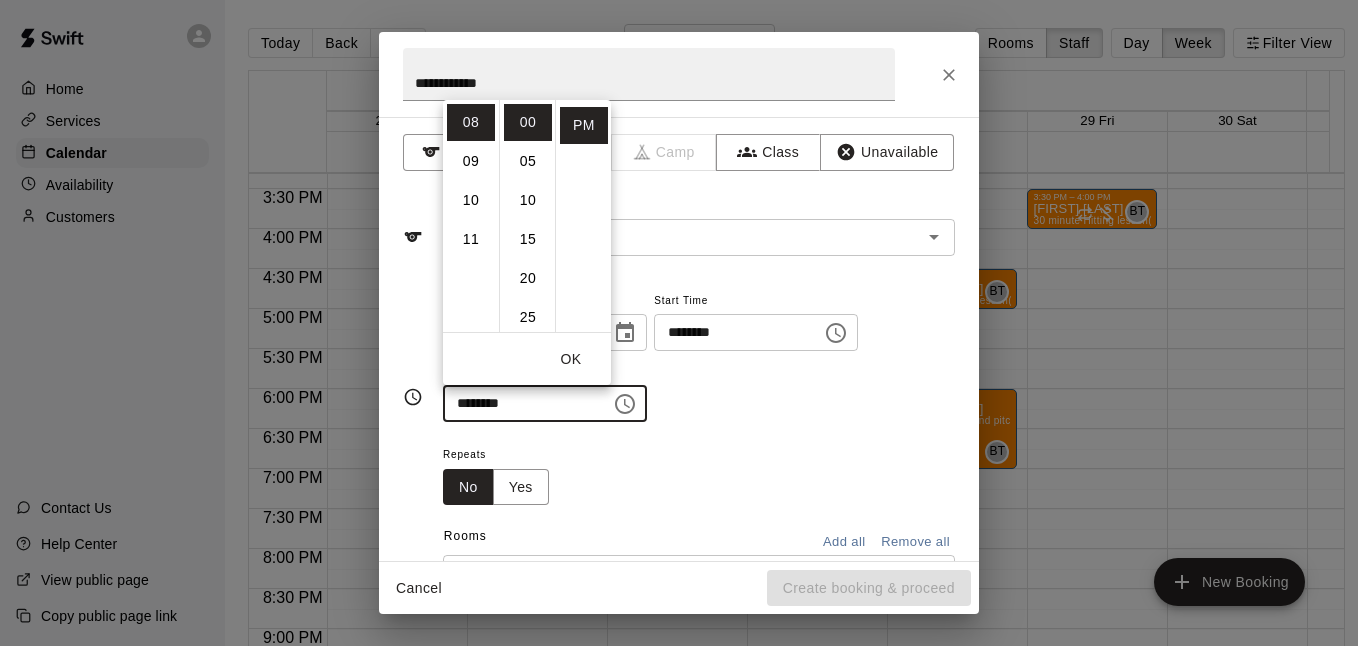 click on "Repeats No Yes" at bounding box center (699, 473) 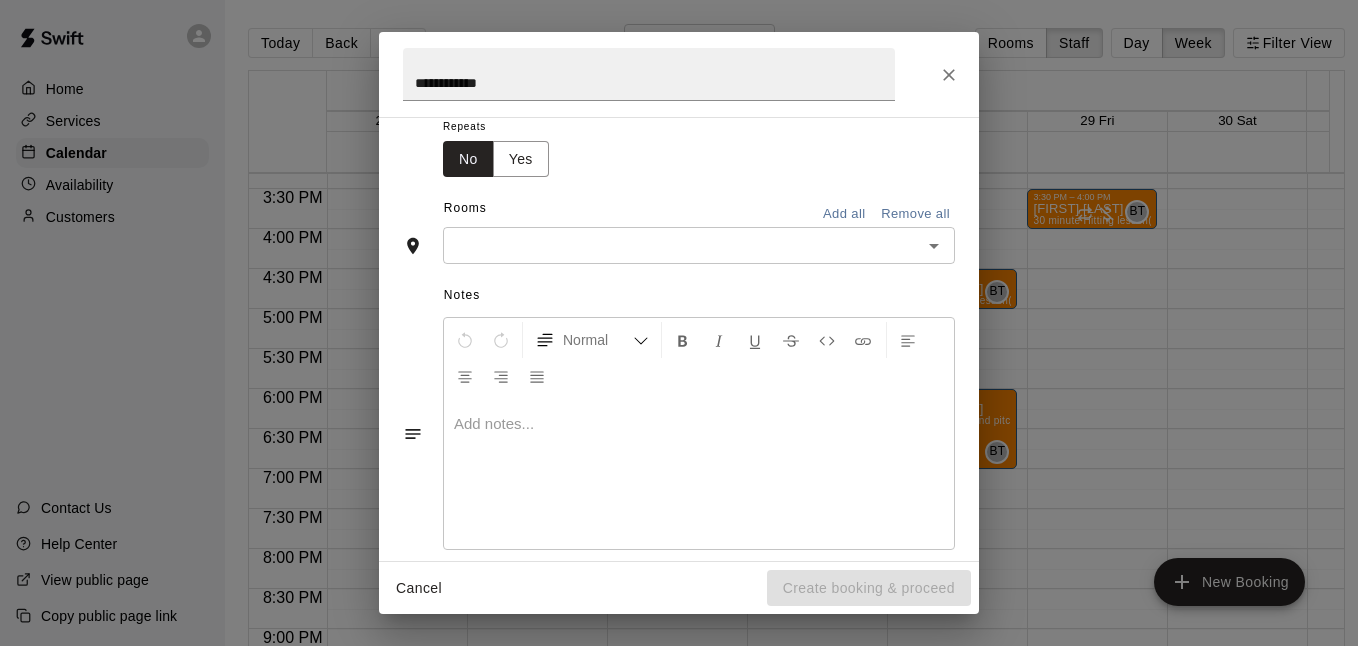 scroll, scrollTop: 332, scrollLeft: 0, axis: vertical 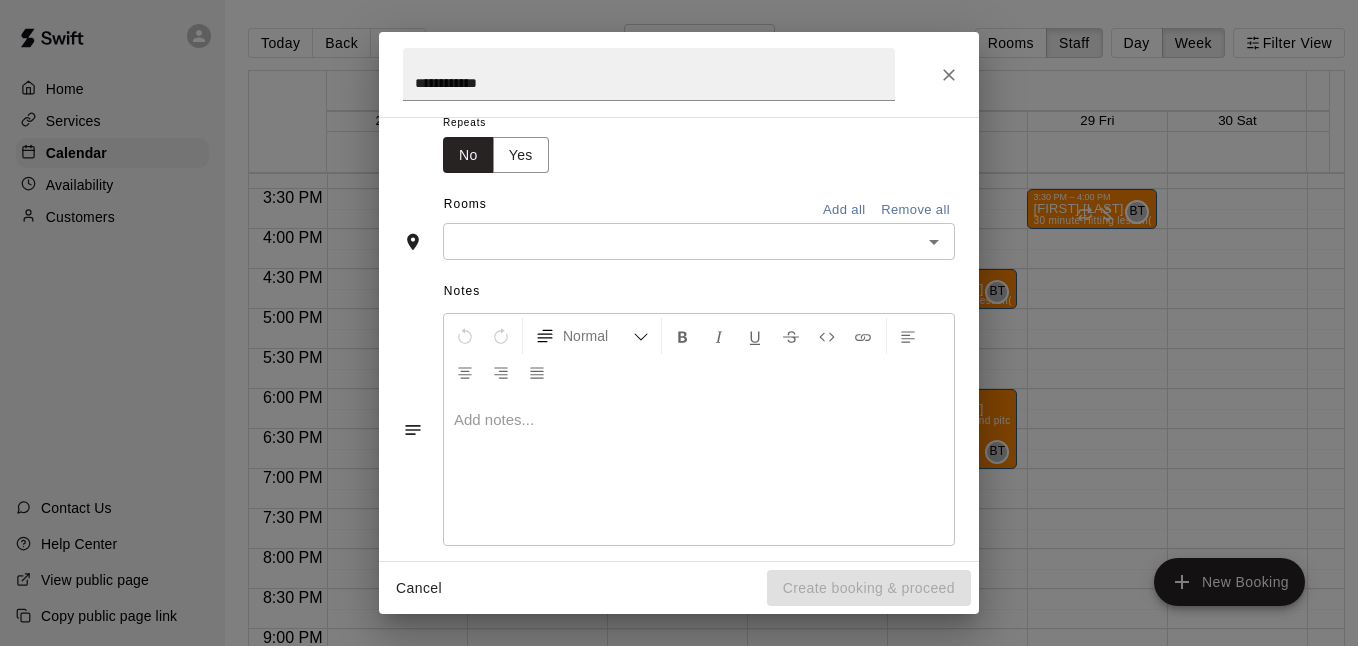 click 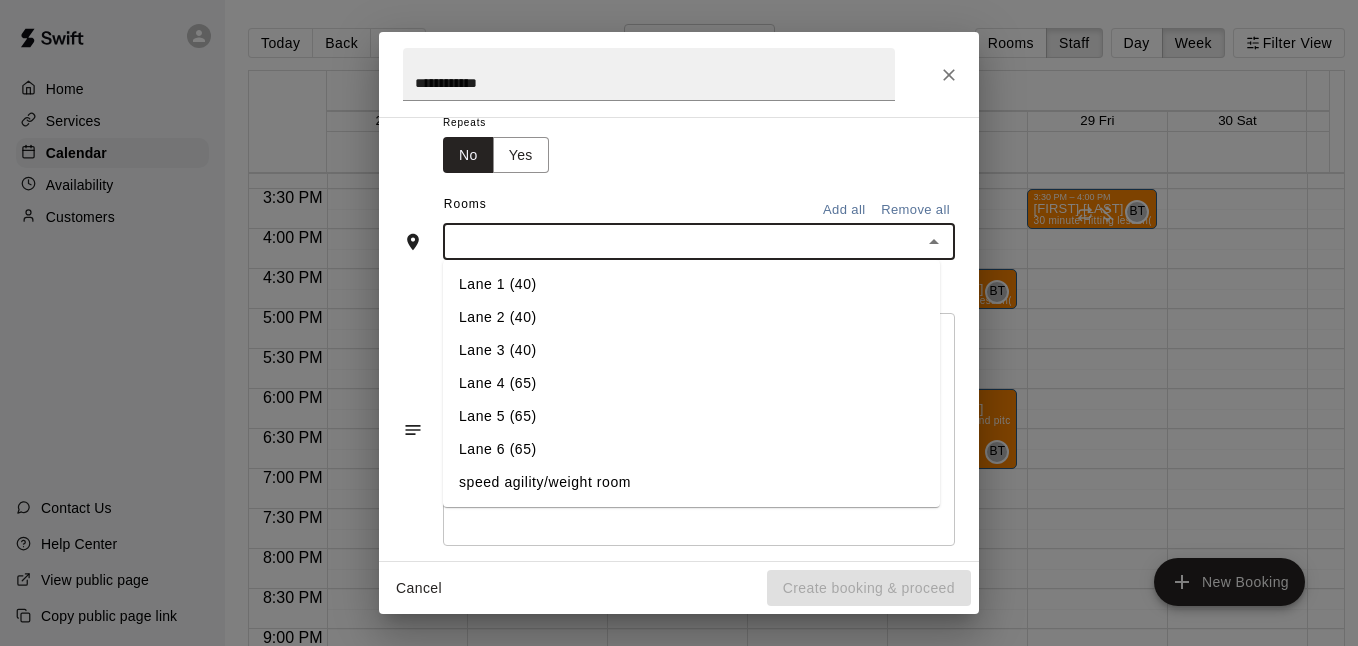 click on "Lane 1 (40)" at bounding box center [691, 284] 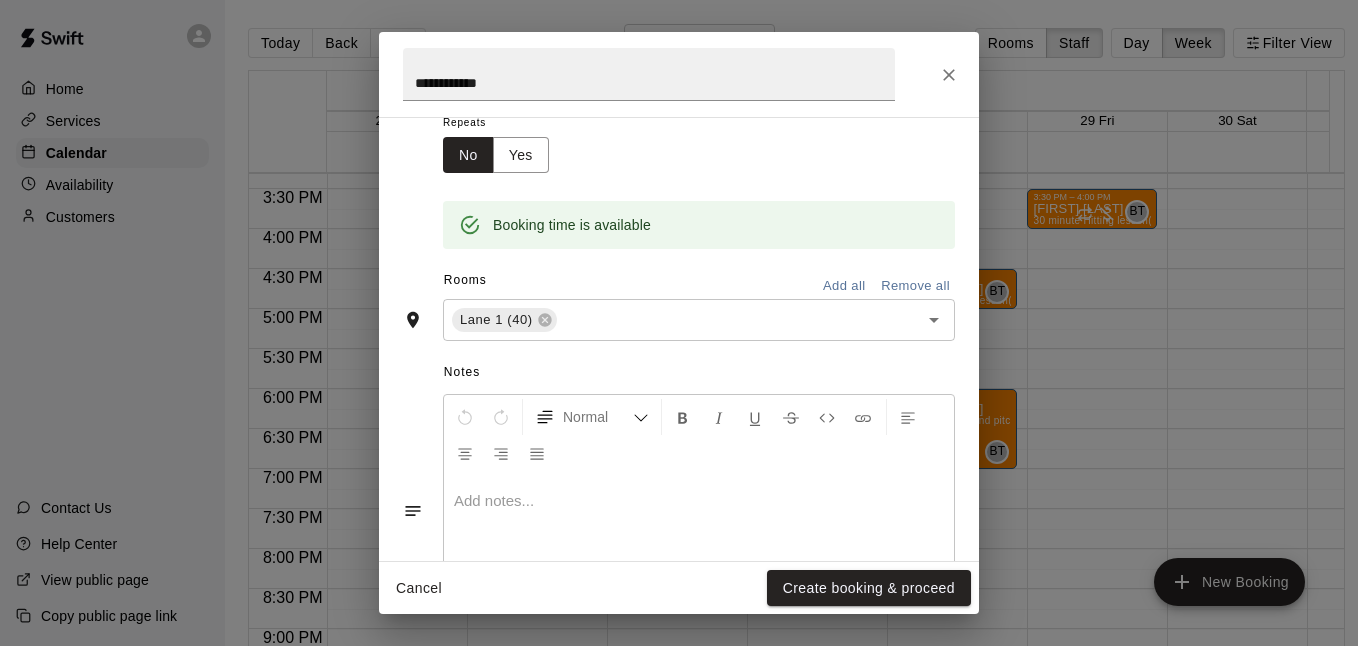 click on "Notes" at bounding box center (699, 373) 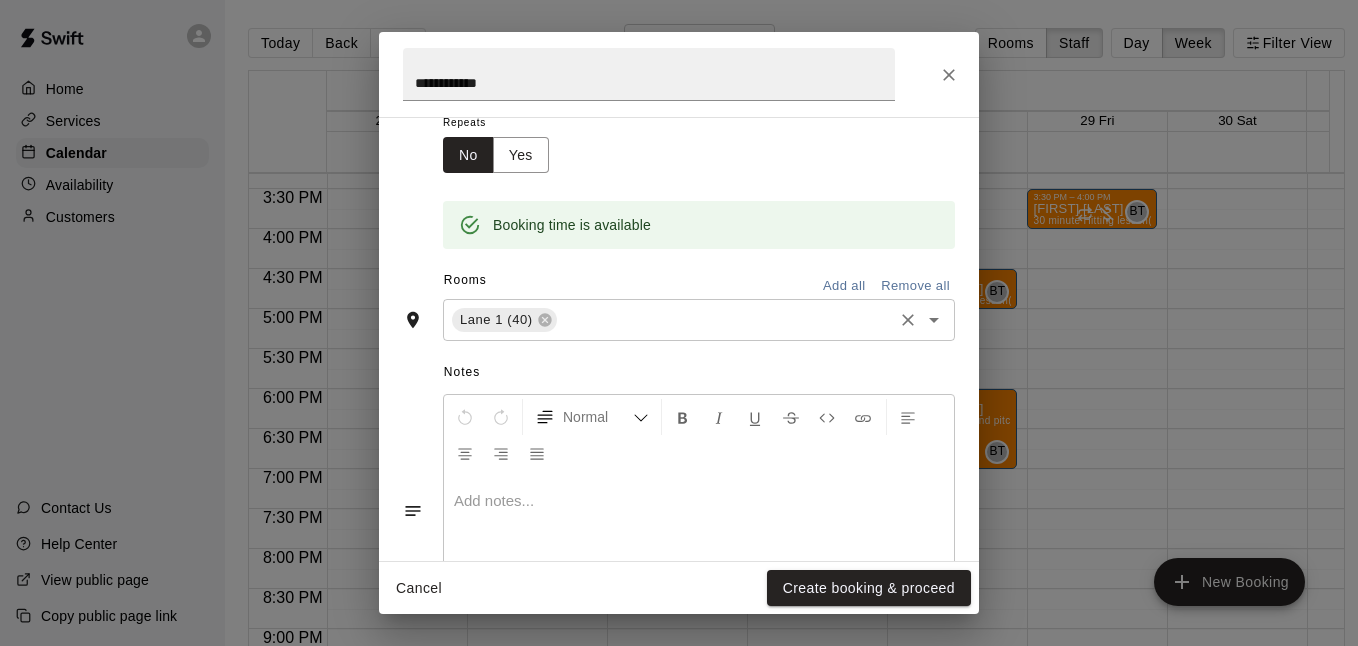 click on "Create booking & proceed" at bounding box center (869, 588) 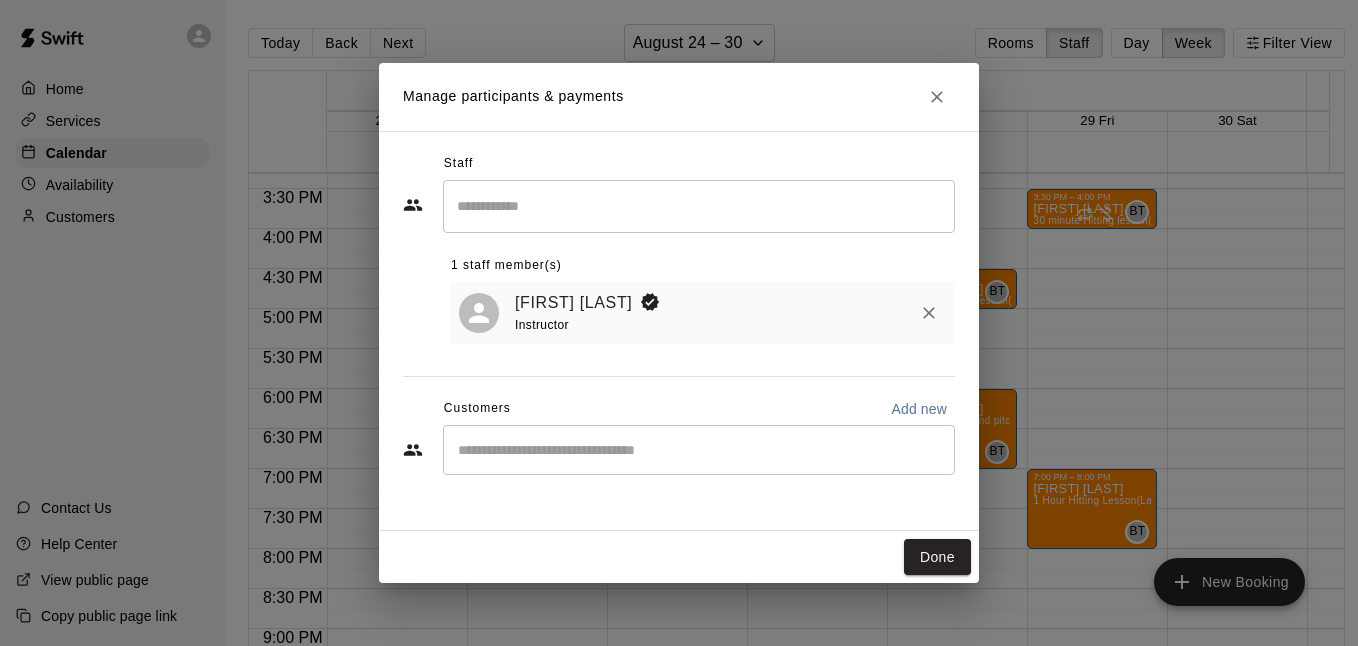 click at bounding box center (699, 450) 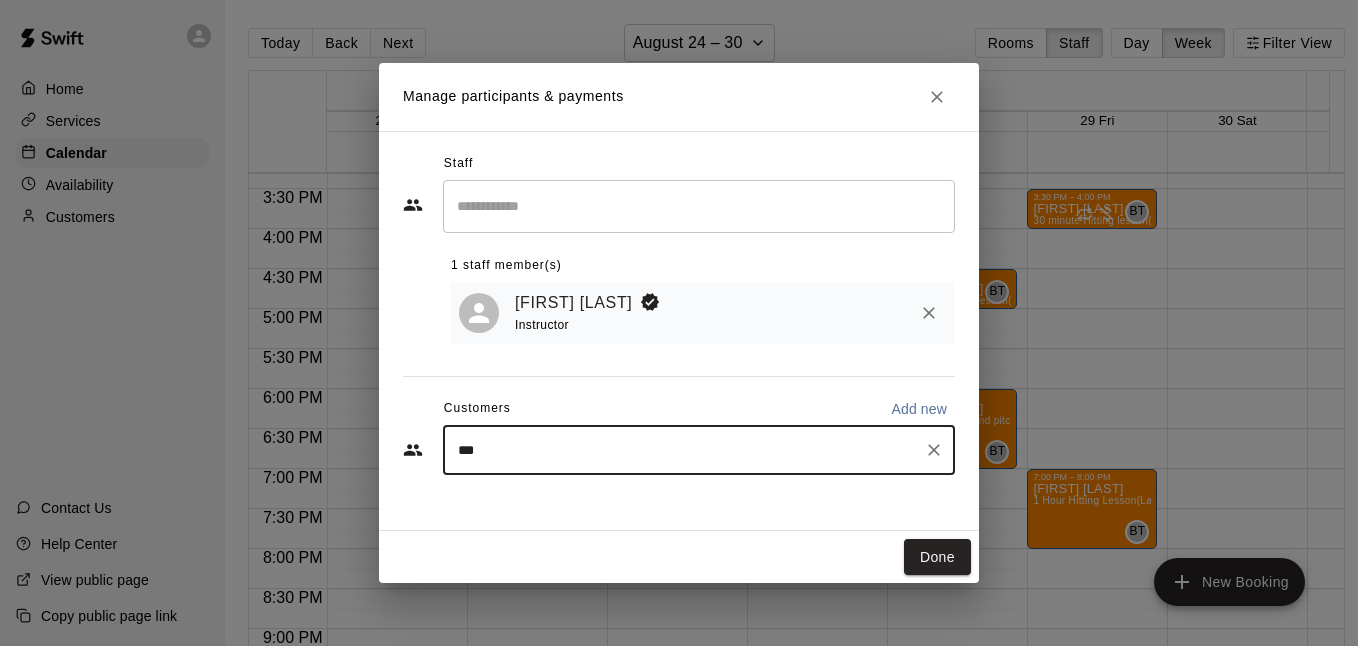 type on "****" 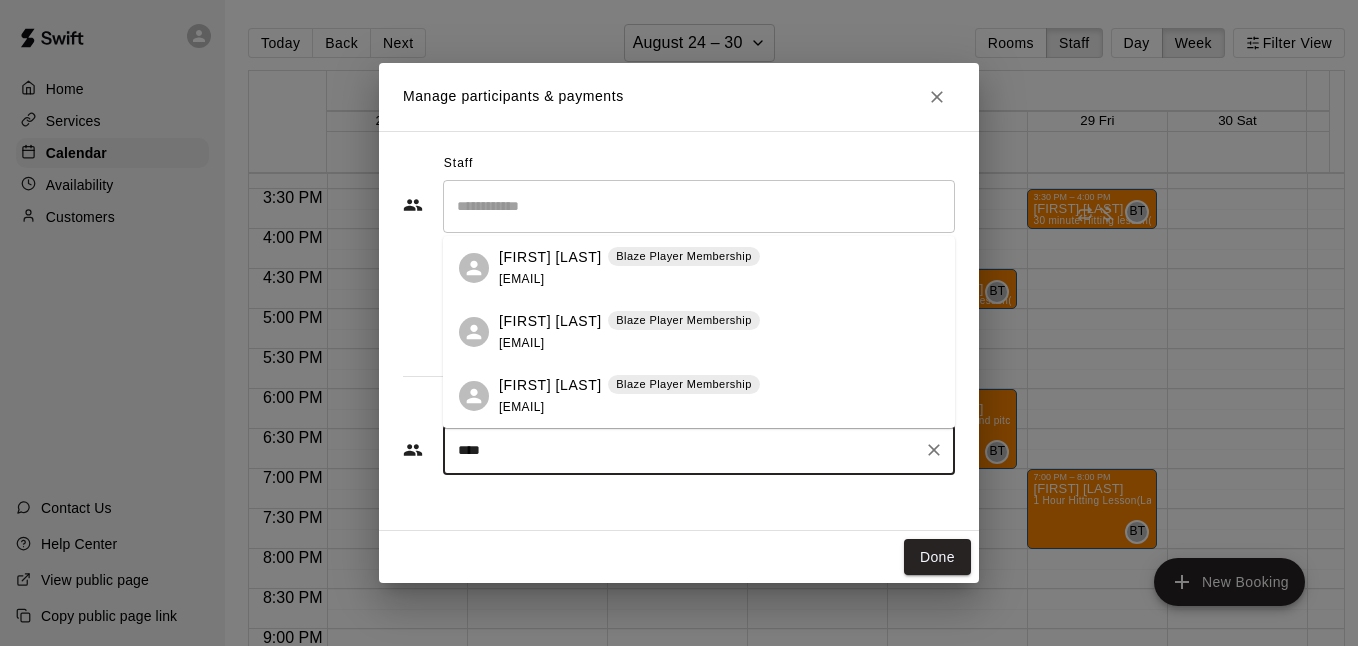 click on "Blaze Player Membership" at bounding box center [683, 384] 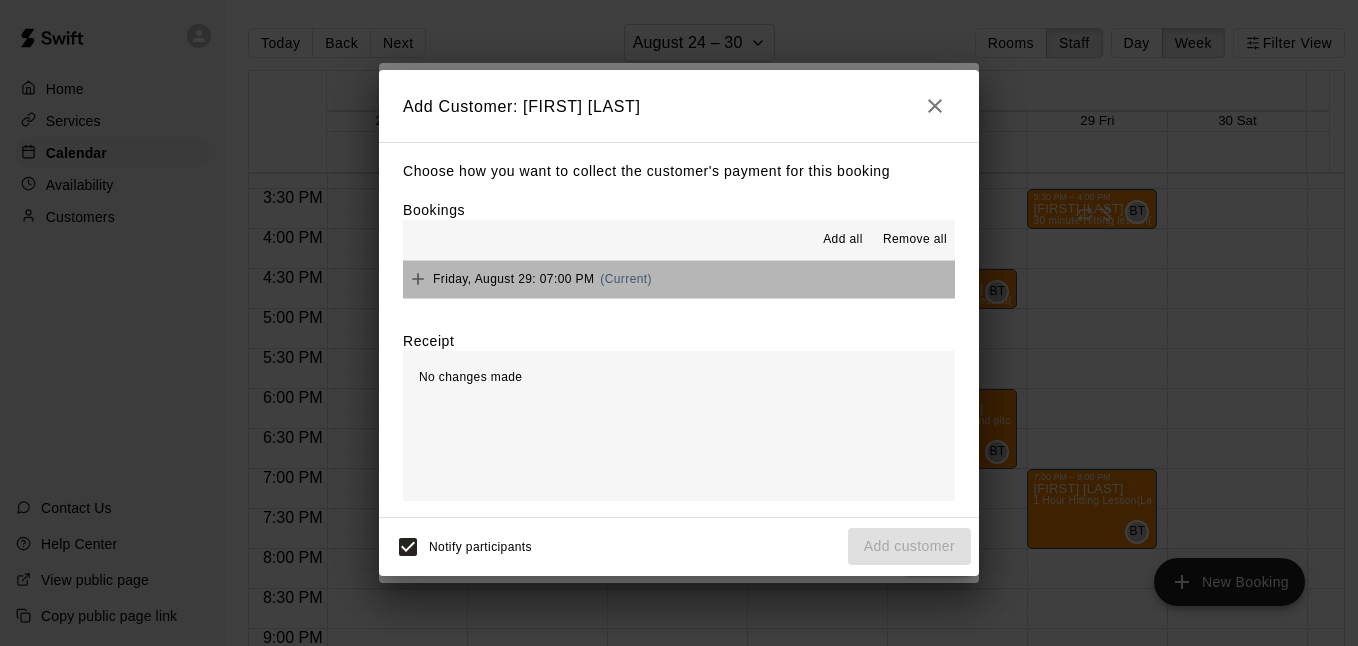 click on "[DAY], [MONTH], [DATE]: [TIME] ([MERIDIEM])" at bounding box center (679, 279) 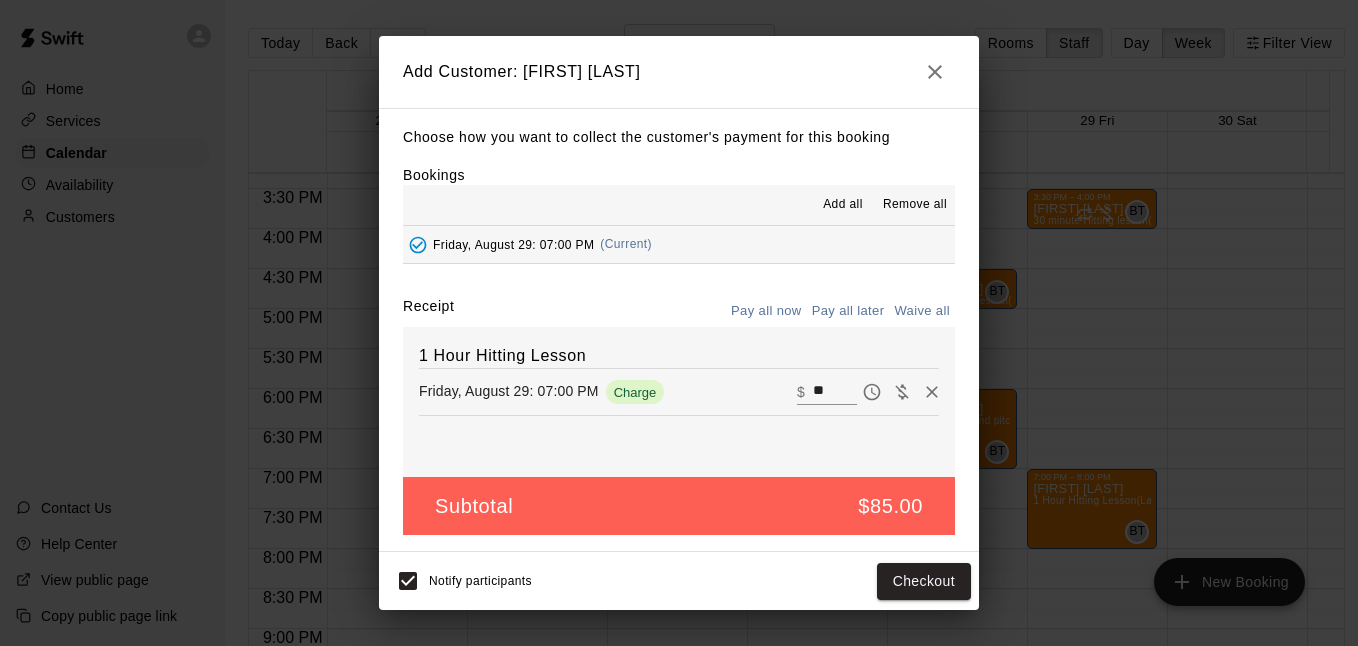 click on "Pay all later" at bounding box center (848, 311) 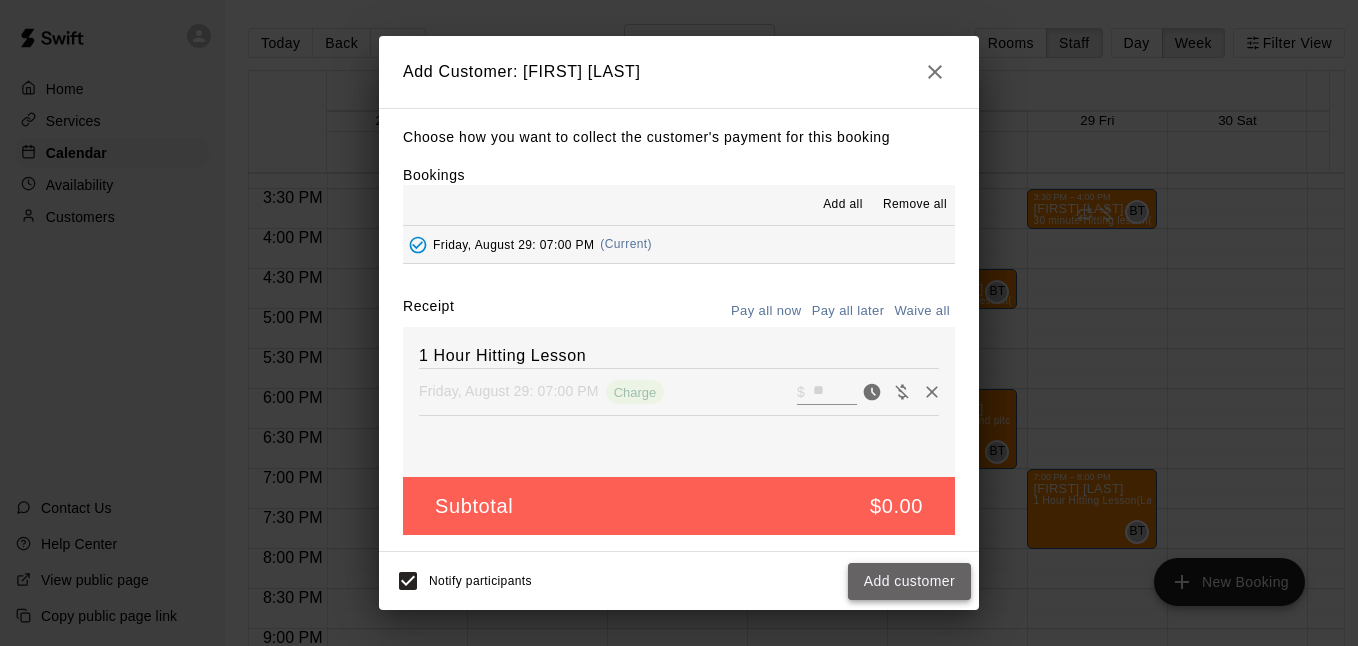 click on "Add customer" at bounding box center (909, 581) 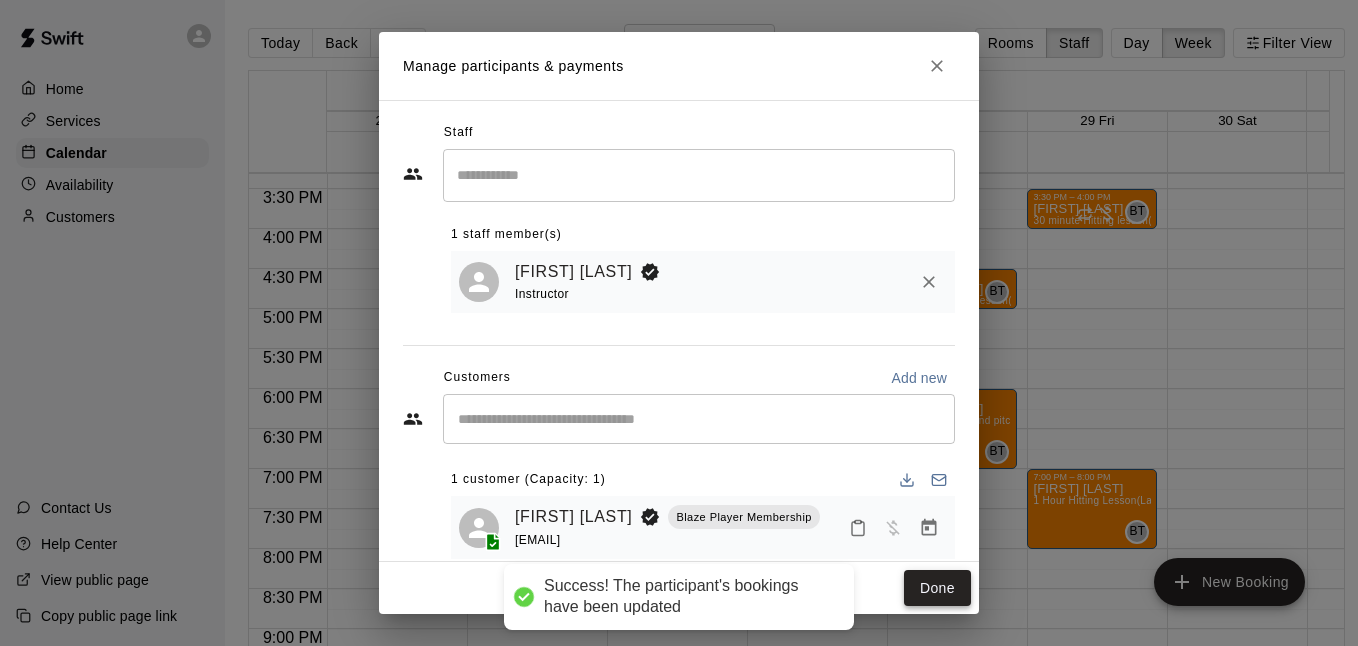 click on "Done" at bounding box center (937, 588) 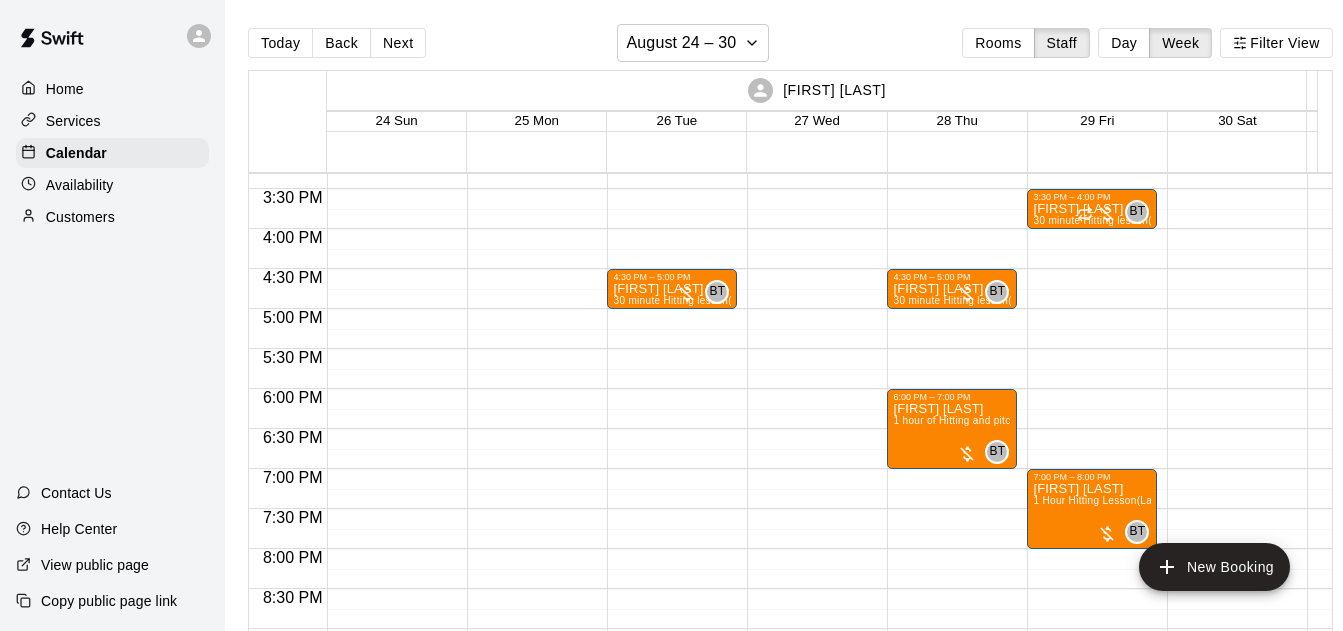 click on "Back" at bounding box center [341, 43] 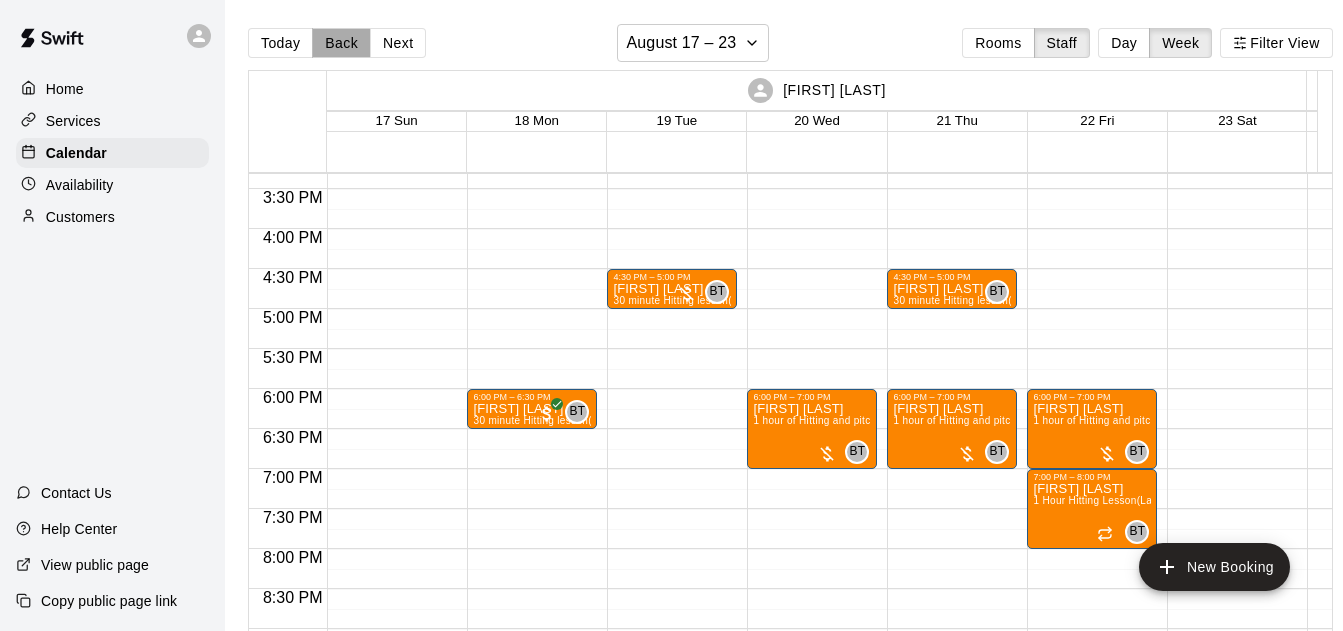 click on "Back" at bounding box center [341, 43] 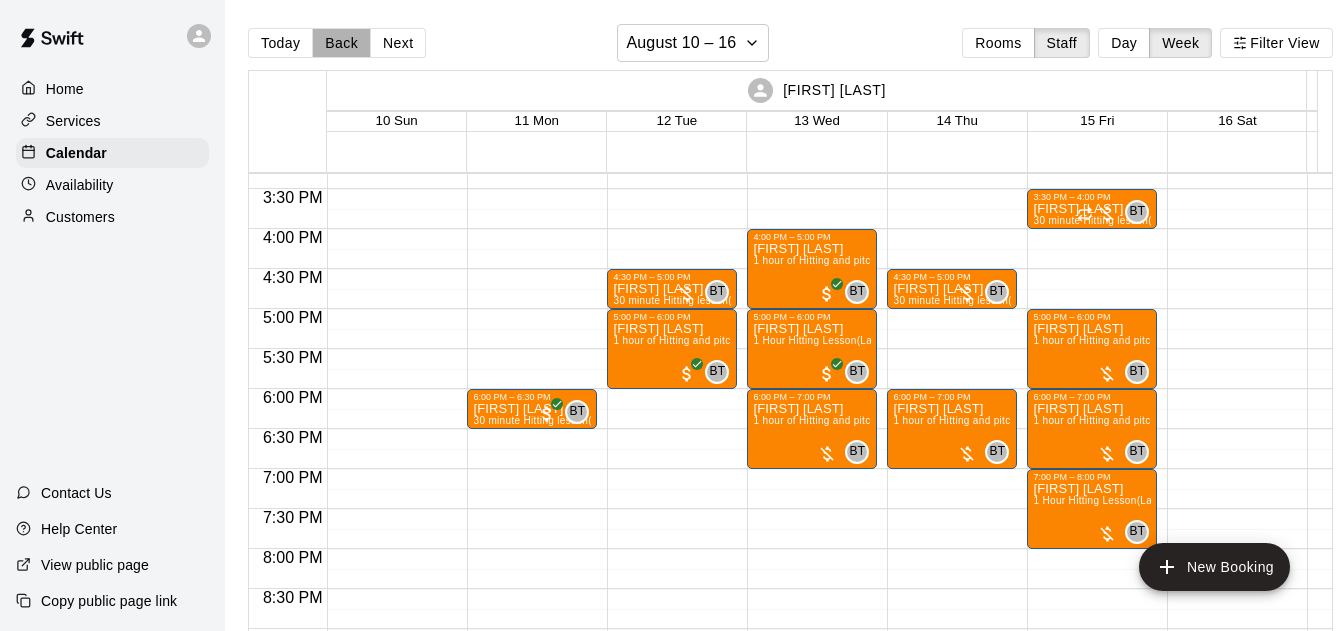 click on "Back" at bounding box center [341, 43] 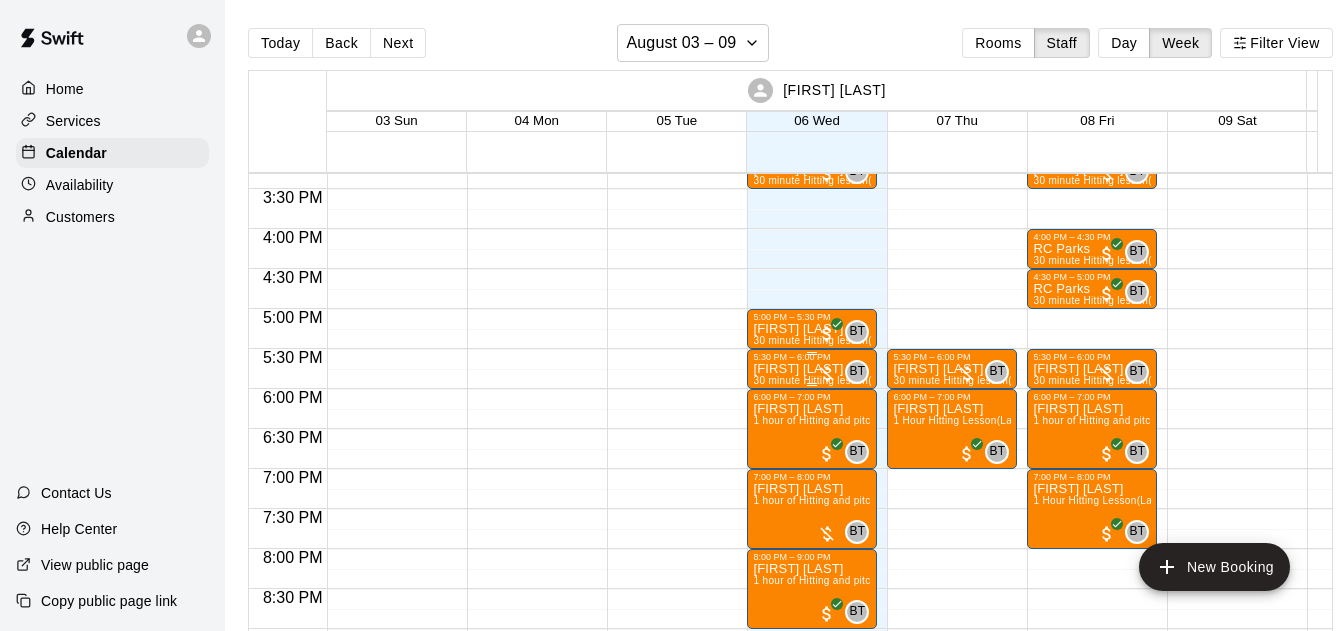 click at bounding box center (827, 374) 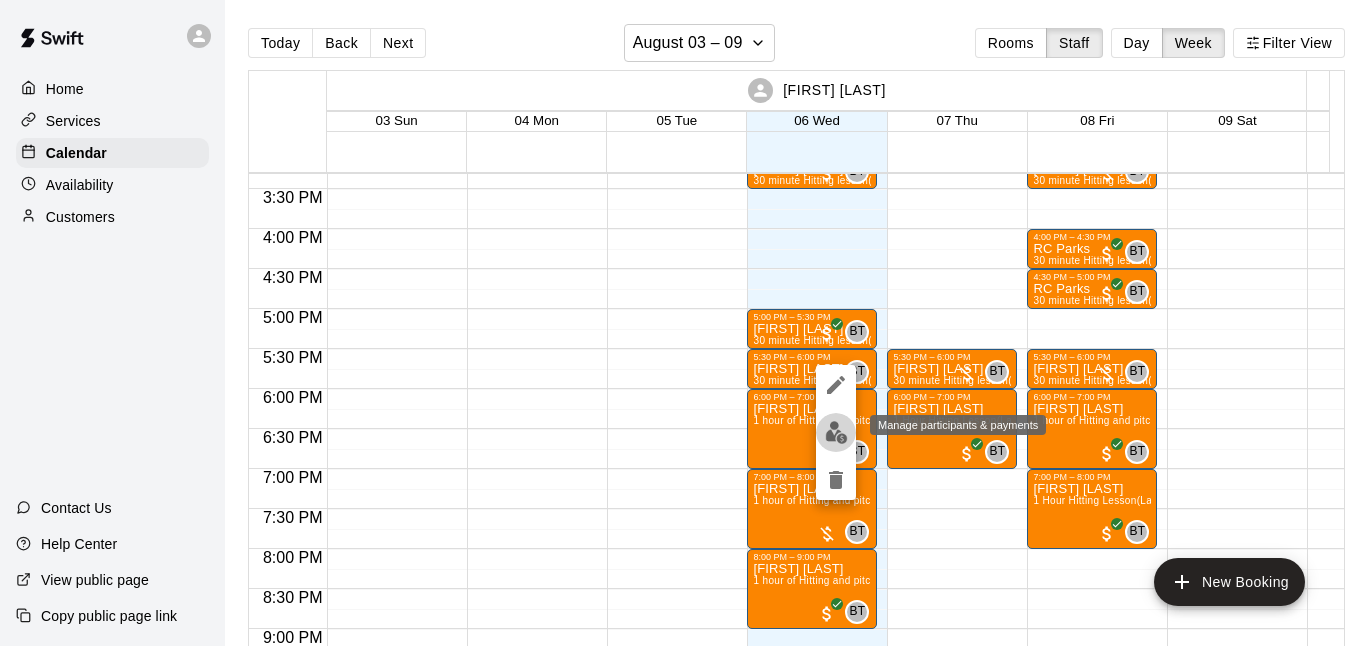 click at bounding box center [836, 432] 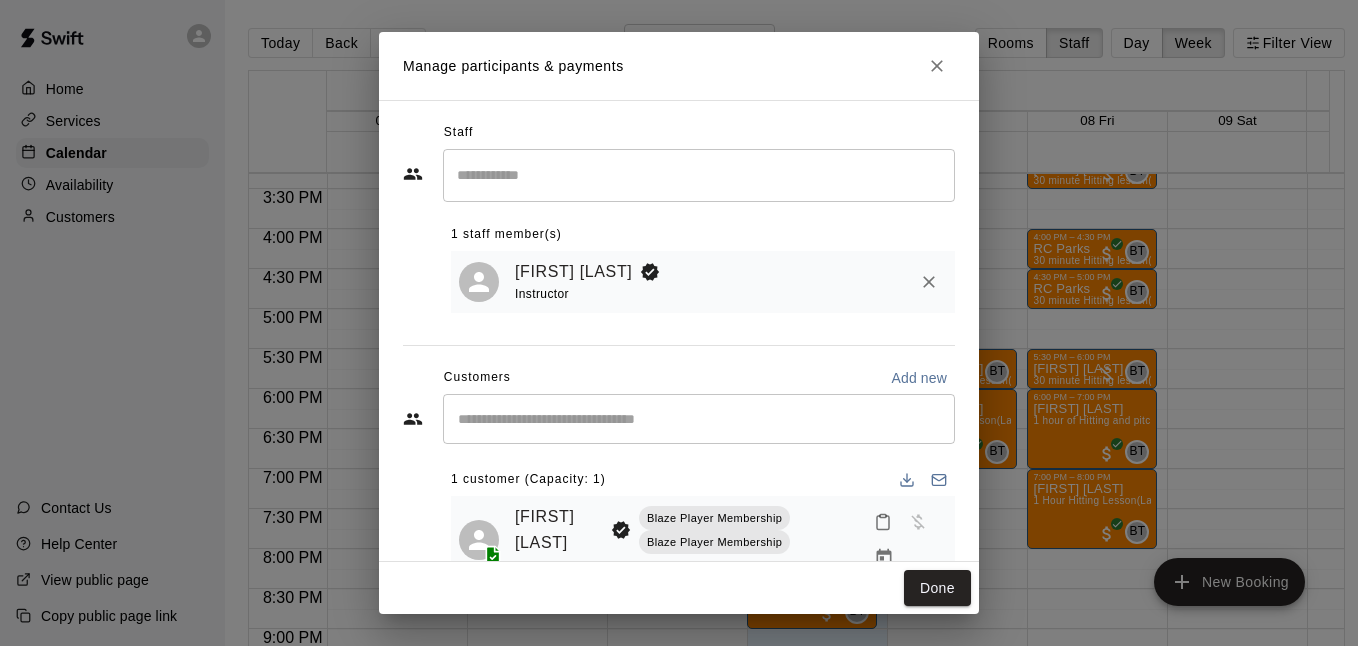 scroll, scrollTop: 61, scrollLeft: 0, axis: vertical 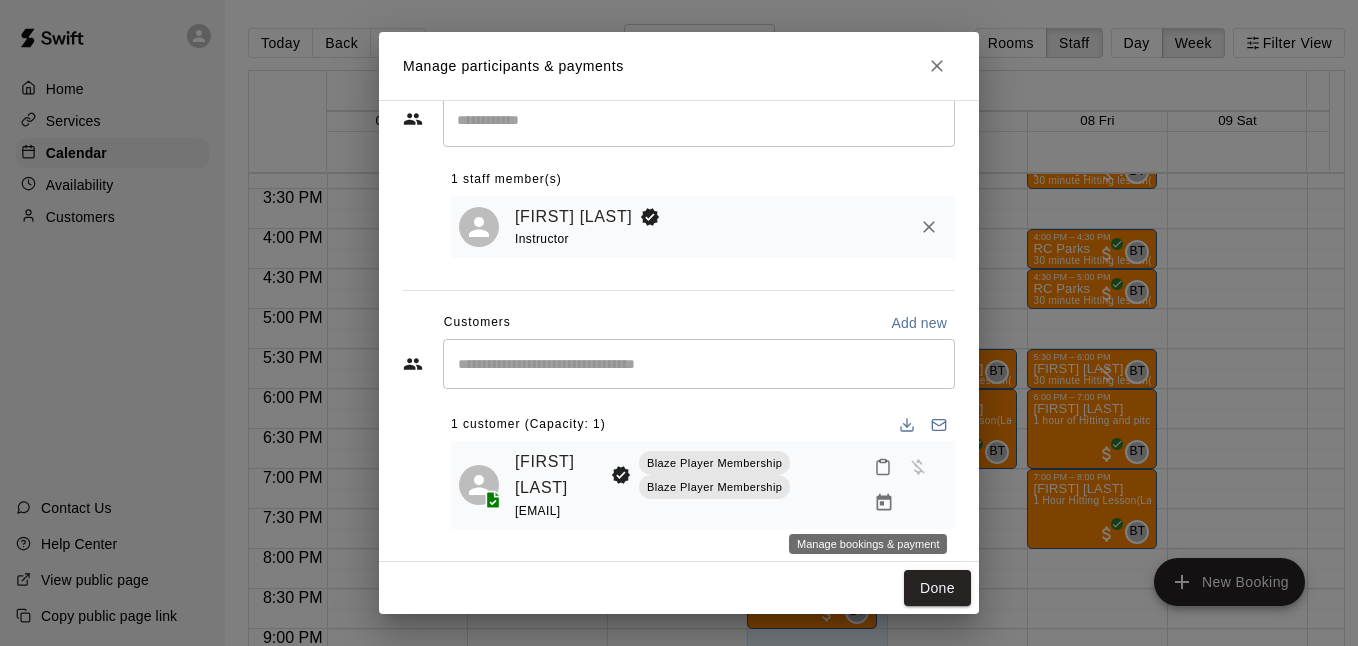 click 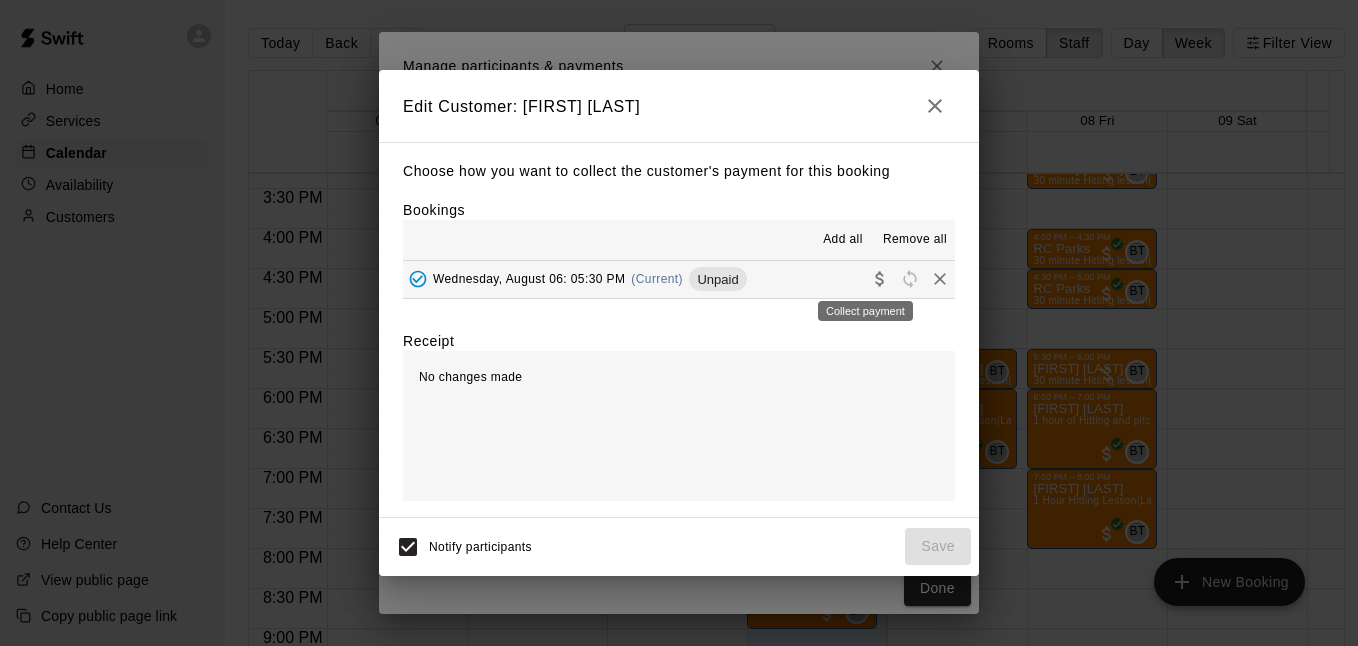 click 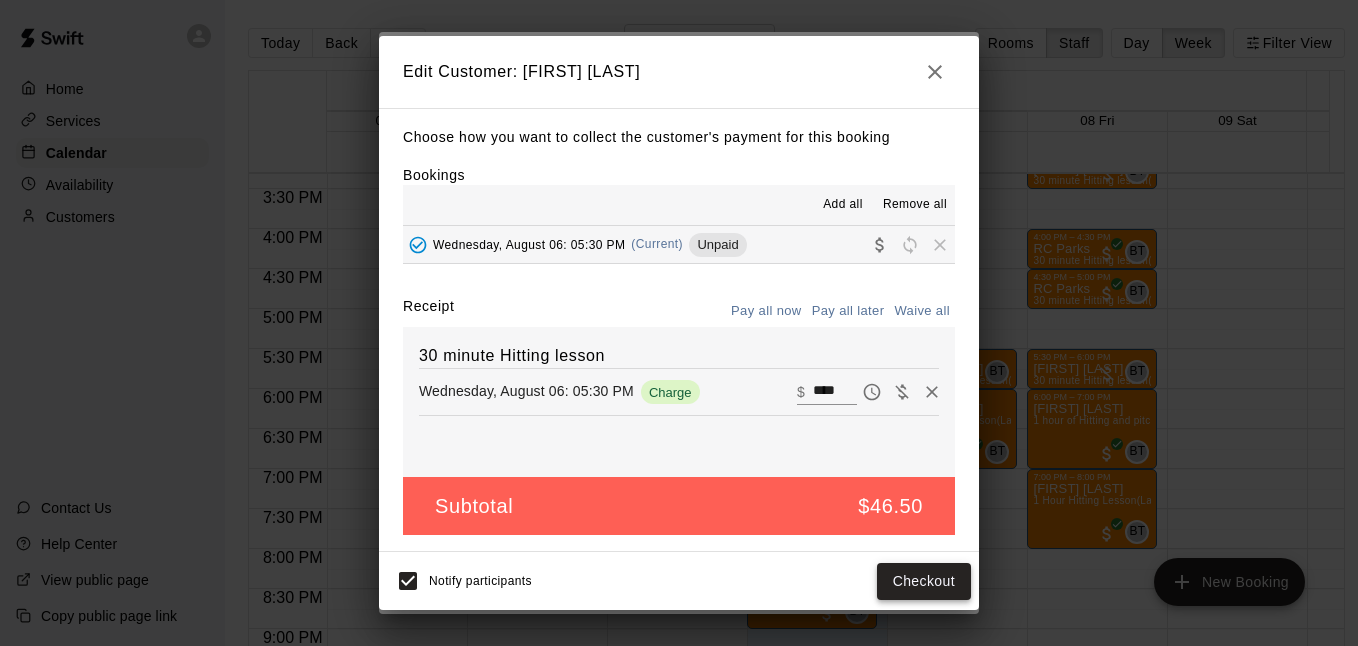 click on "Checkout" at bounding box center (924, 581) 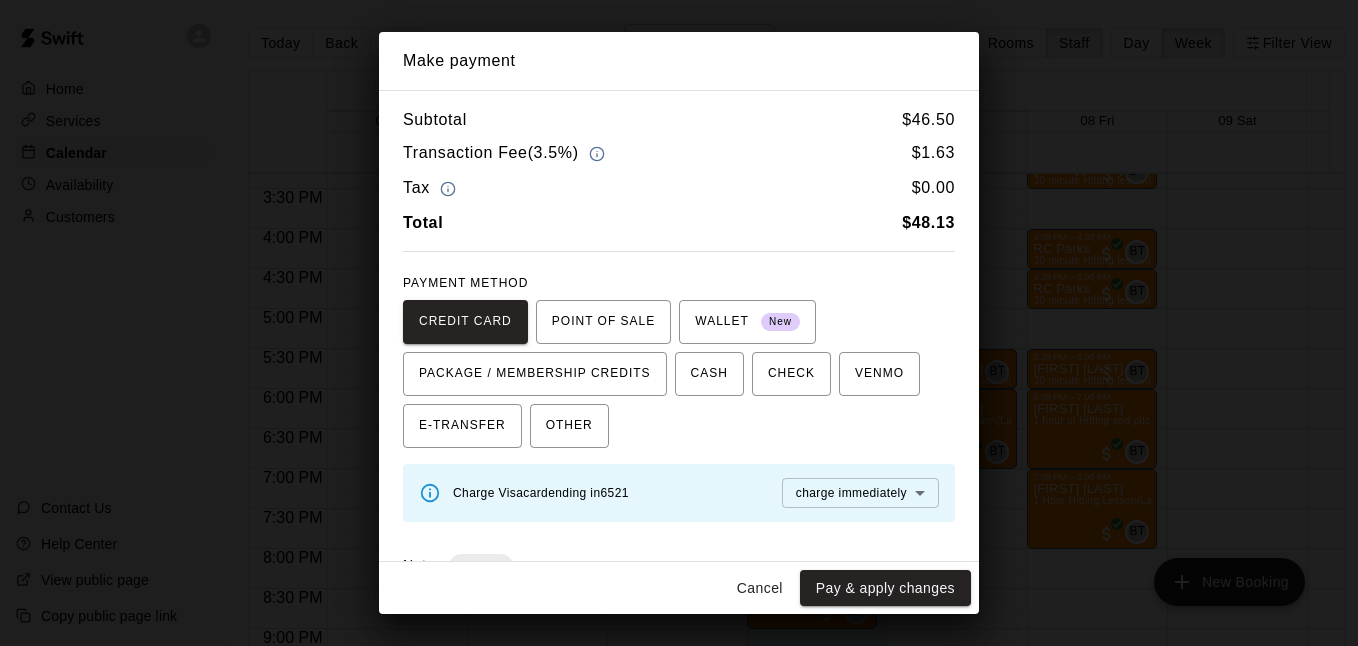 click on "Pay & apply changes" at bounding box center (885, 588) 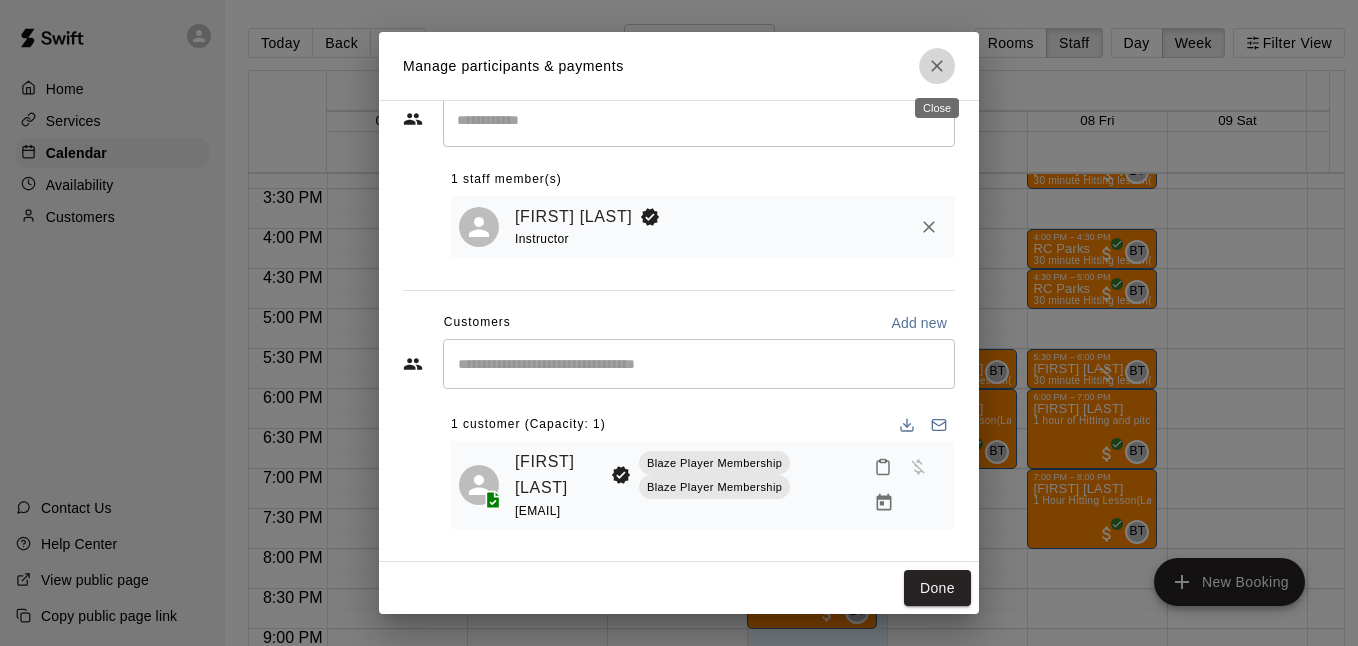 click 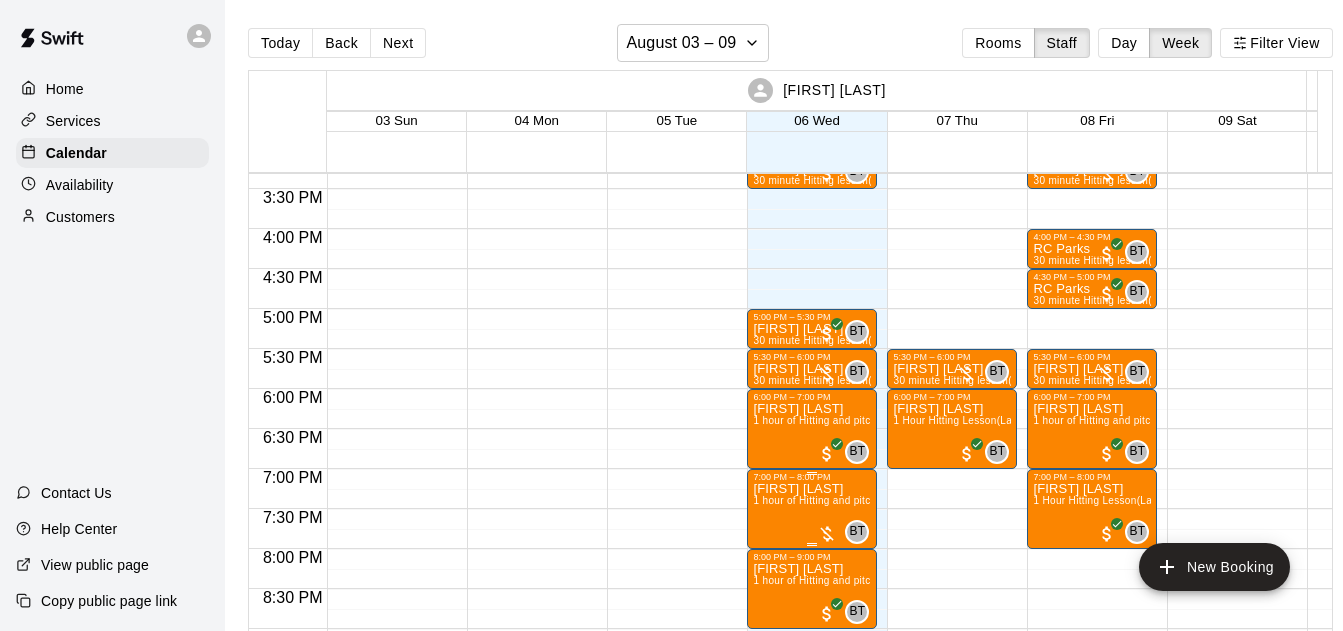 click at bounding box center [827, 534] 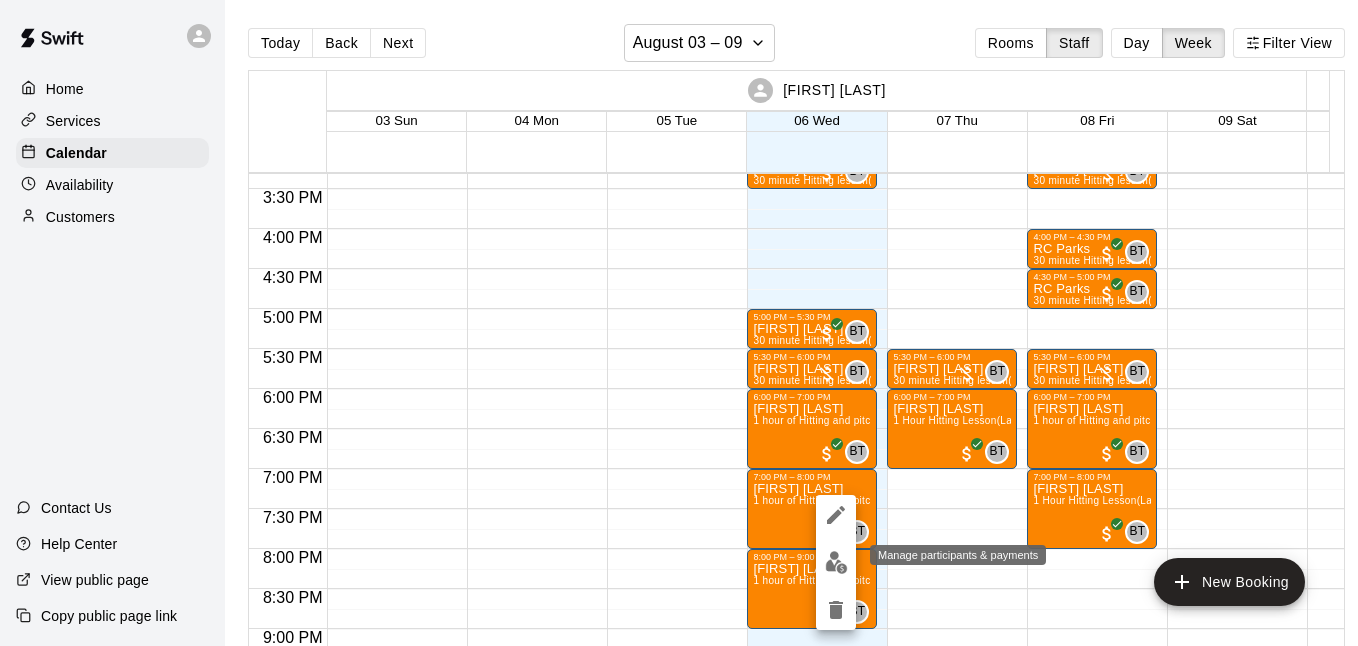 click at bounding box center (836, 562) 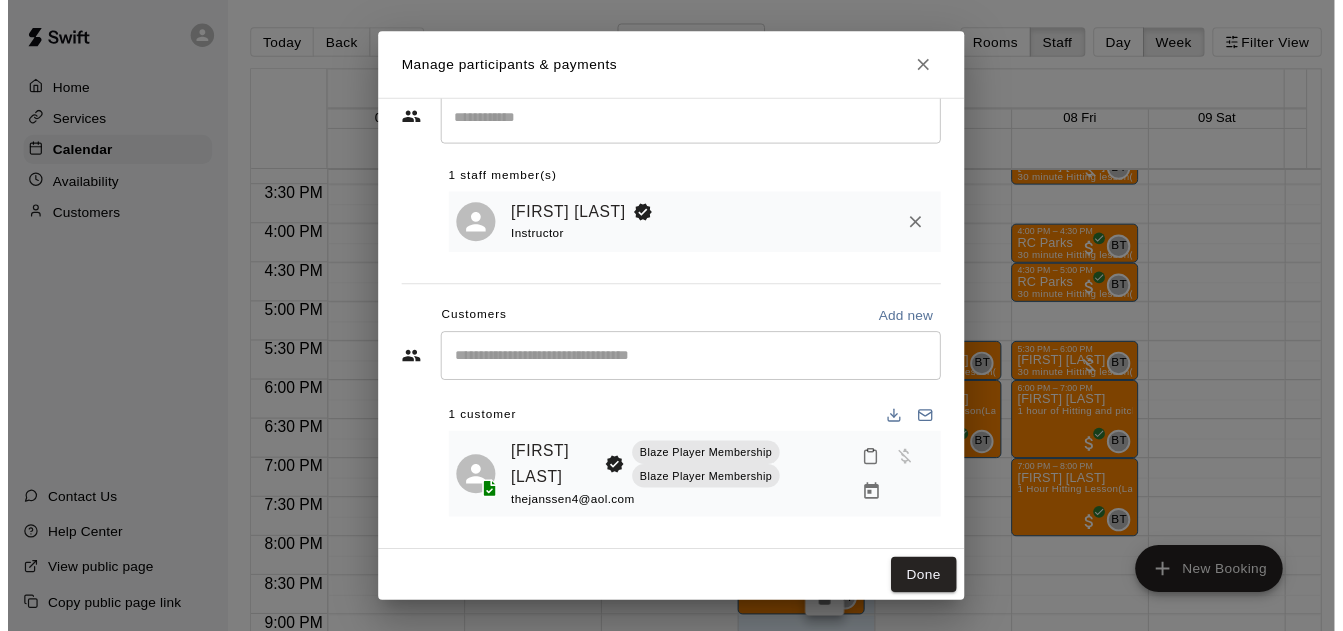 scroll, scrollTop: 61, scrollLeft: 0, axis: vertical 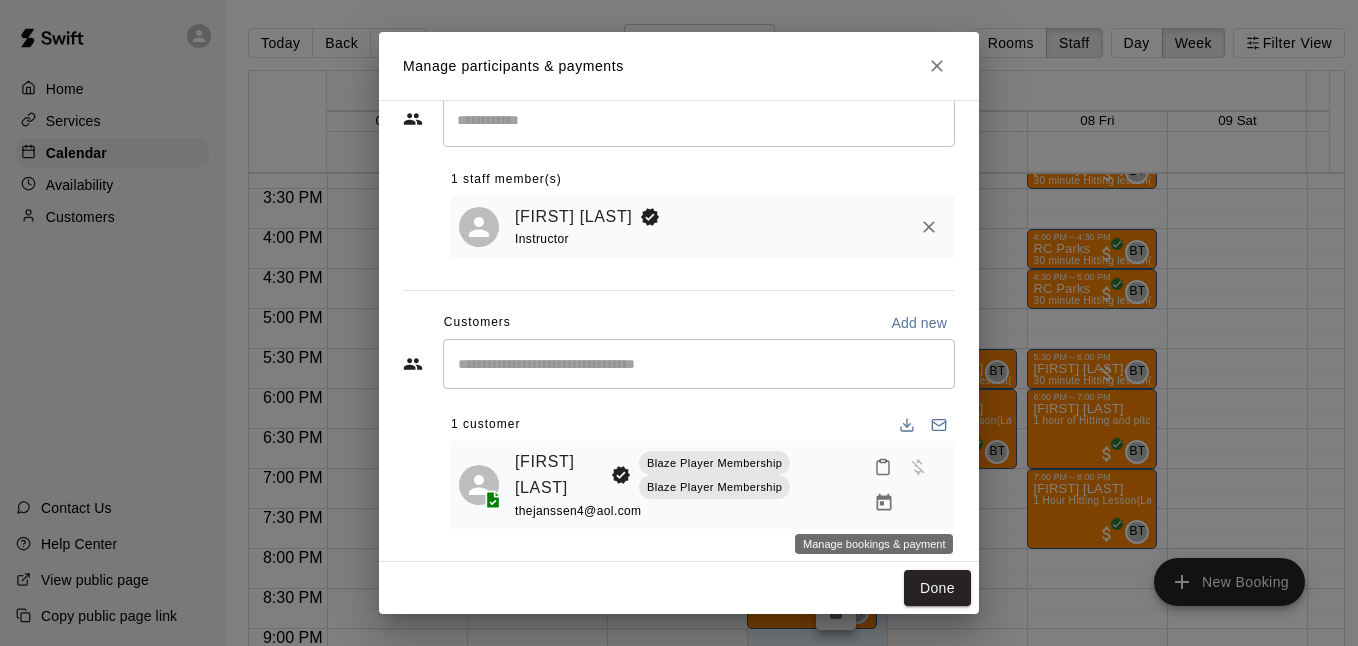 click 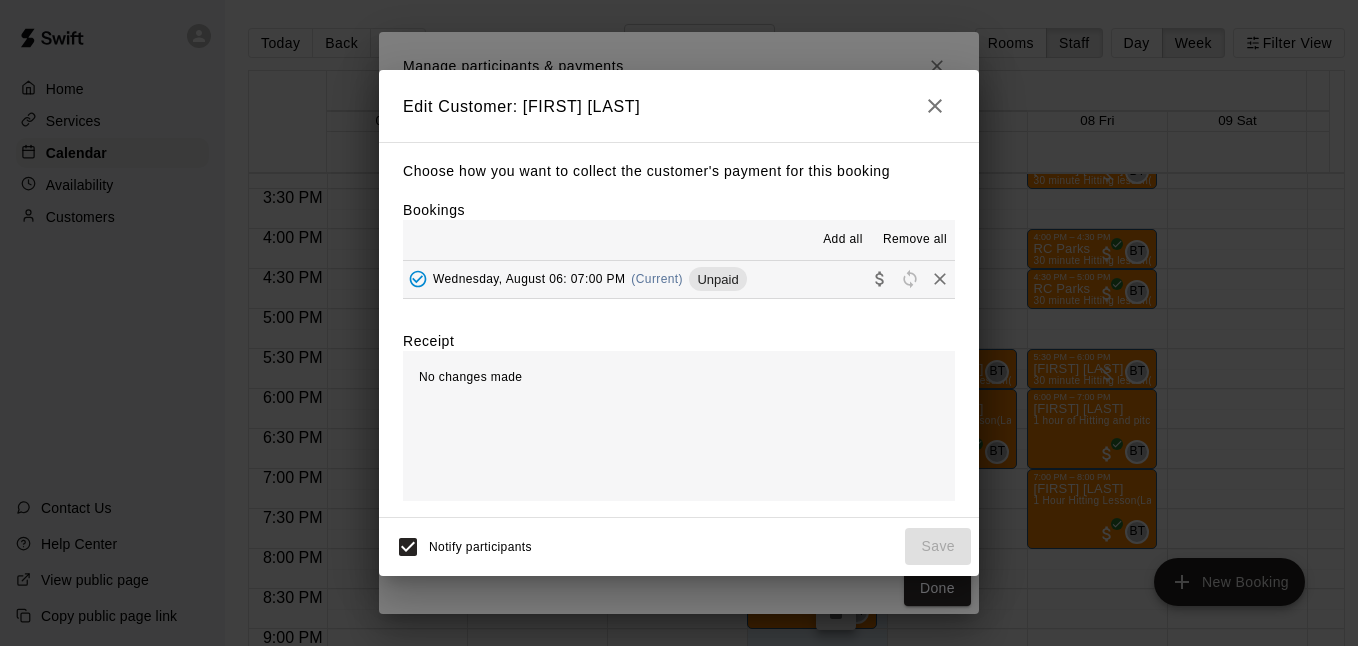 click 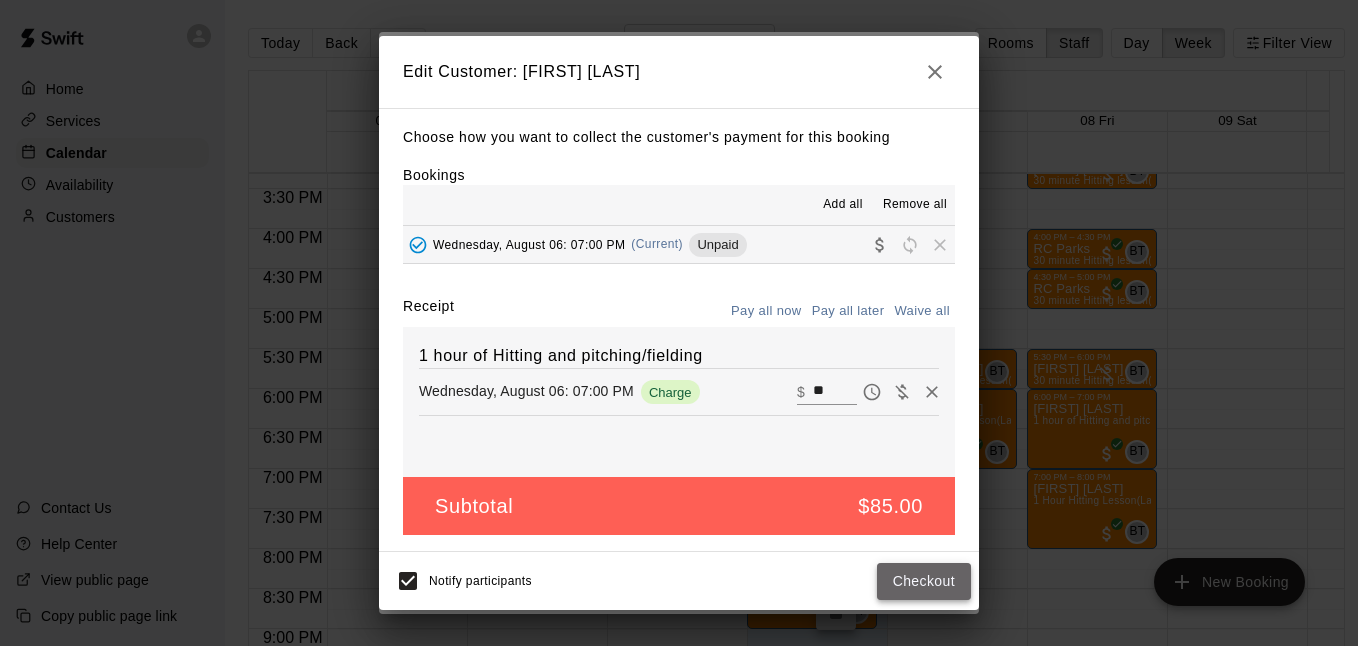click on "Checkout" at bounding box center (924, 581) 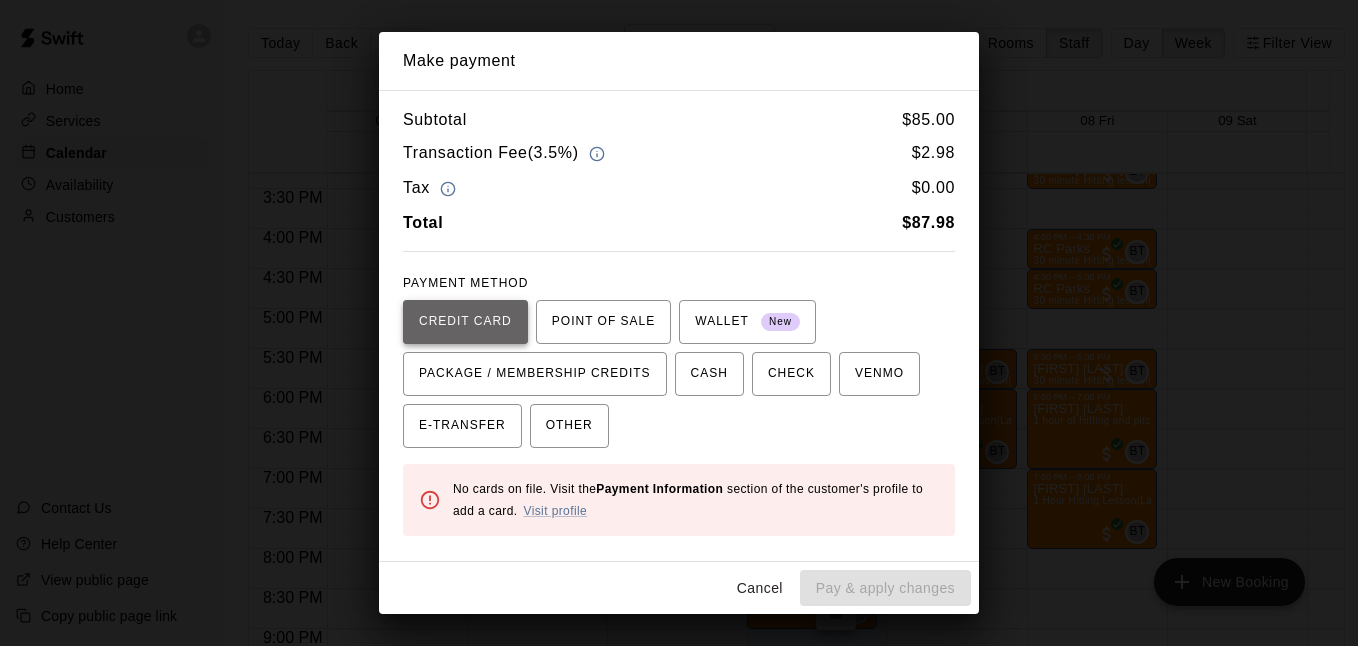 click on "CREDIT CARD" at bounding box center (465, 322) 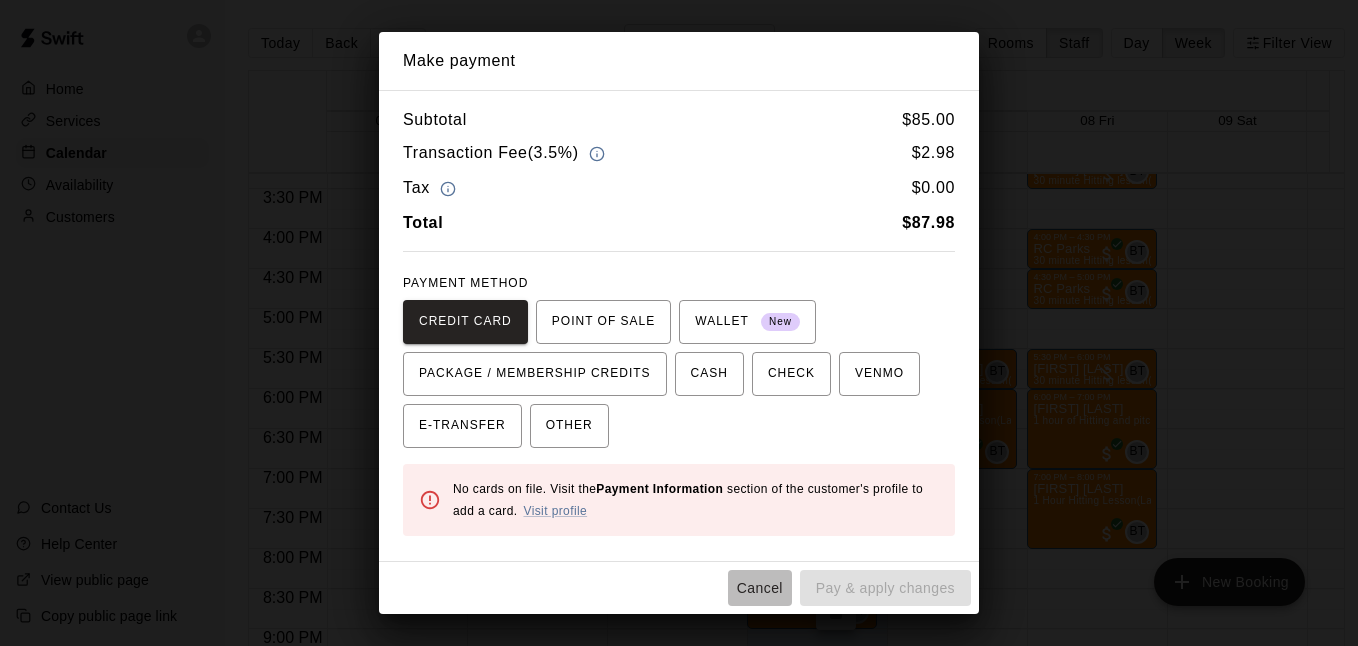 click on "Cancel" at bounding box center [760, 588] 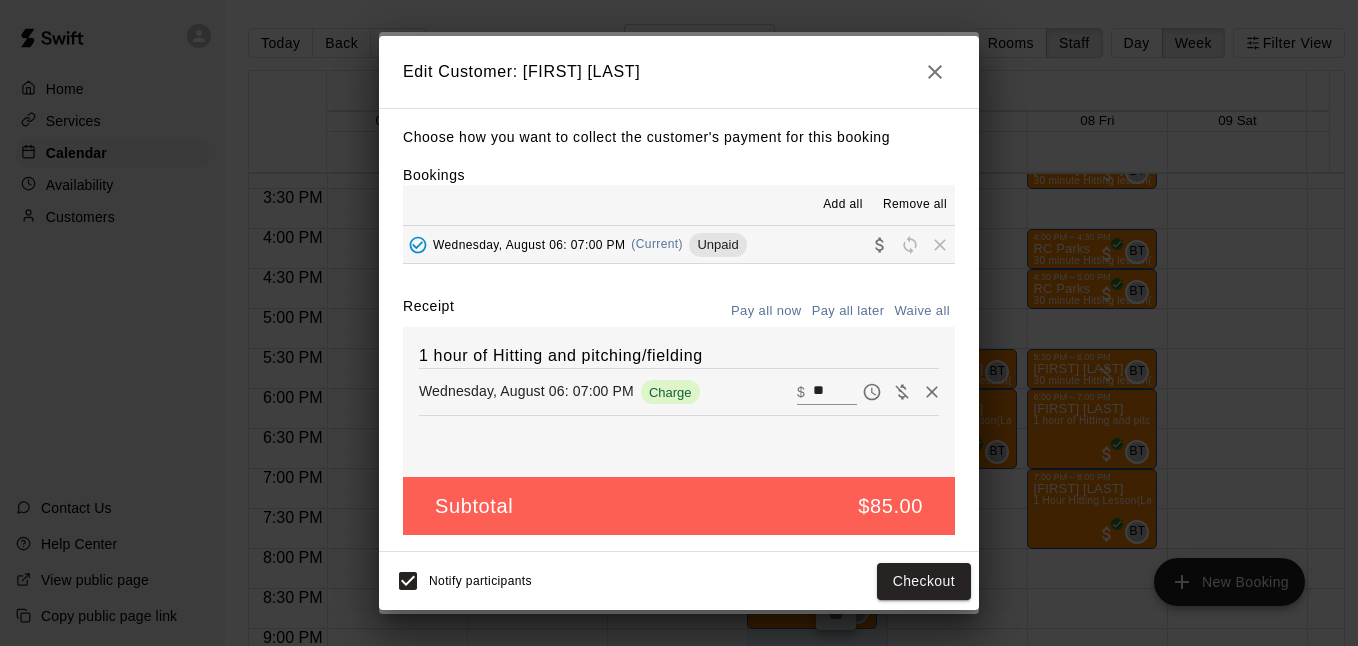 click 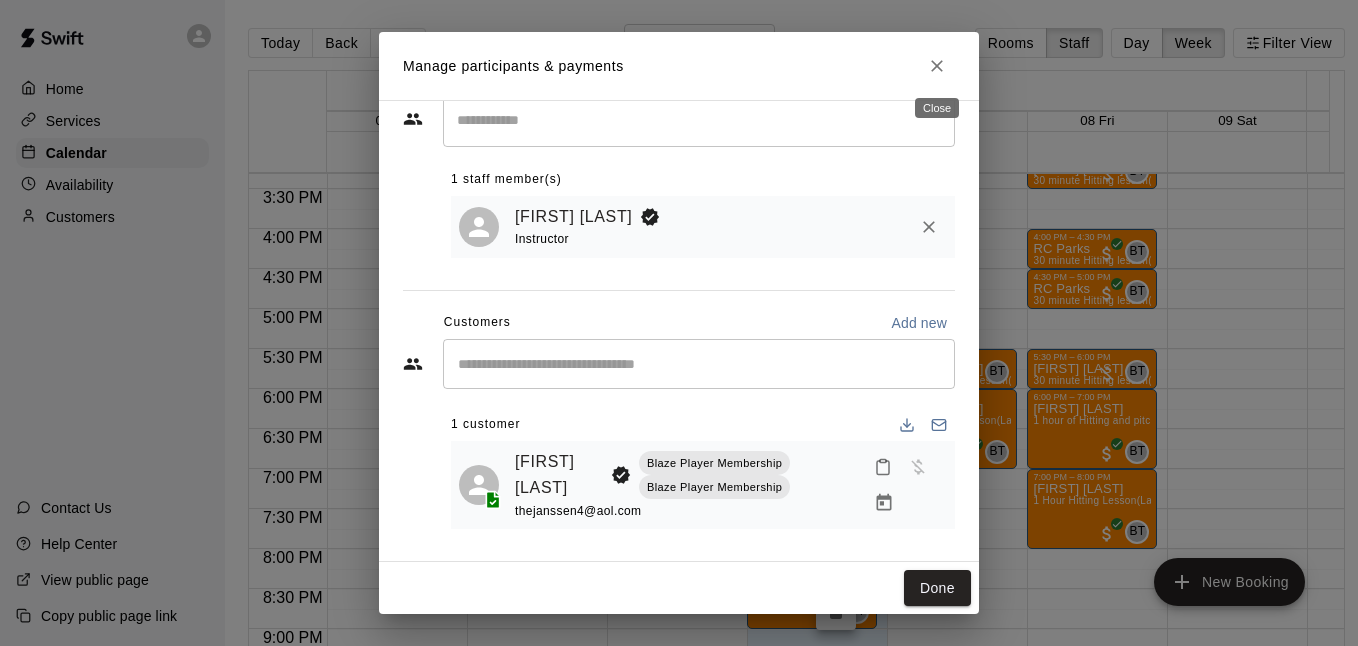 click at bounding box center (937, 66) 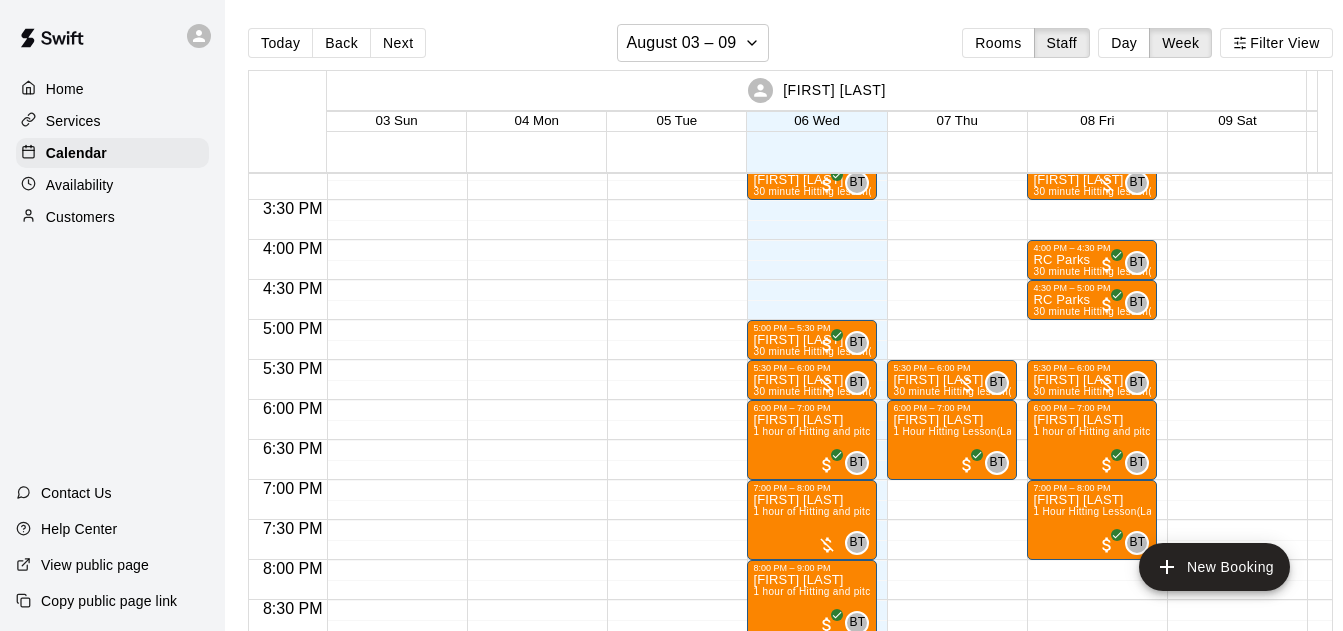 scroll, scrollTop: 1225, scrollLeft: 0, axis: vertical 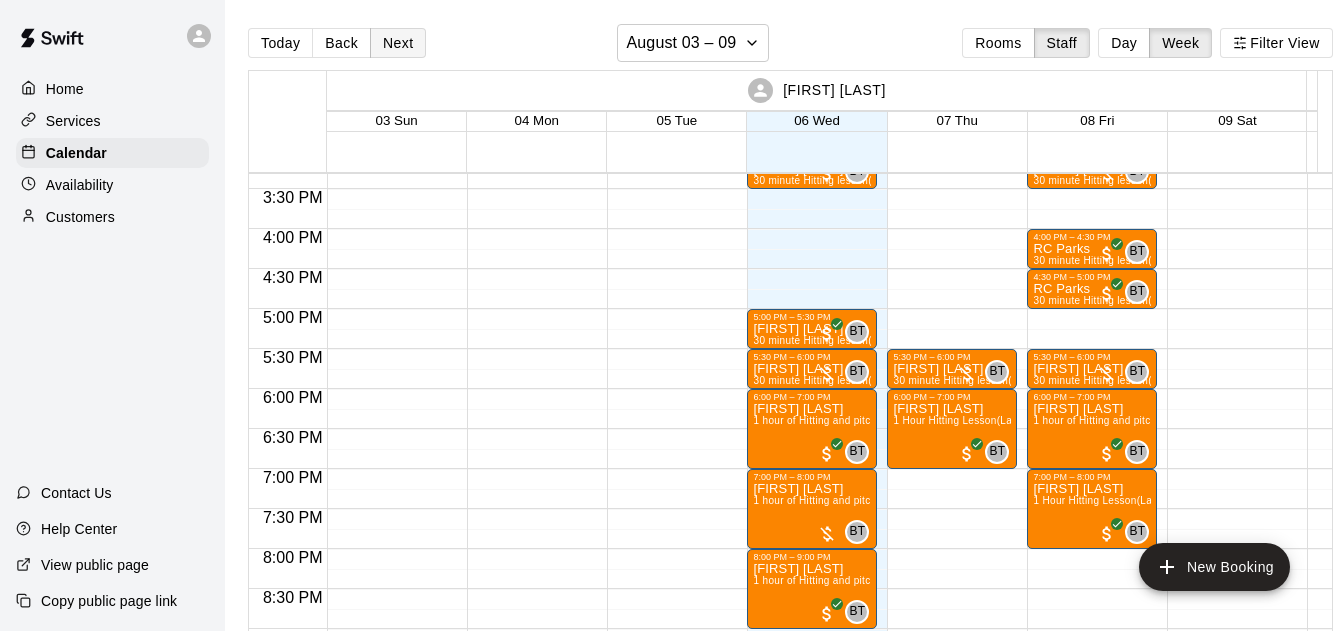 click on "Next" at bounding box center (398, 43) 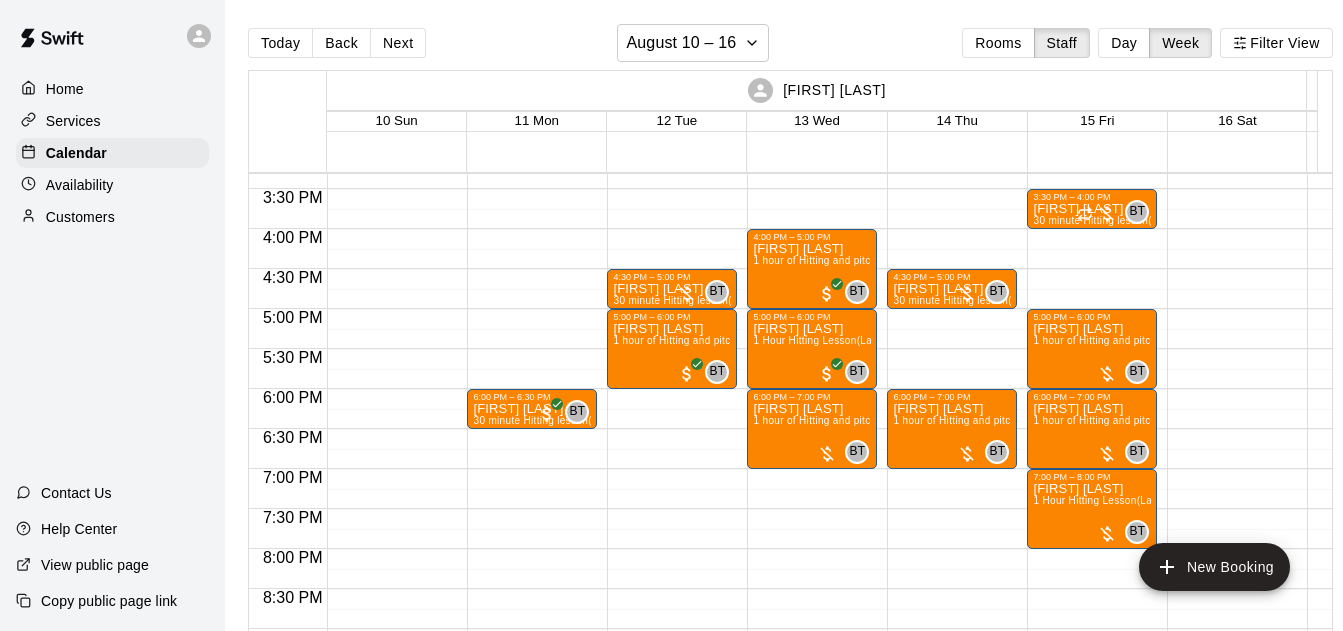 drag, startPoint x: 362, startPoint y: 42, endPoint x: 764, endPoint y: 269, distance: 461.6633 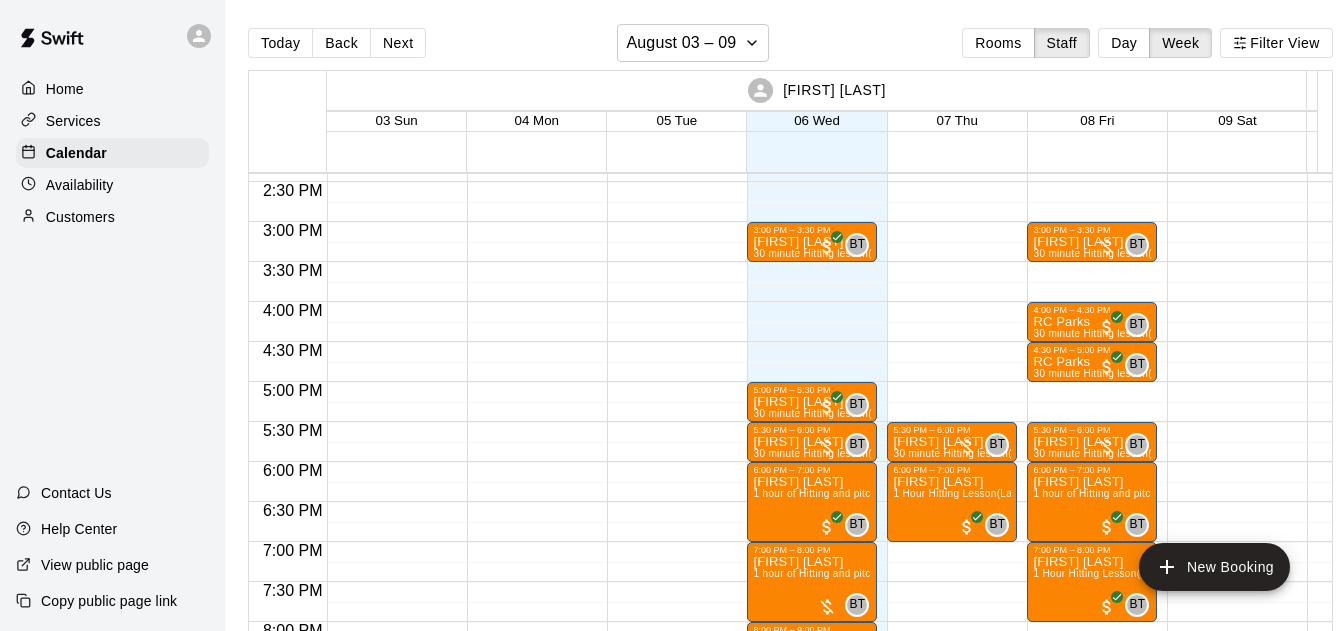 scroll, scrollTop: 1154, scrollLeft: 0, axis: vertical 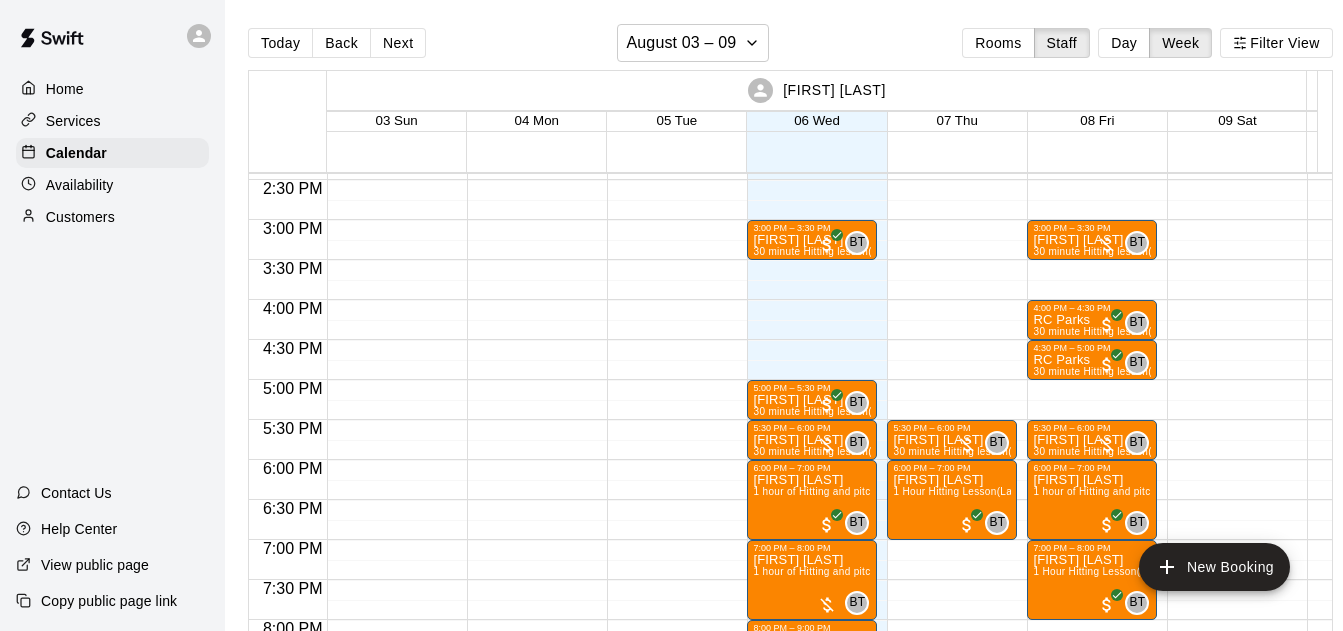 click at bounding box center (817, 162) 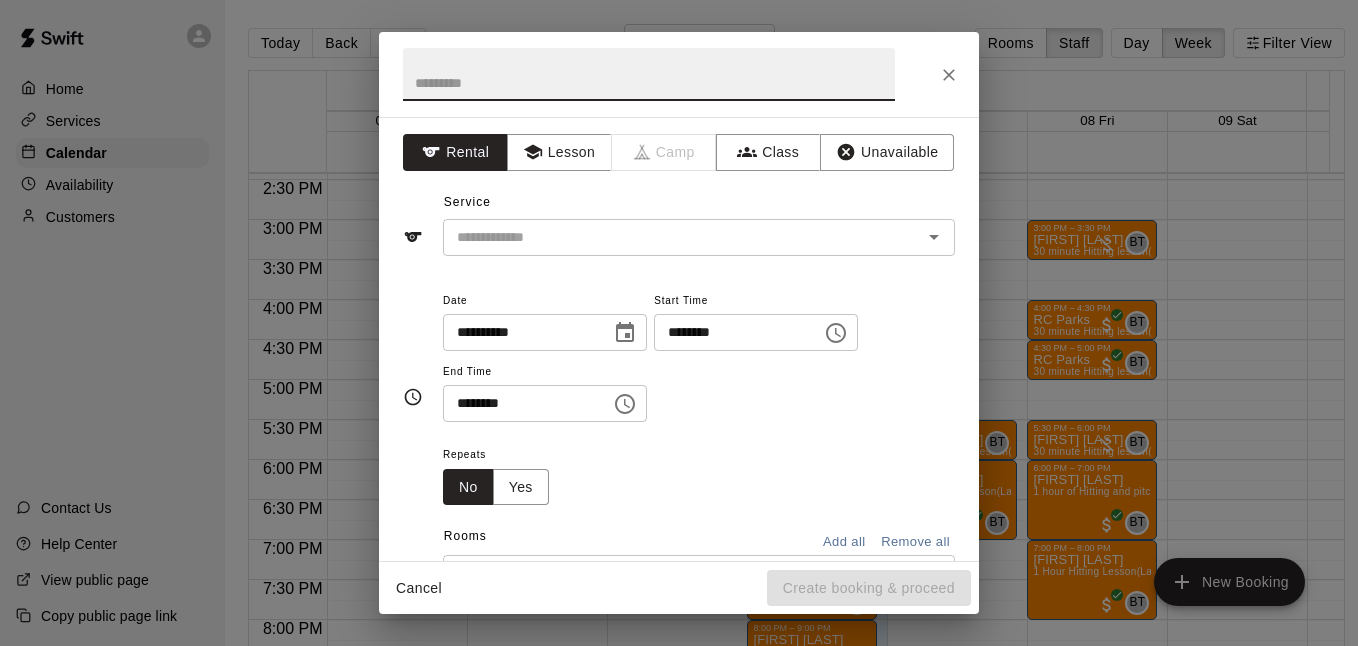 click 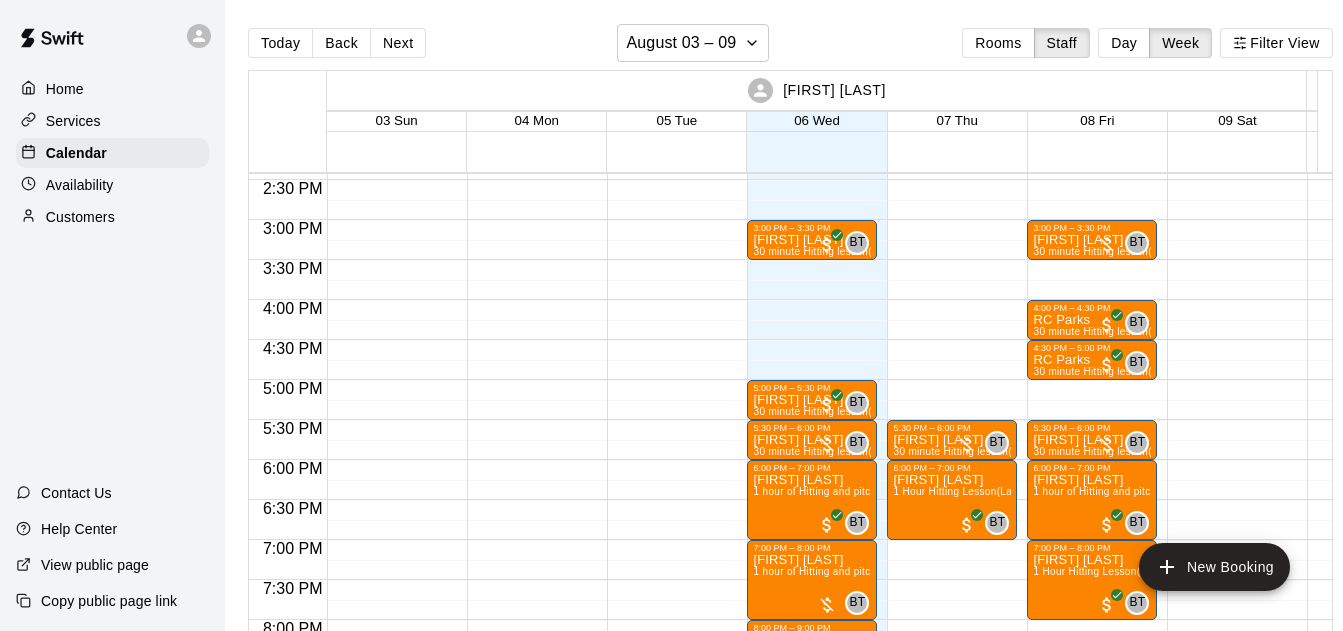 scroll, scrollTop: 1297, scrollLeft: 0, axis: vertical 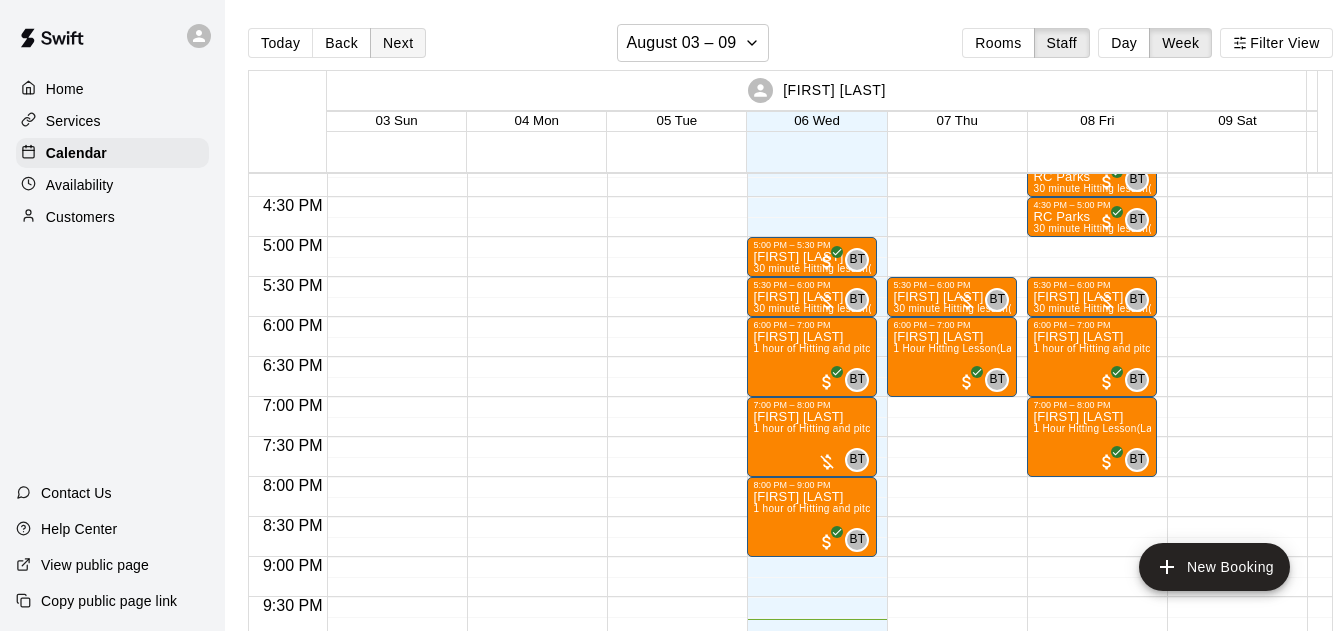 click on "Next" at bounding box center [398, 43] 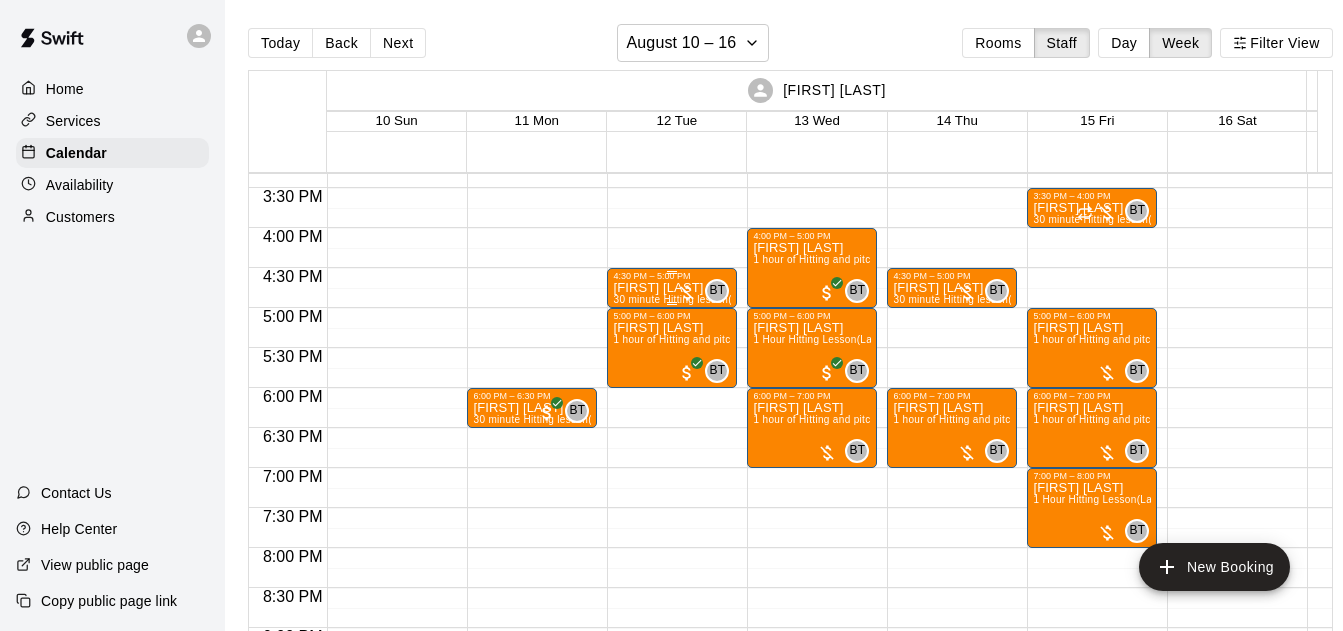 scroll, scrollTop: 1225, scrollLeft: 0, axis: vertical 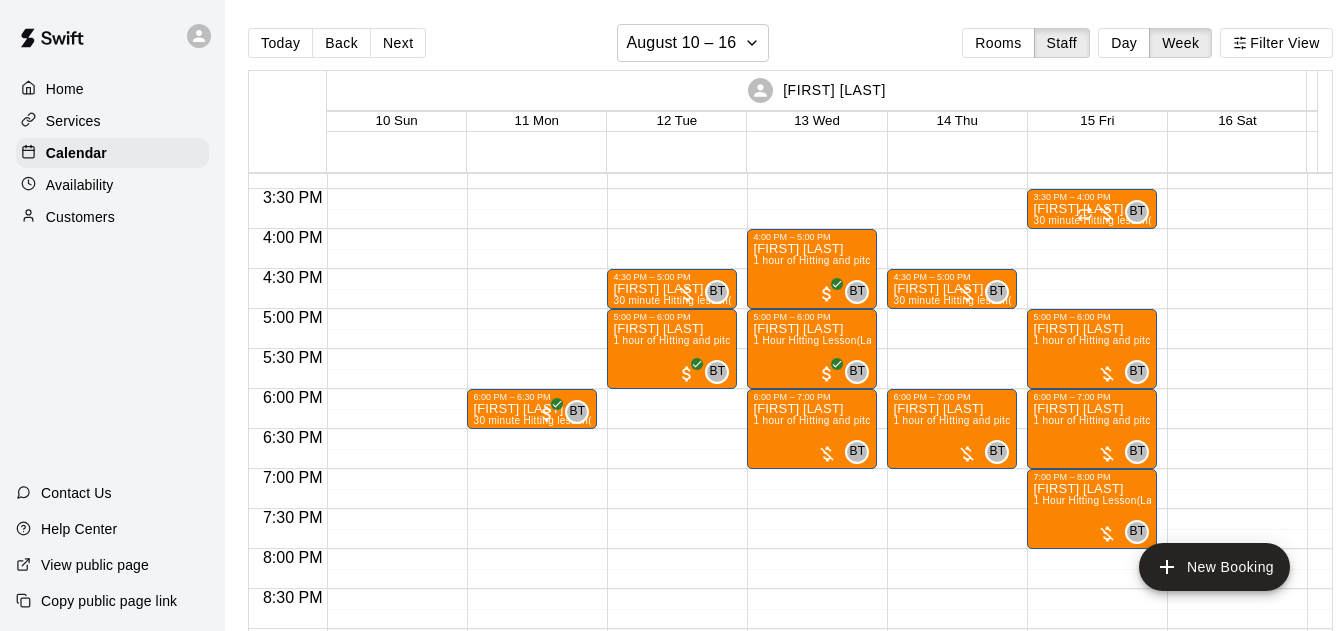 drag, startPoint x: 331, startPoint y: 54, endPoint x: 347, endPoint y: 60, distance: 17.088007 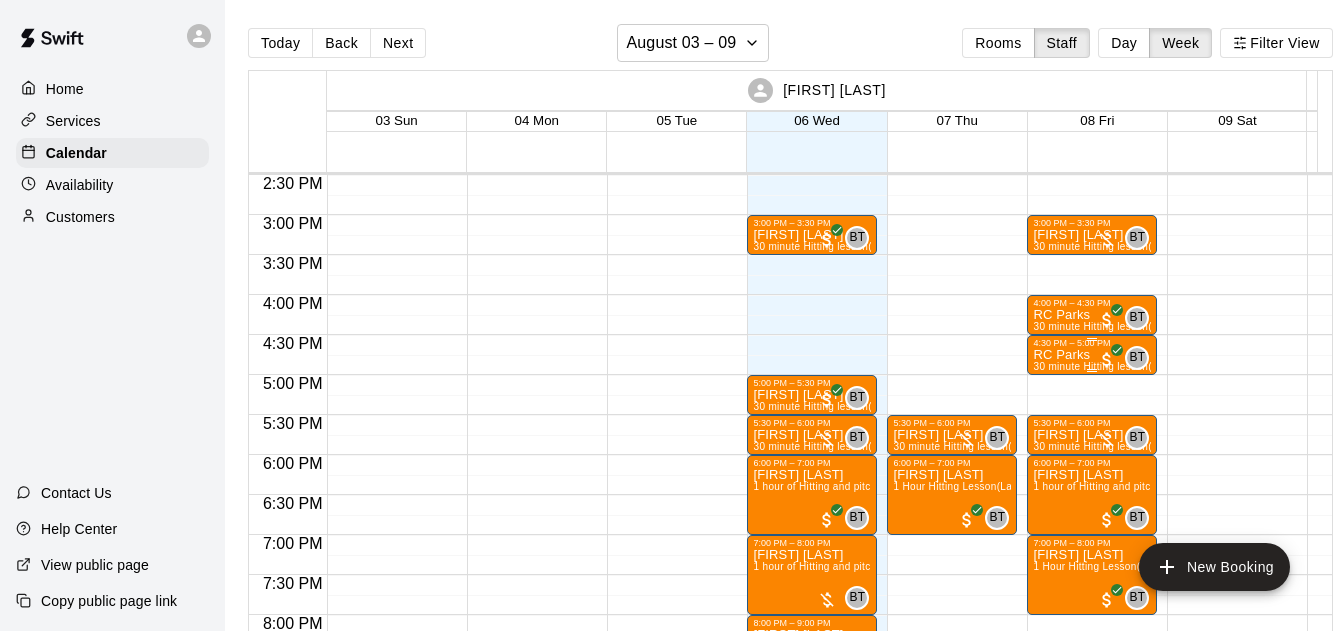 scroll, scrollTop: 1154, scrollLeft: 0, axis: vertical 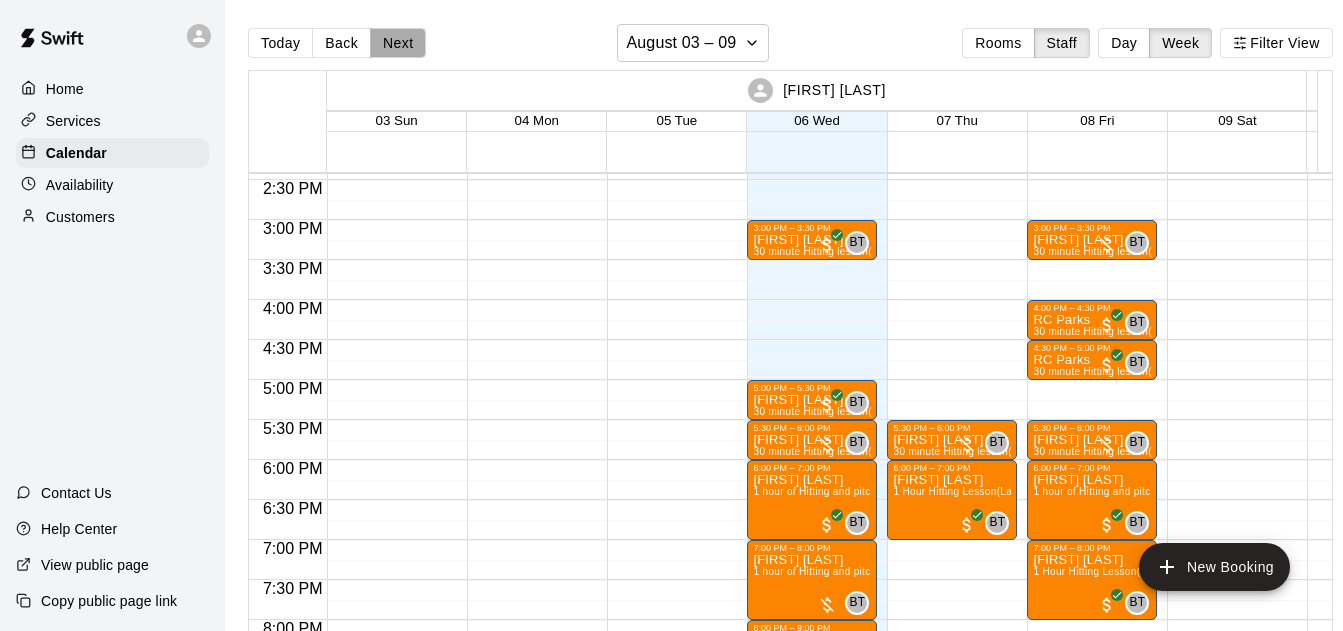 click on "Next" at bounding box center (398, 43) 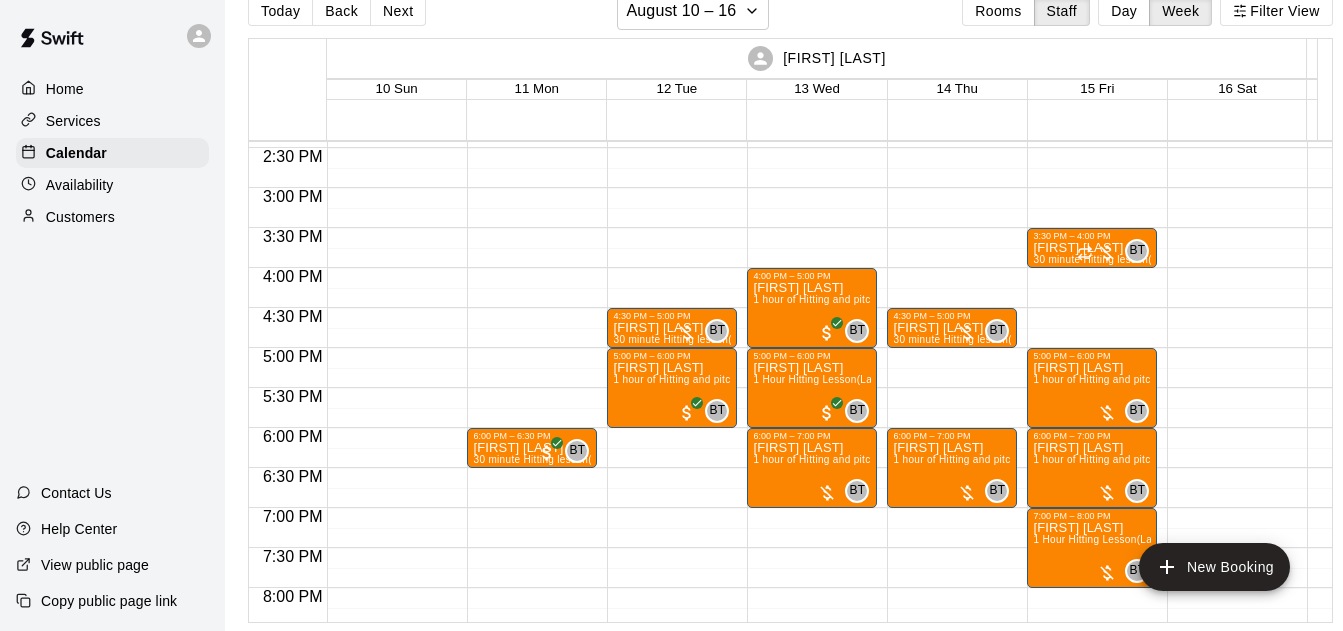 scroll, scrollTop: 0, scrollLeft: 0, axis: both 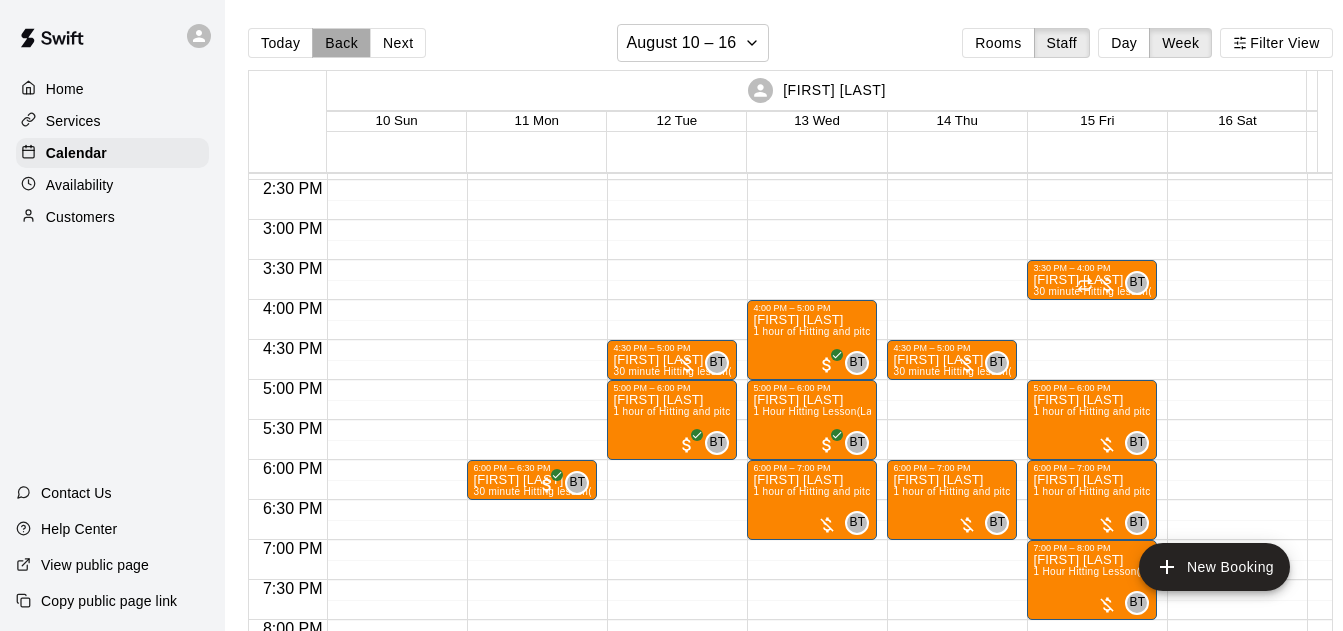 click on "Back" at bounding box center (341, 43) 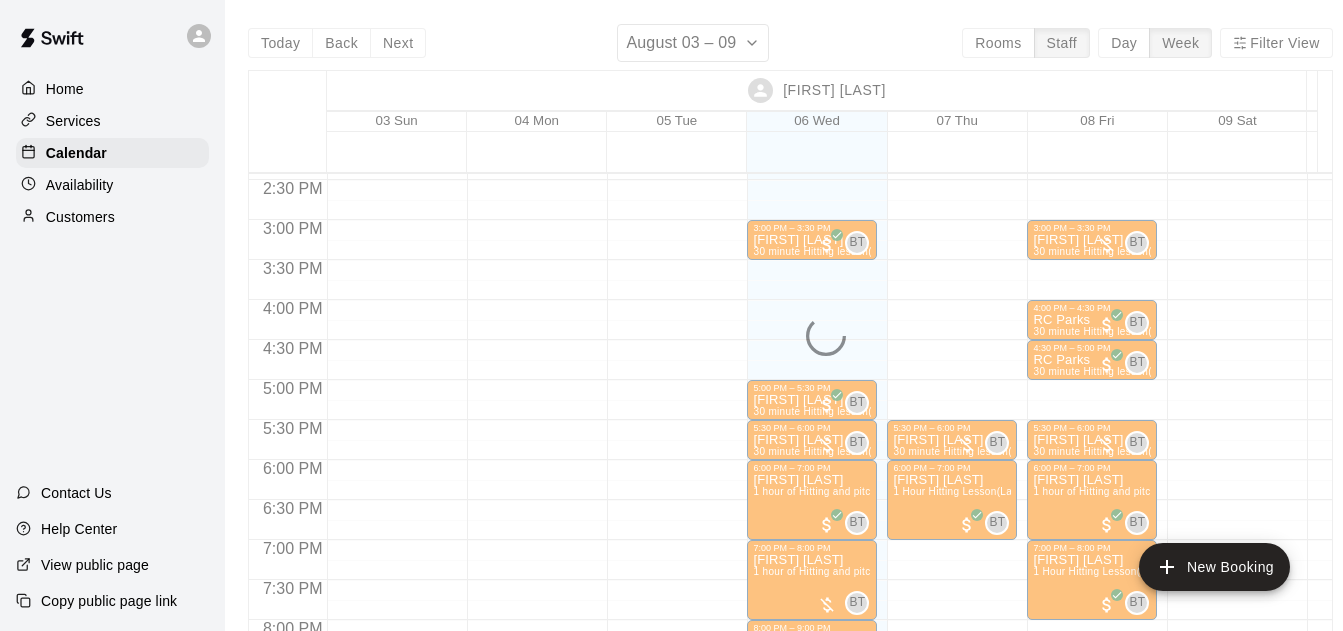 click on "Next" at bounding box center [398, 43] 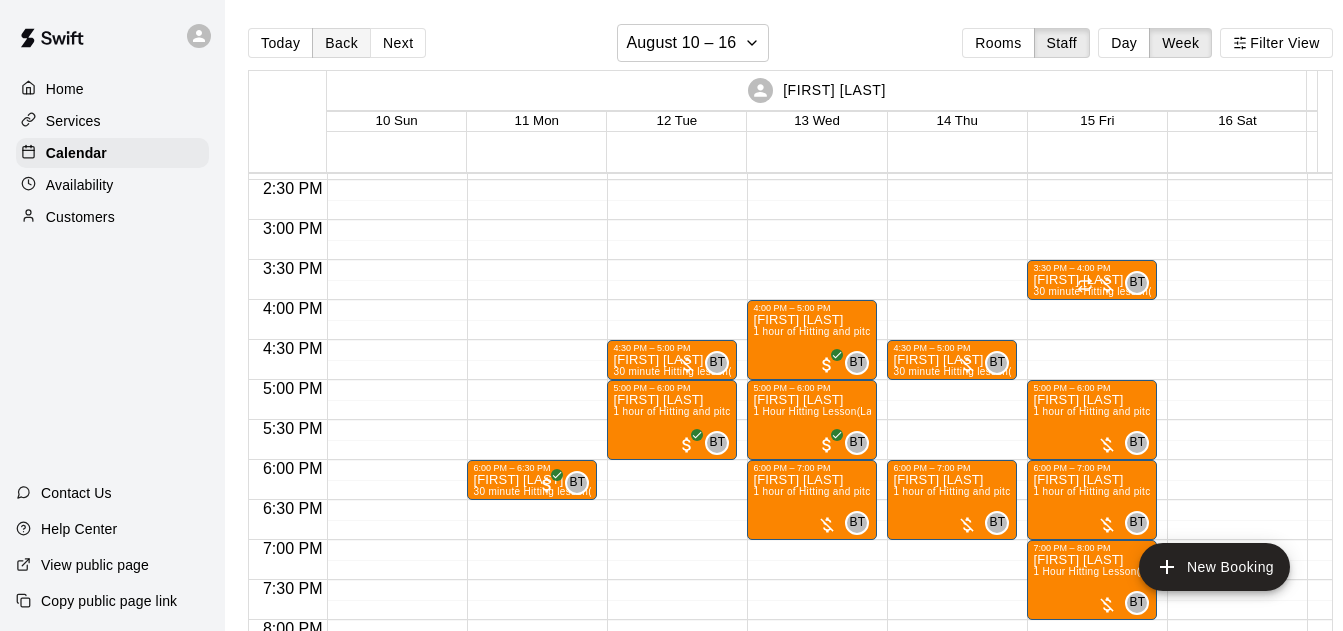 click on "Back" at bounding box center (341, 43) 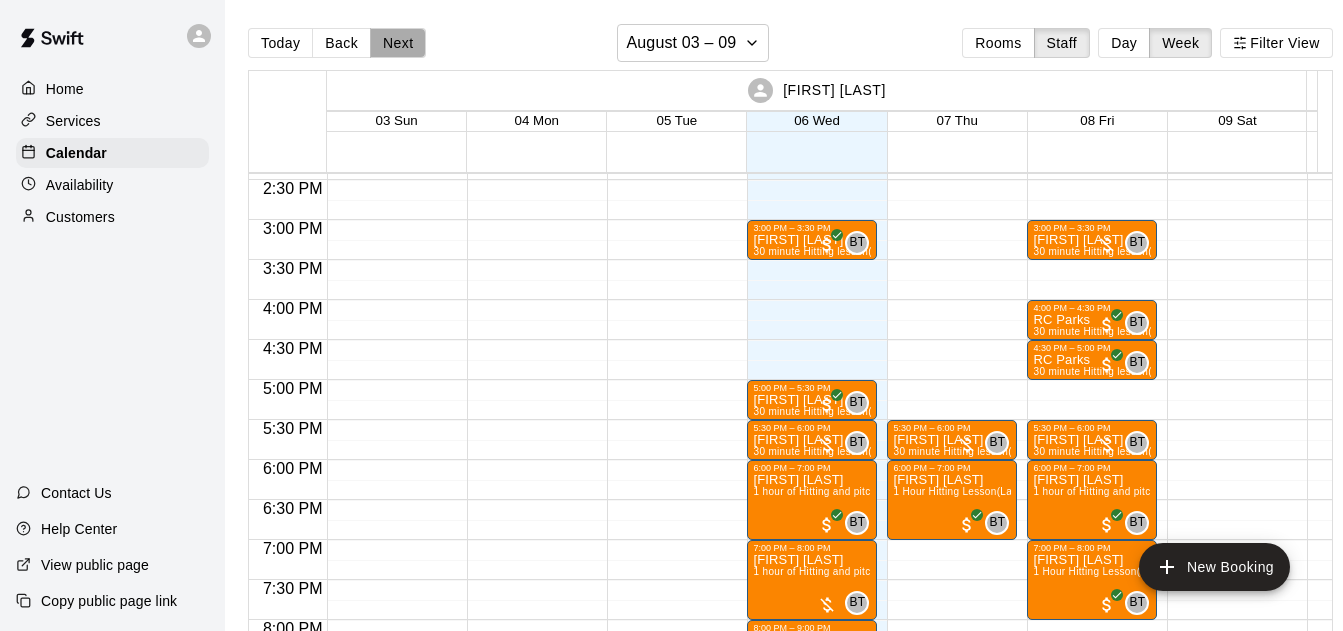 click on "Next" at bounding box center [398, 43] 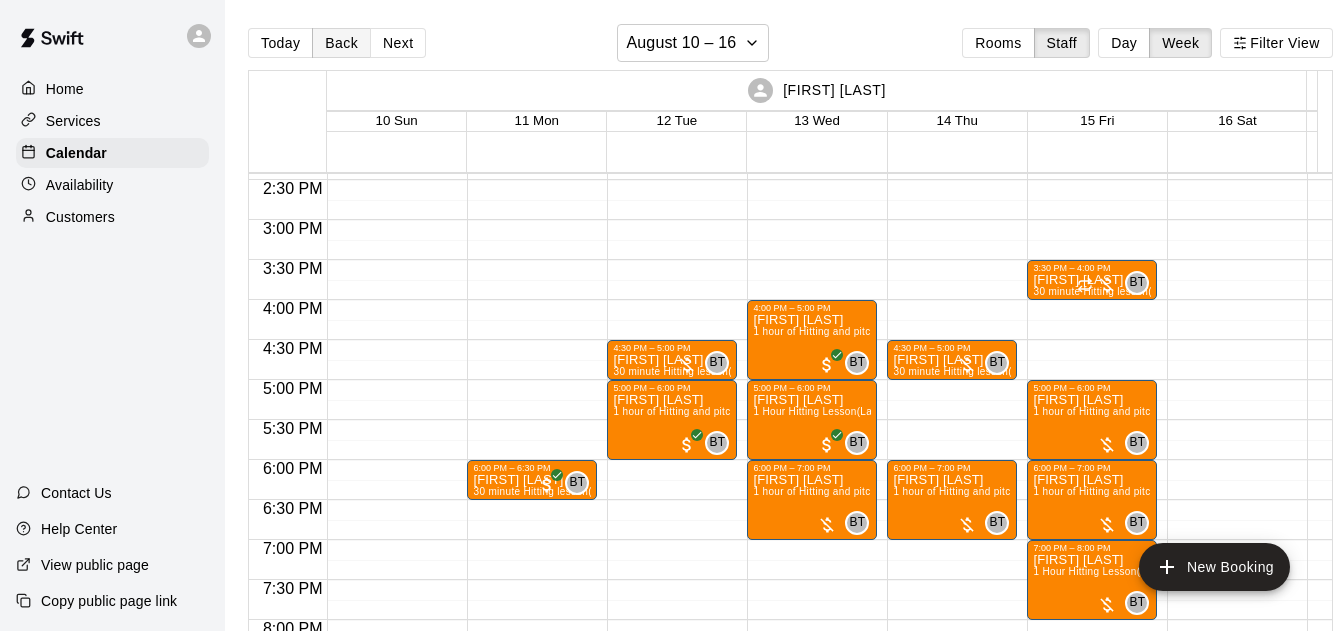 click on "Back" at bounding box center [341, 43] 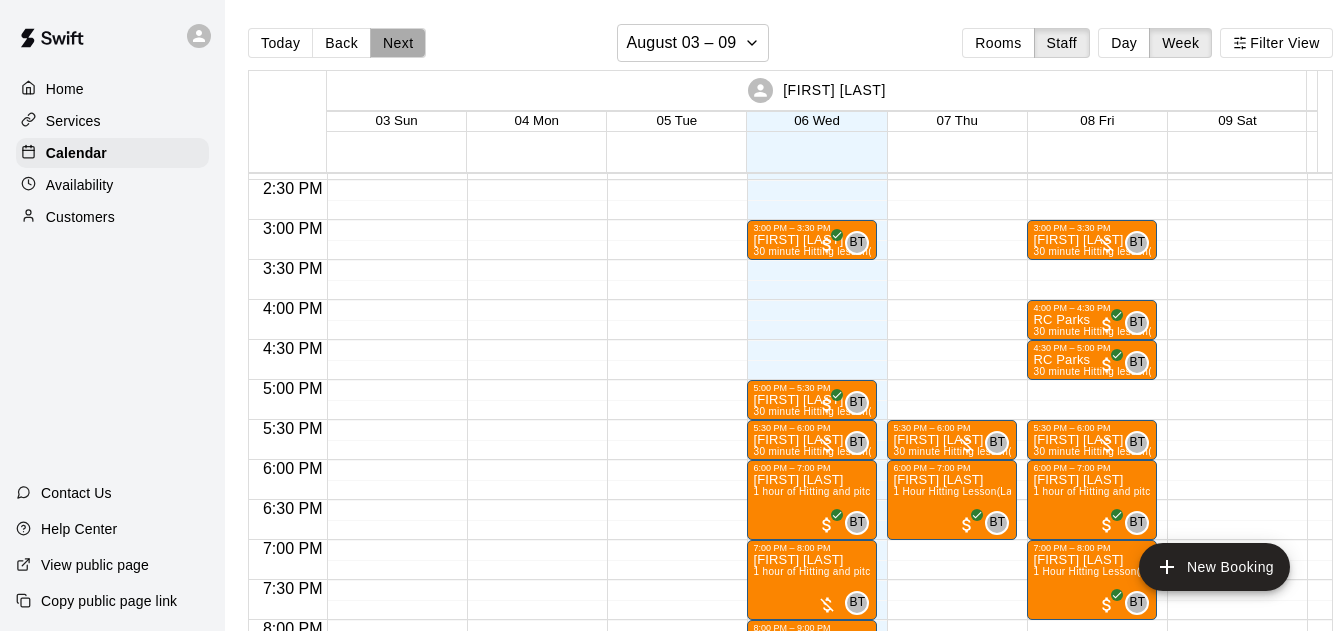 click on "Next" at bounding box center [398, 43] 